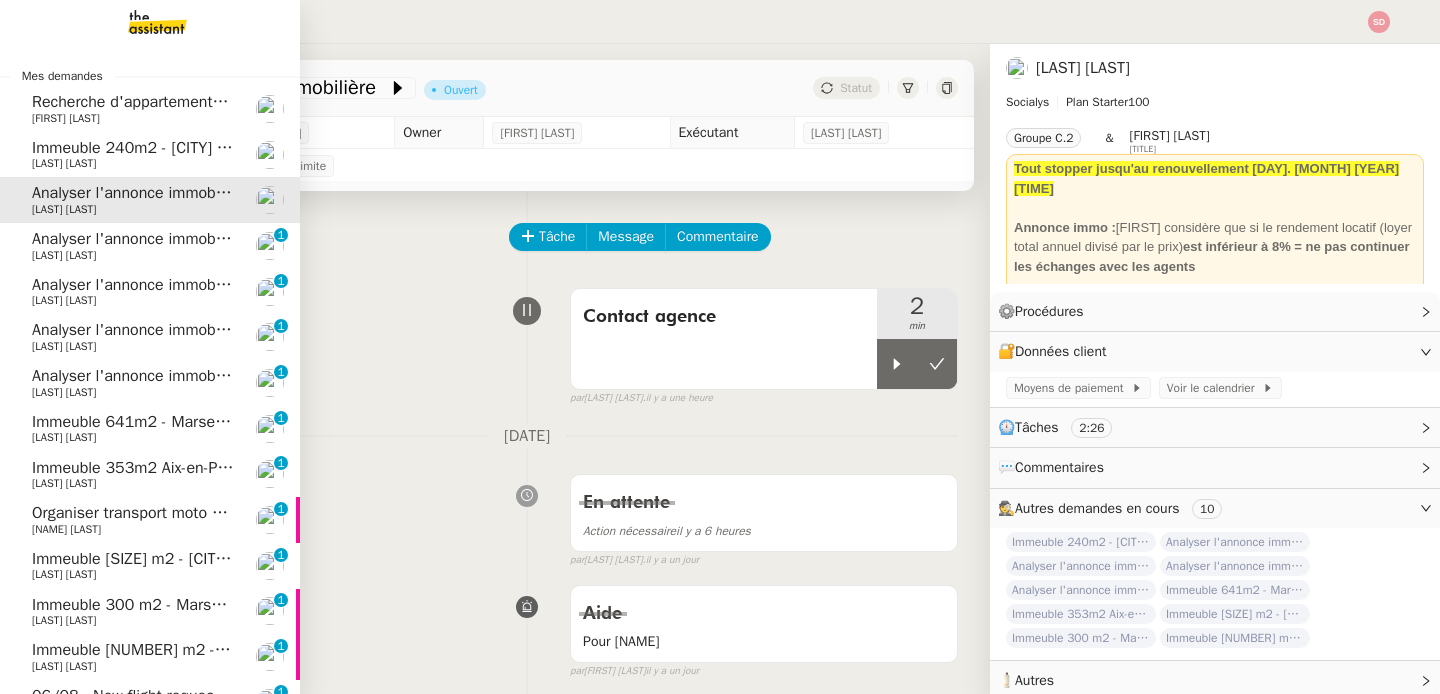scroll, scrollTop: 0, scrollLeft: 0, axis: both 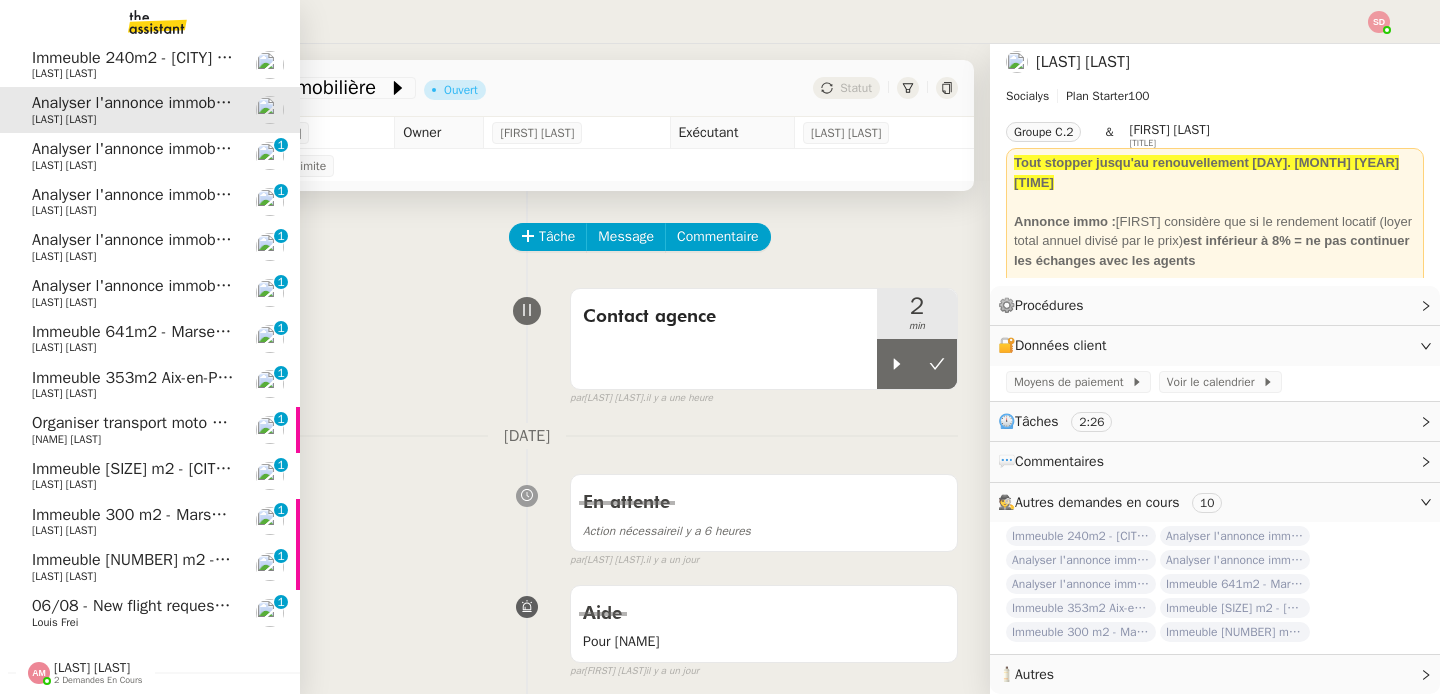 click on "Organiser transport moto en Gironde" 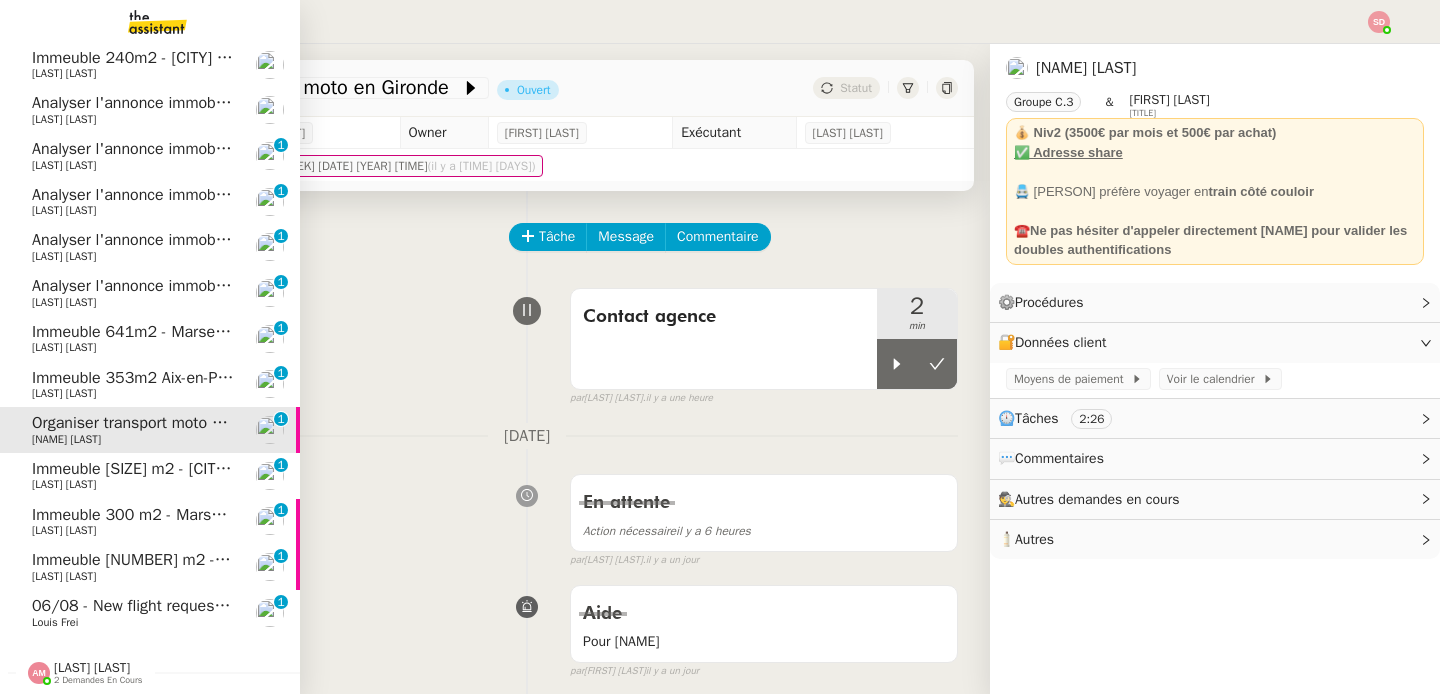 scroll, scrollTop: 0, scrollLeft: 0, axis: both 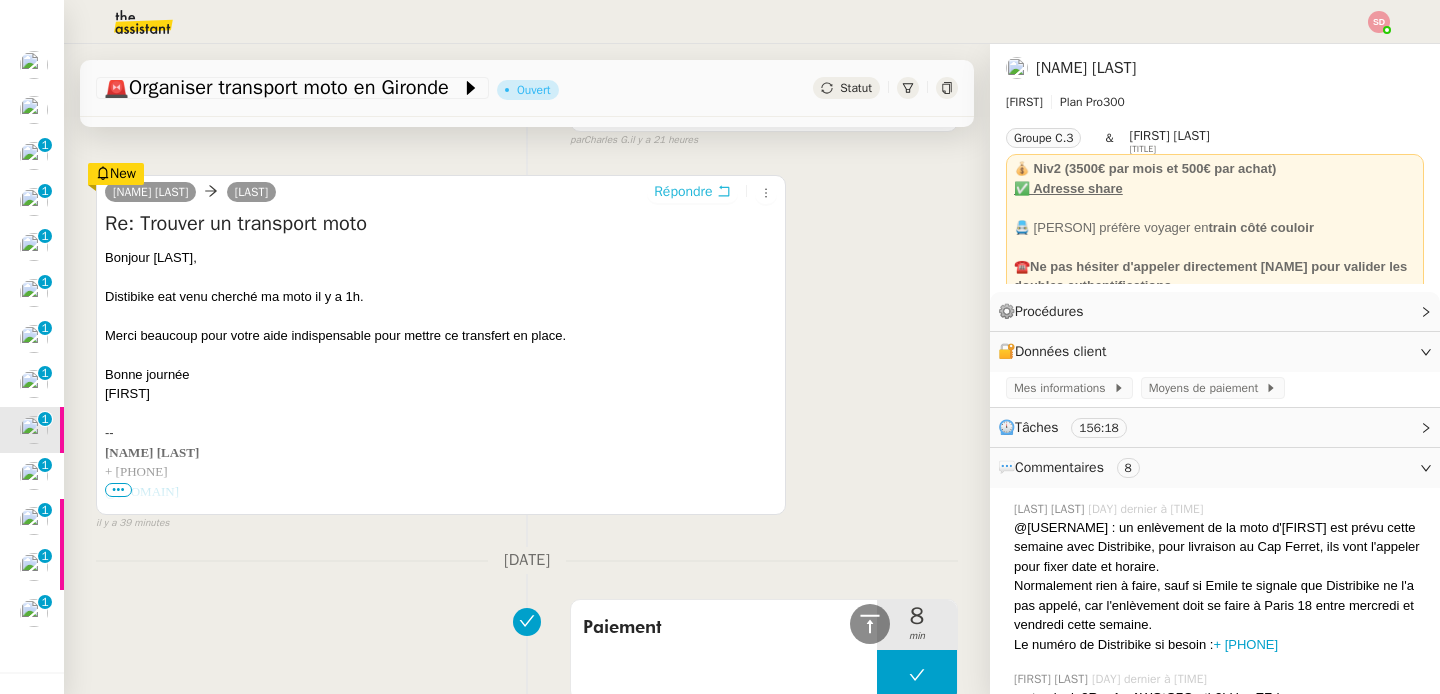 click on "Répondre" at bounding box center (683, 192) 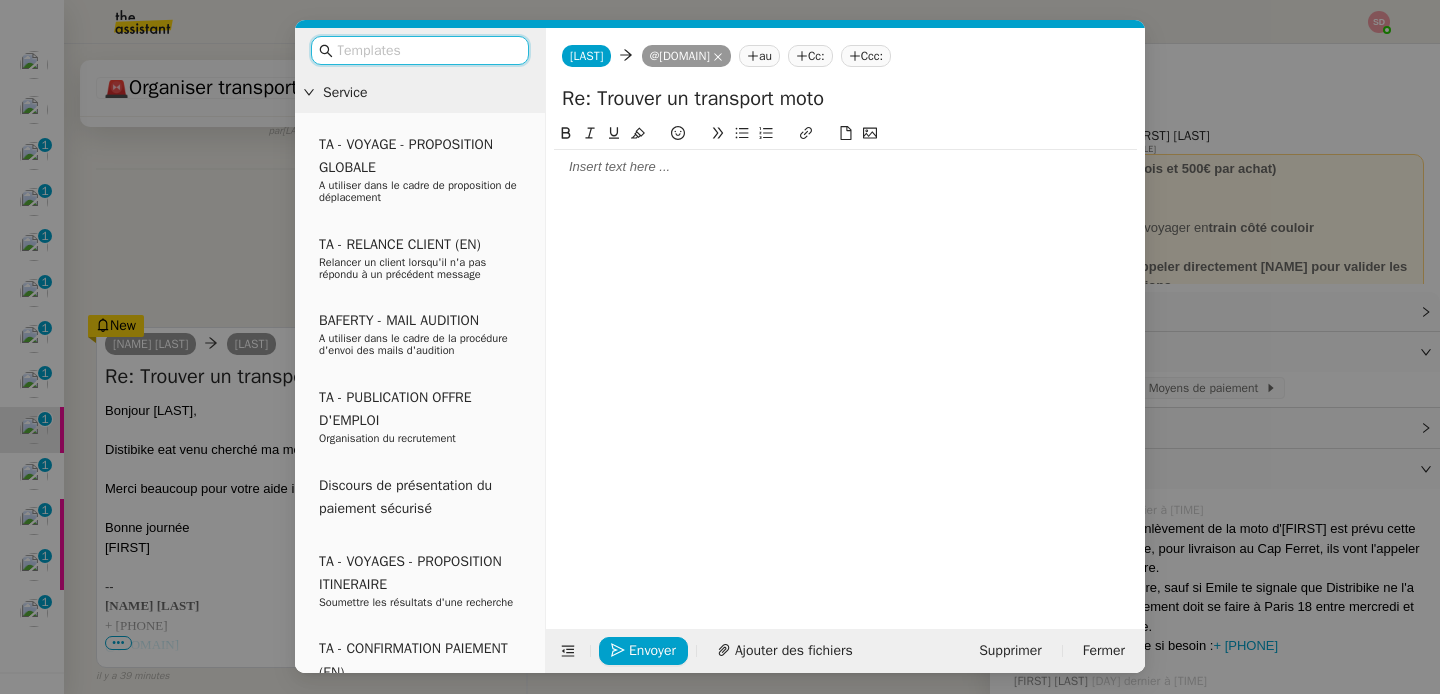 scroll, scrollTop: 561, scrollLeft: 0, axis: vertical 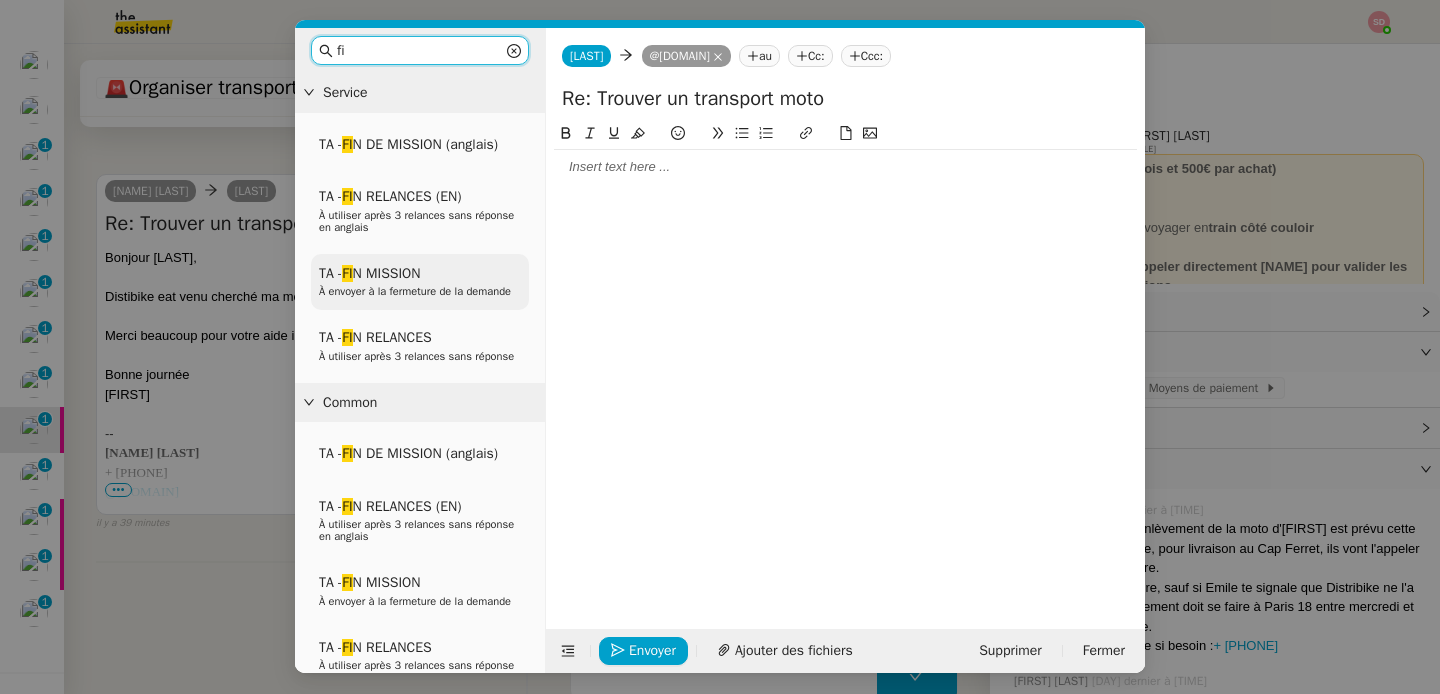 type on "fi" 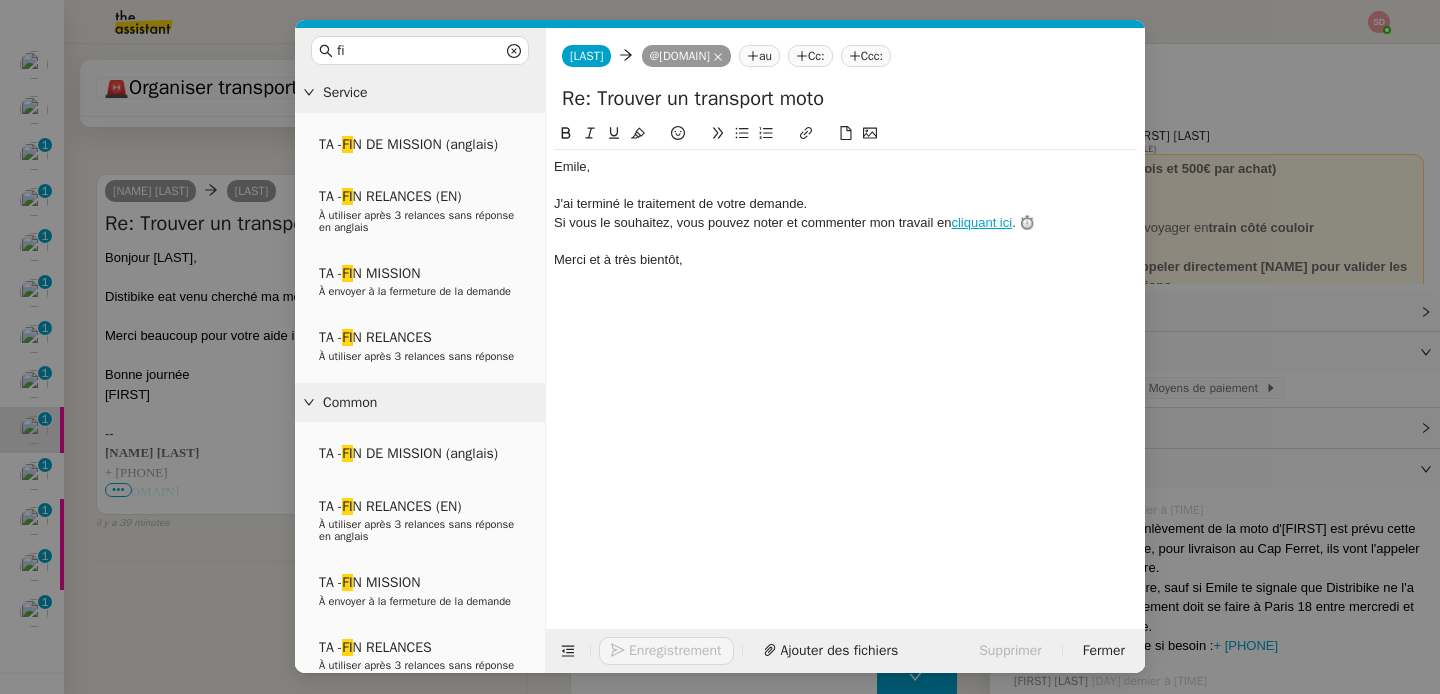 scroll, scrollTop: 678, scrollLeft: 0, axis: vertical 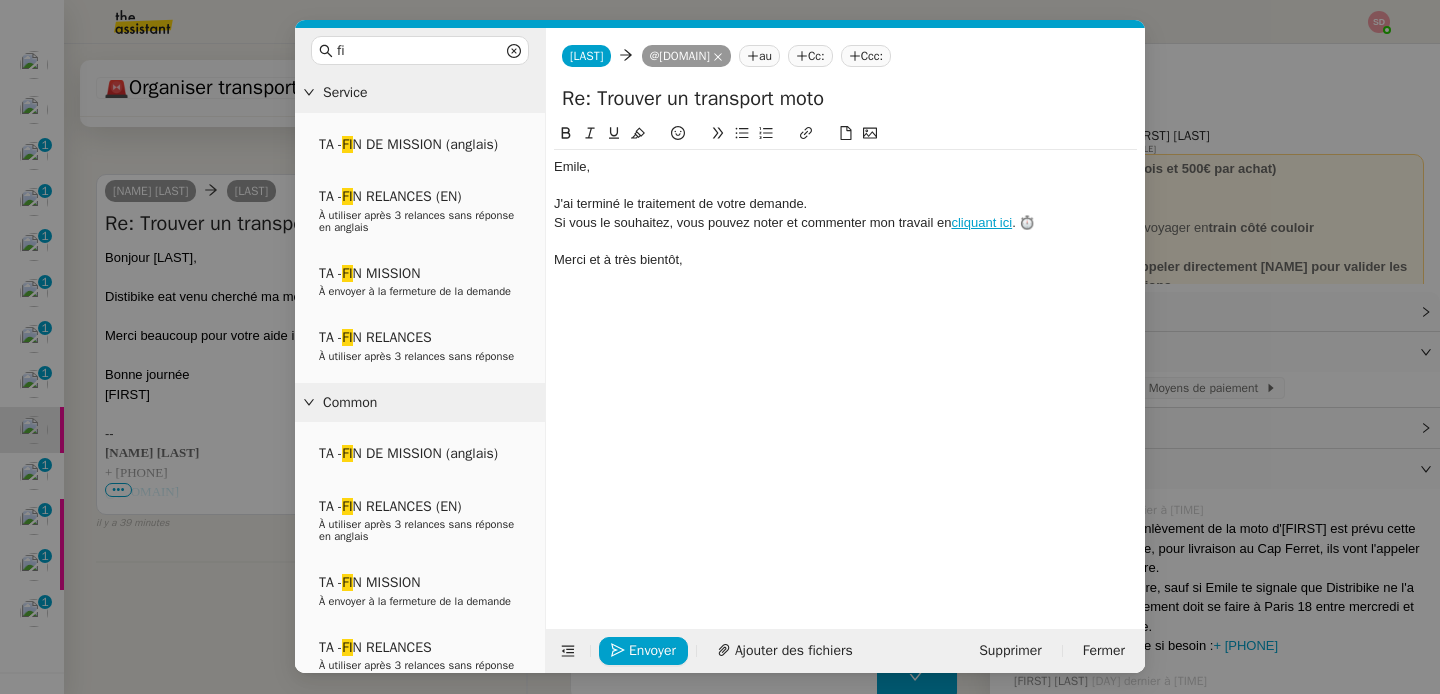 click 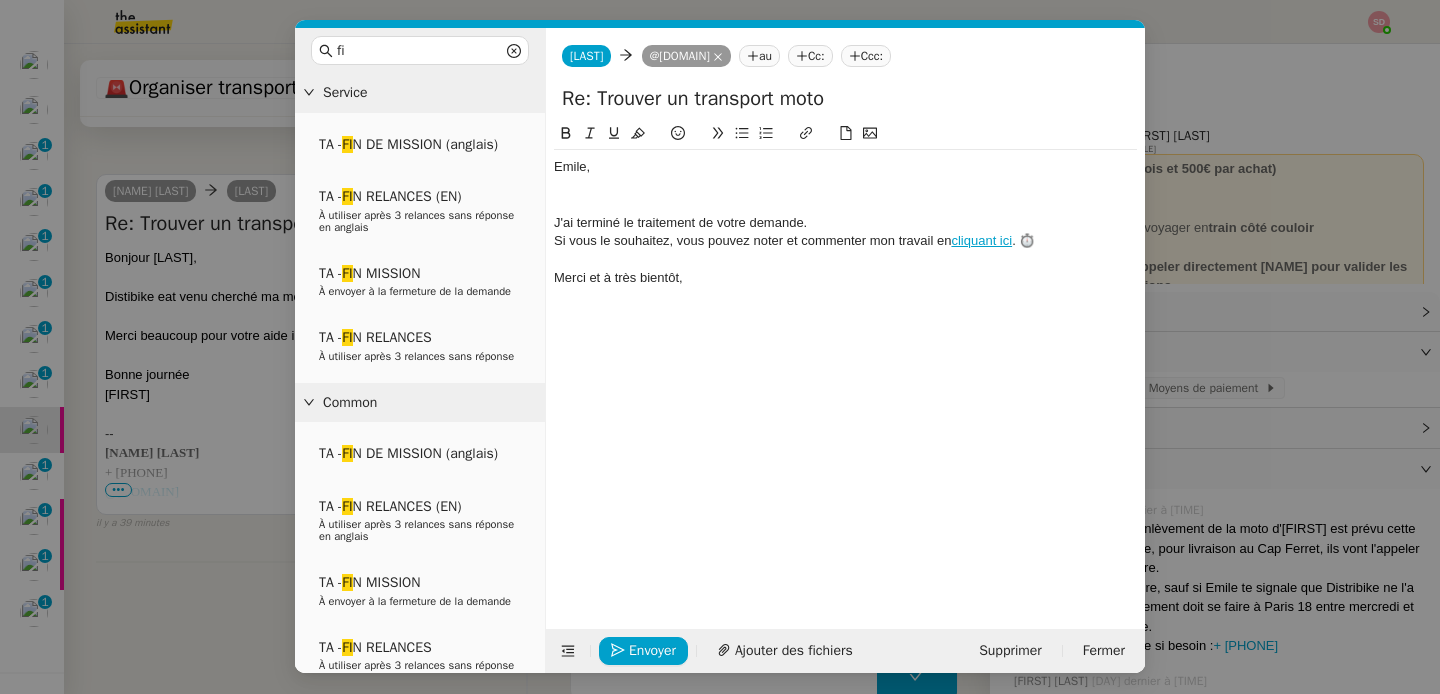 type 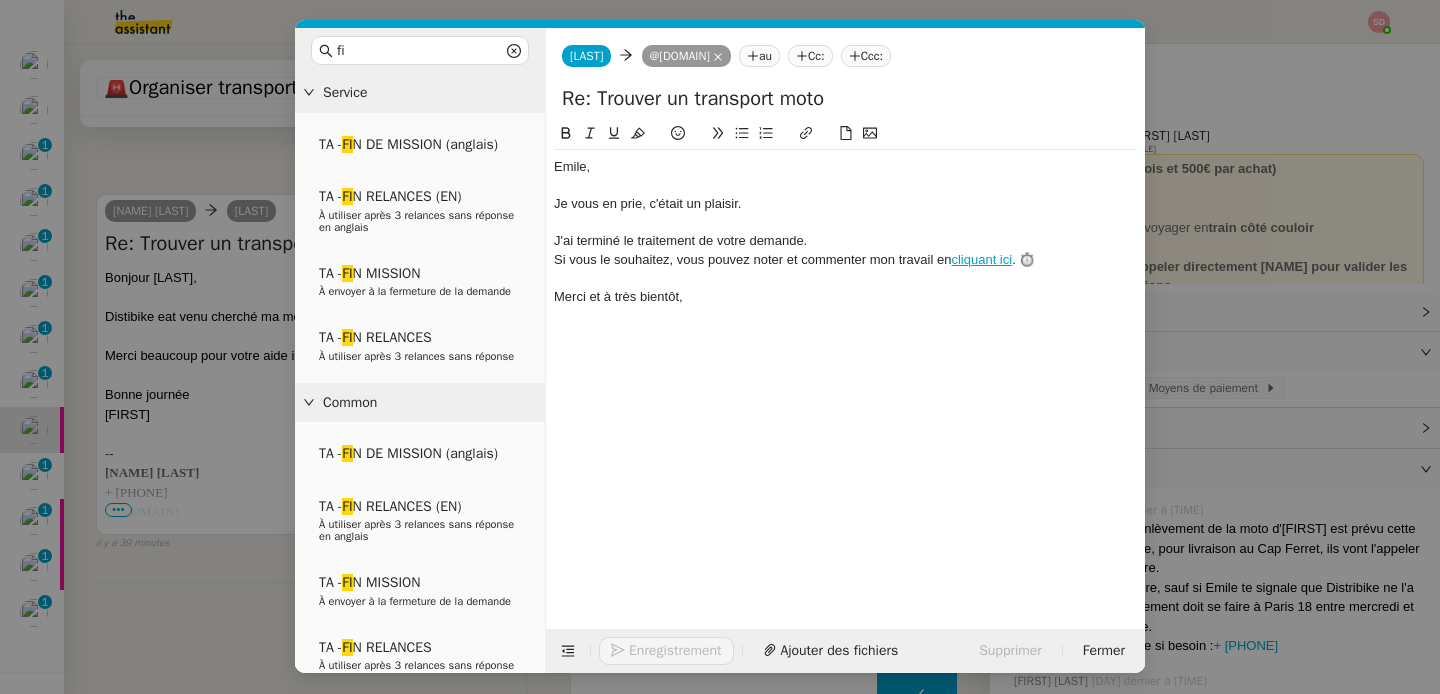 scroll, scrollTop: 717, scrollLeft: 0, axis: vertical 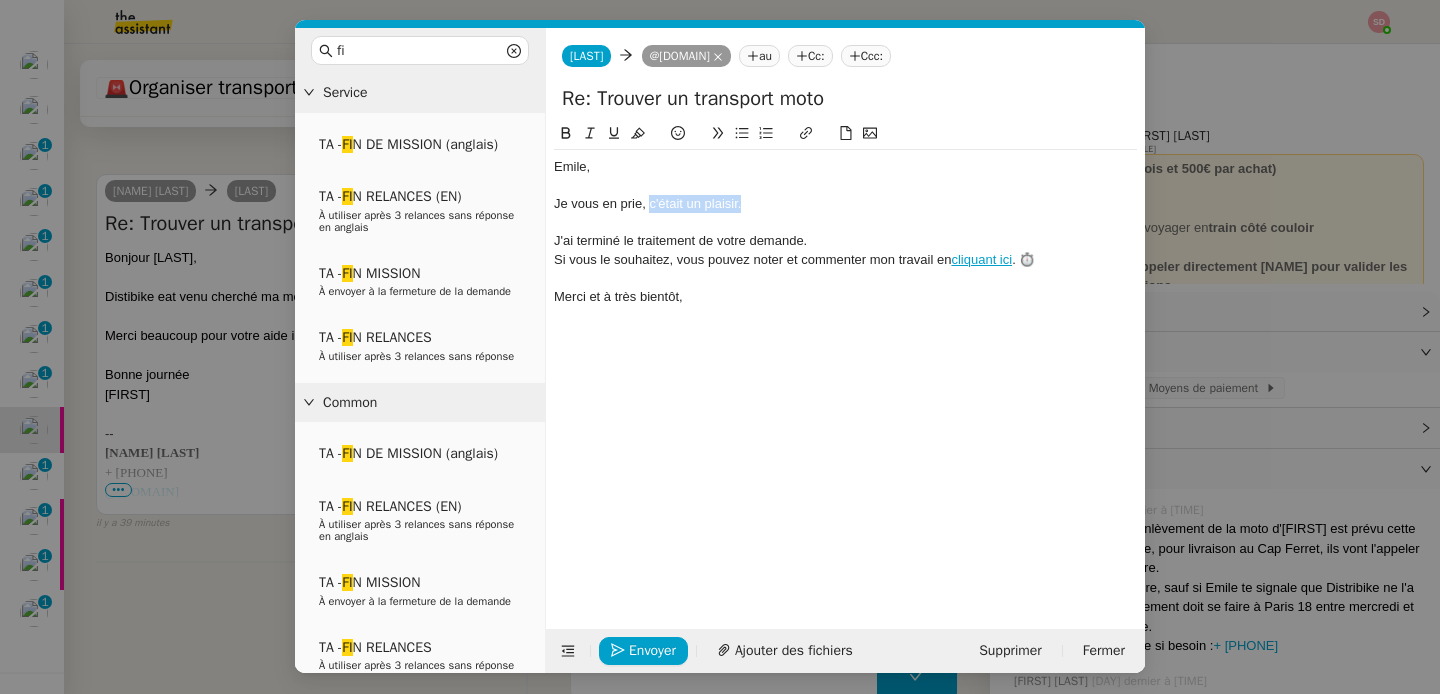 drag, startPoint x: 651, startPoint y: 206, endPoint x: 771, endPoint y: 200, distance: 120.14991 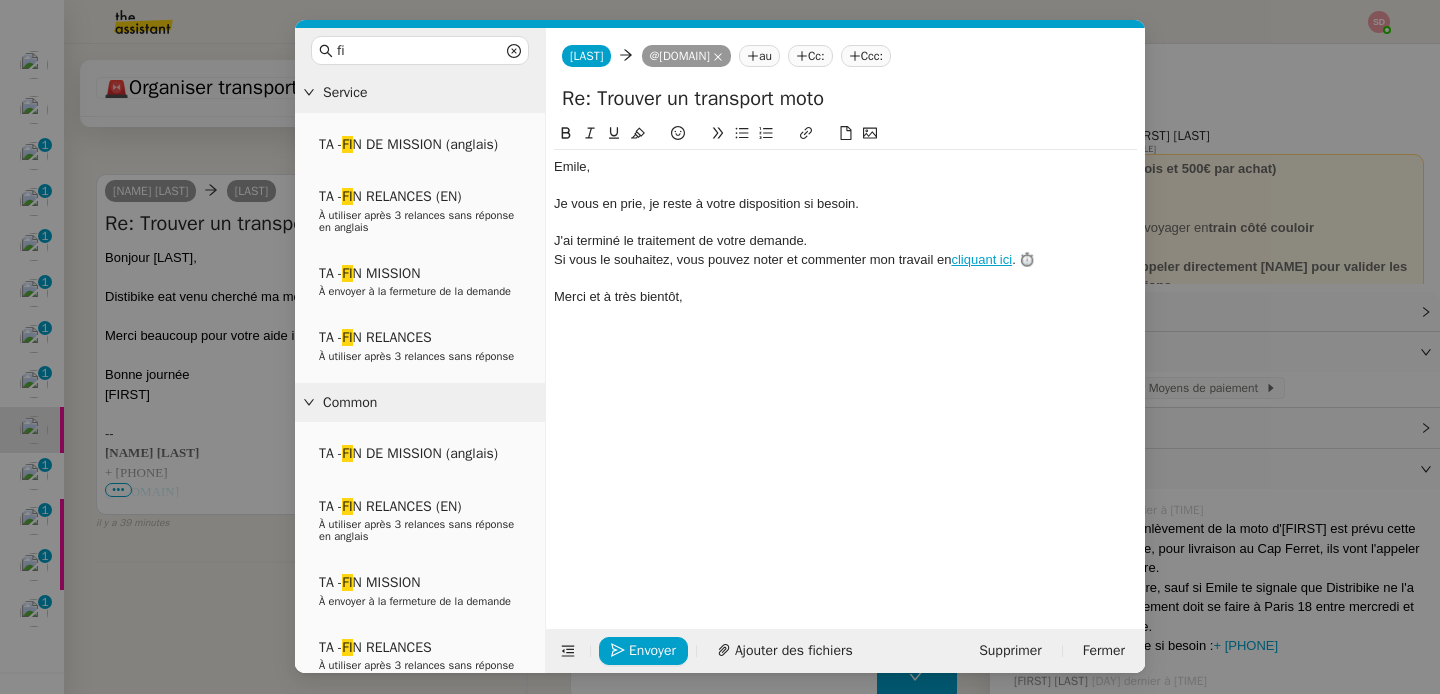click on "Je vous en prie, je reste à votre disposition si besoin." 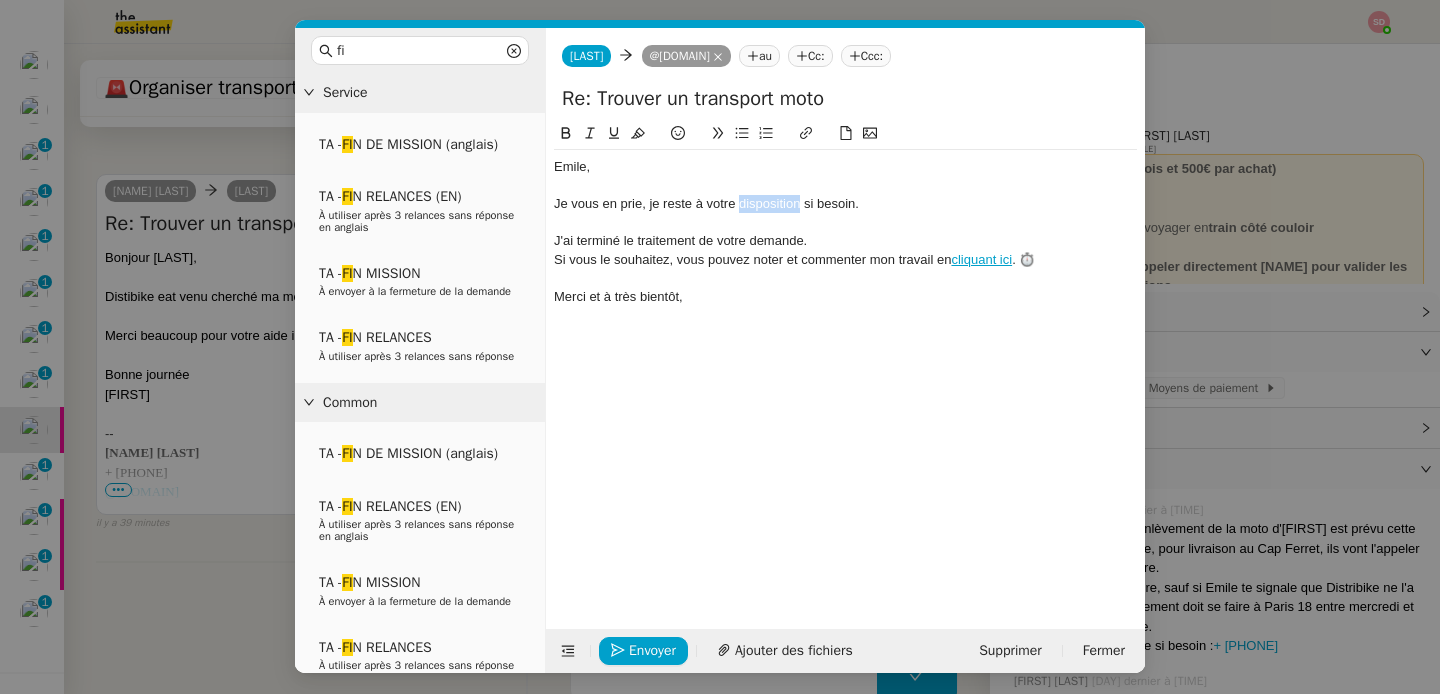 click on "Je vous en prie, je reste à votre disposition si besoin." 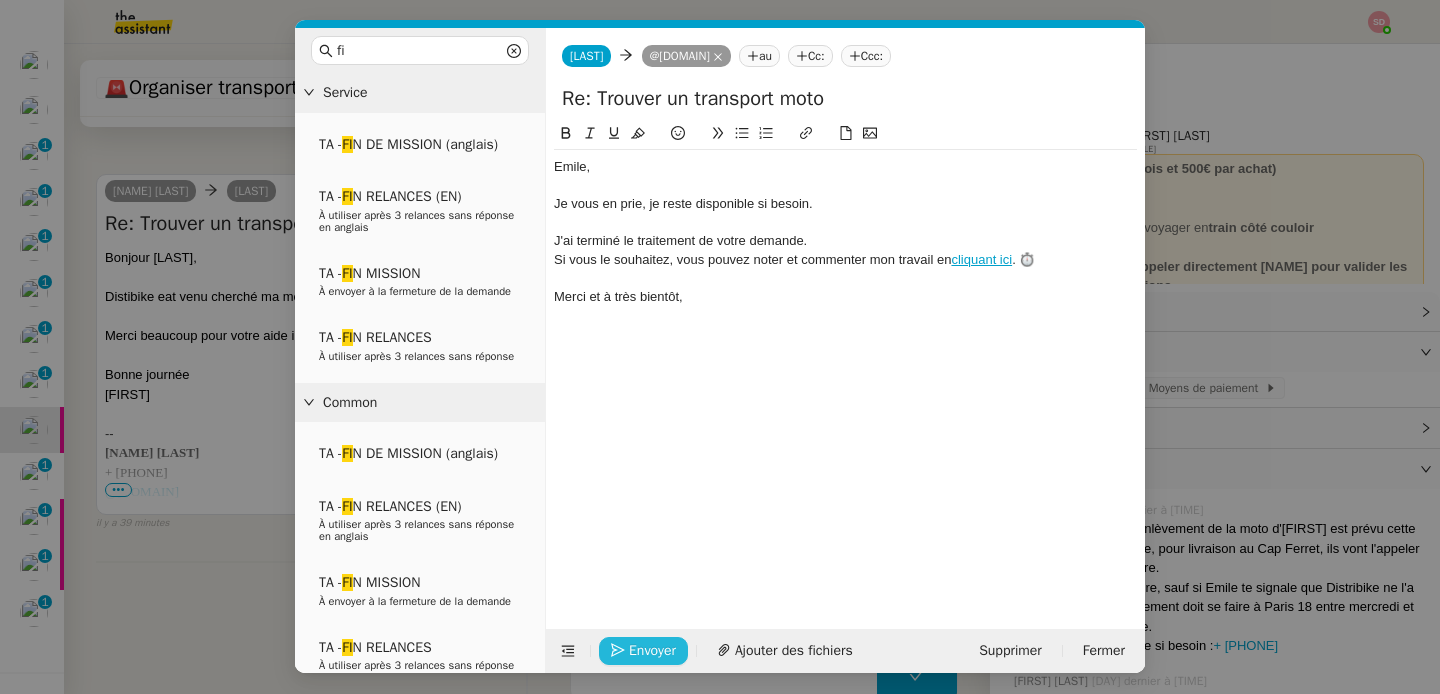 click on "Envoyer" 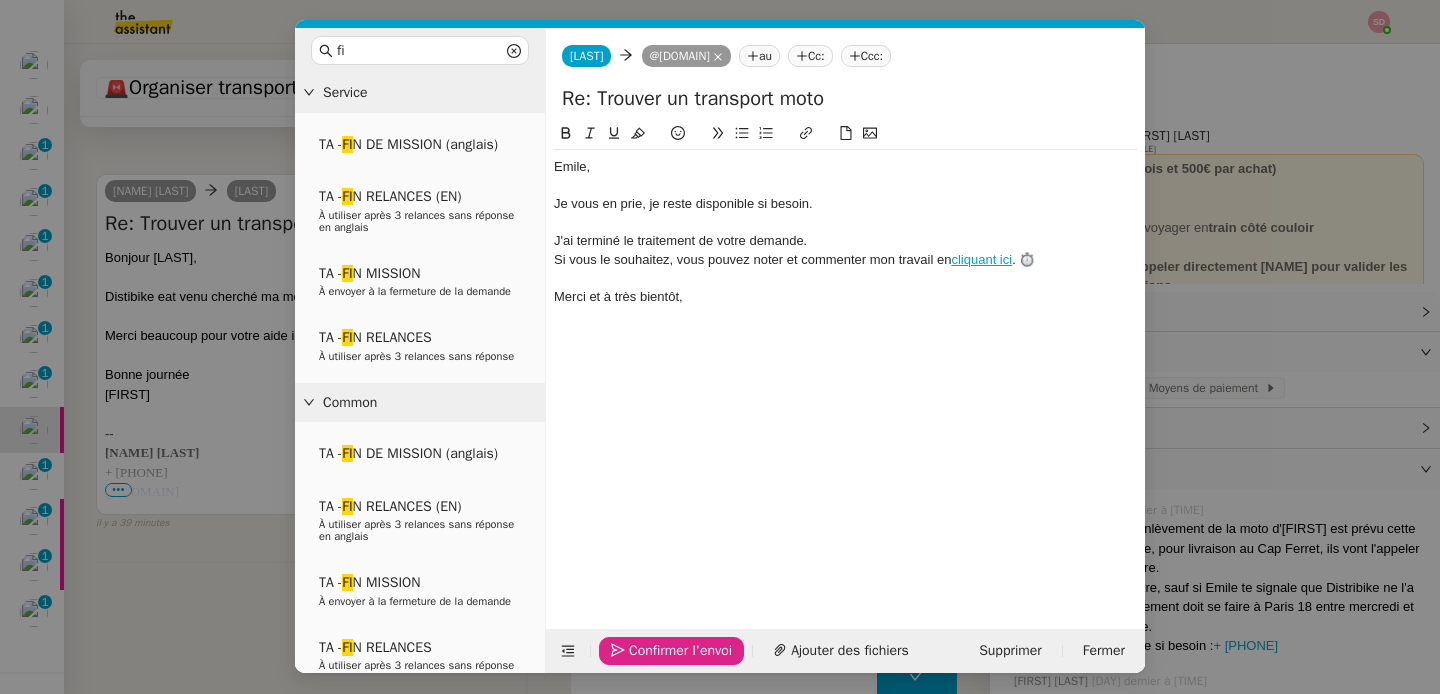 click on "Confirmer l'envoi" 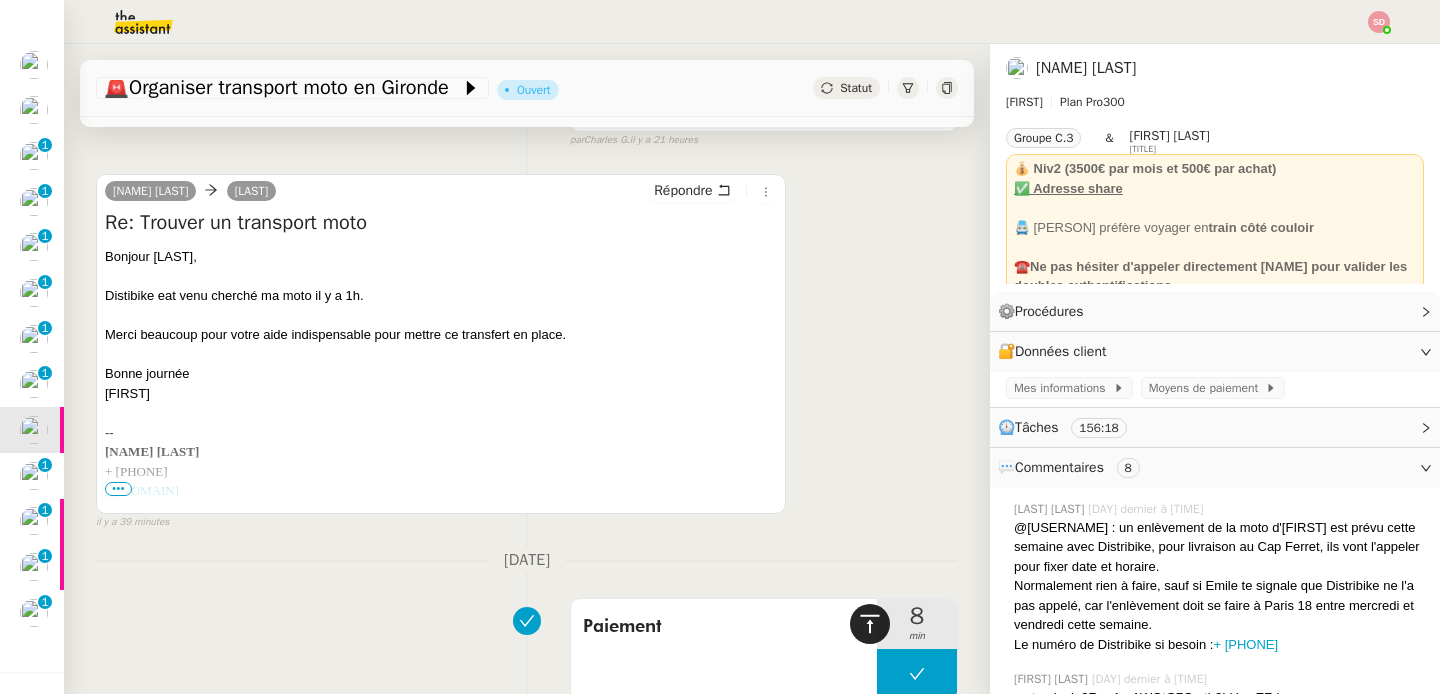 click 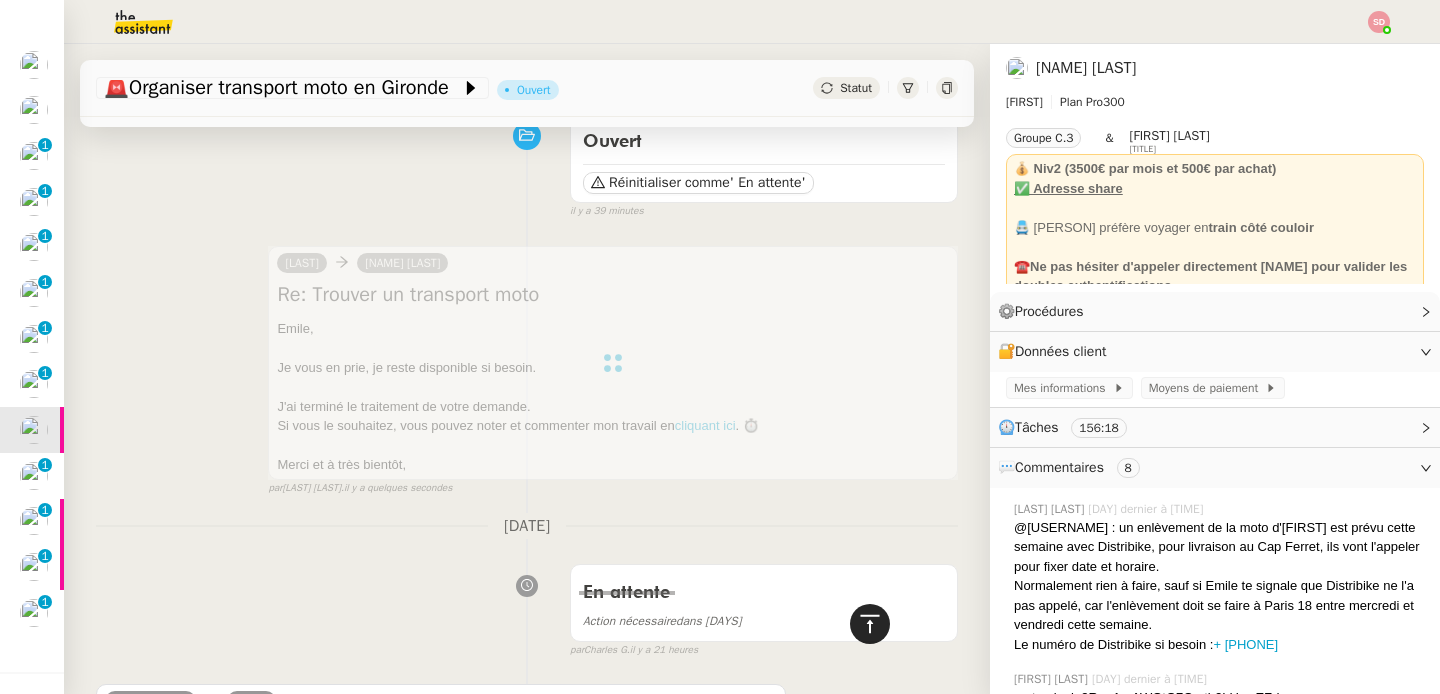 scroll, scrollTop: 0, scrollLeft: 0, axis: both 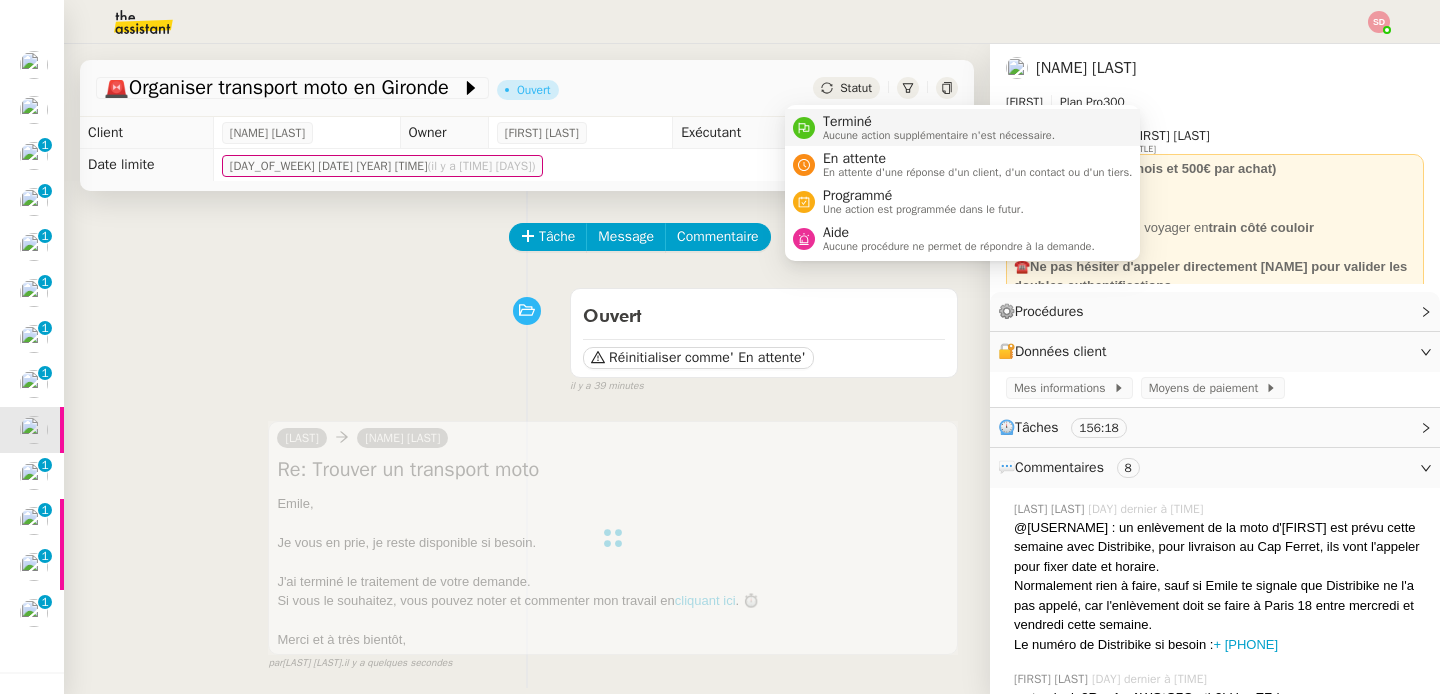 click on "Aucune action supplémentaire n'est nécessaire." at bounding box center [939, 135] 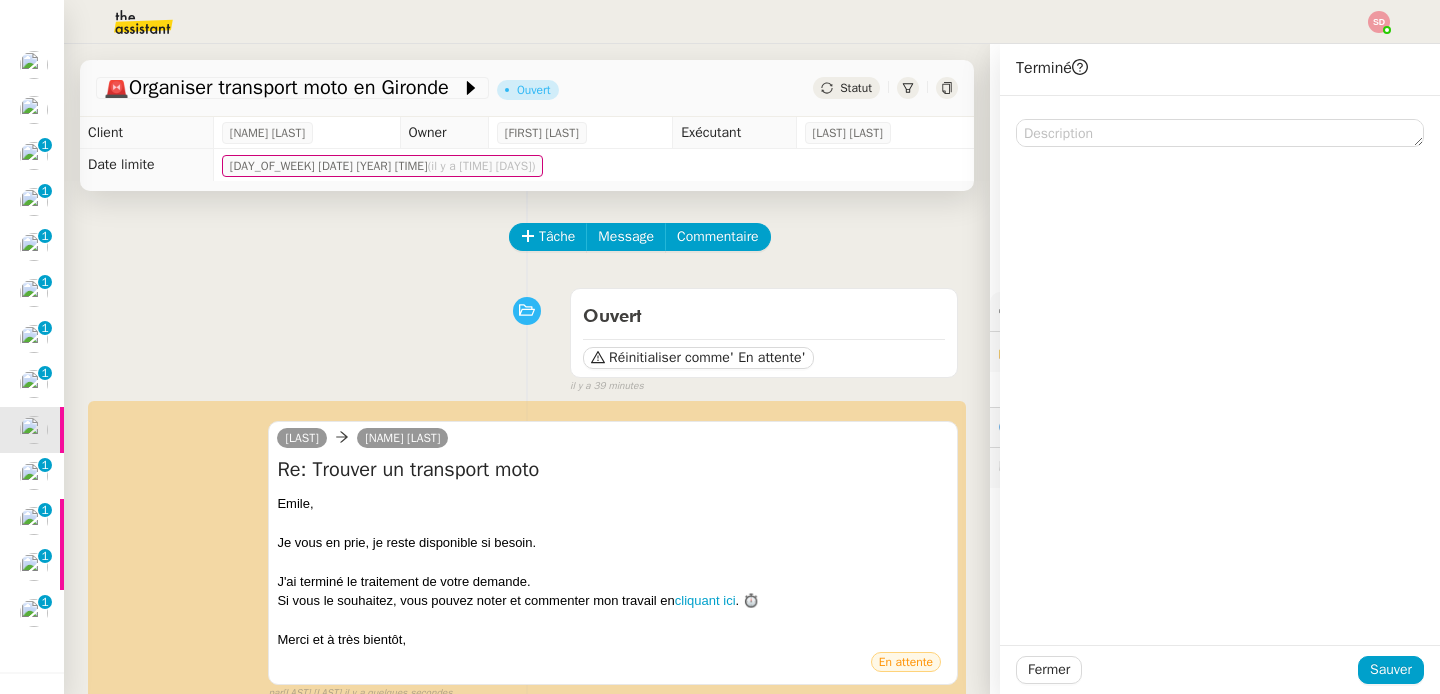 scroll, scrollTop: 147, scrollLeft: 0, axis: vertical 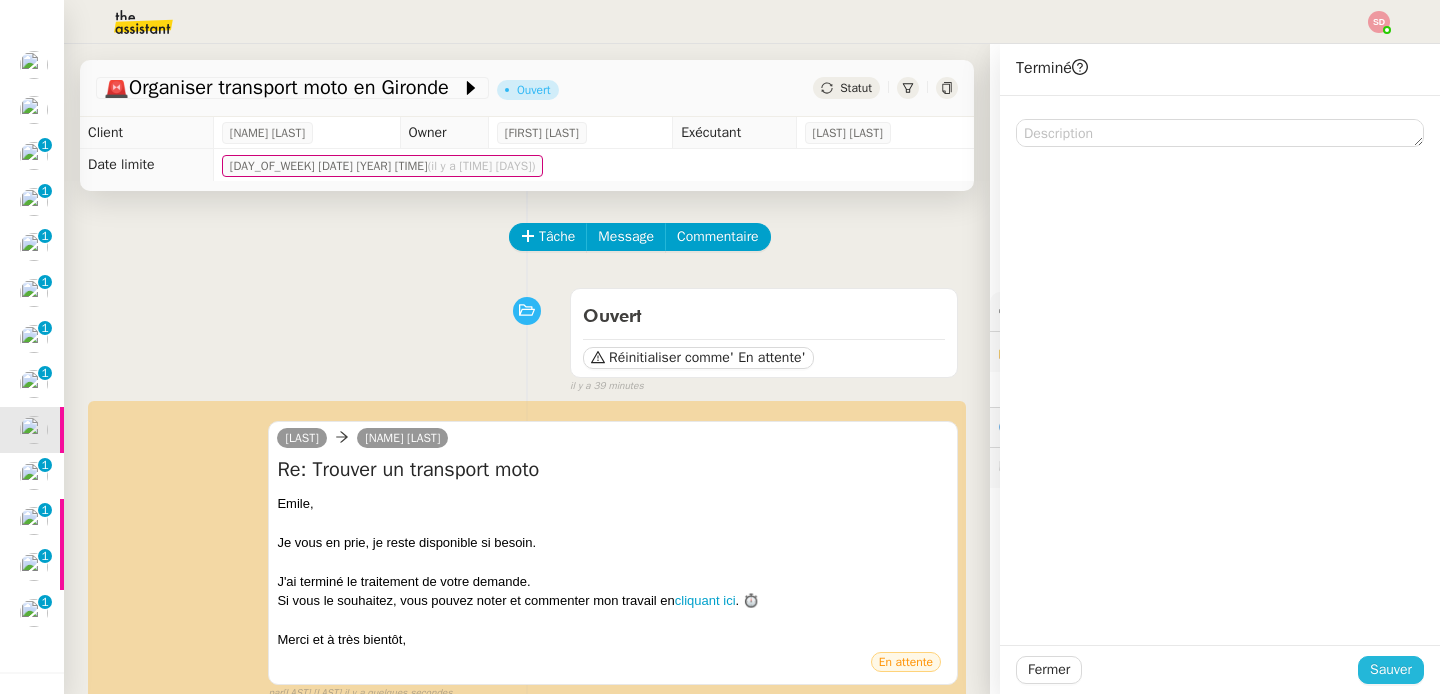 click on "Sauver" 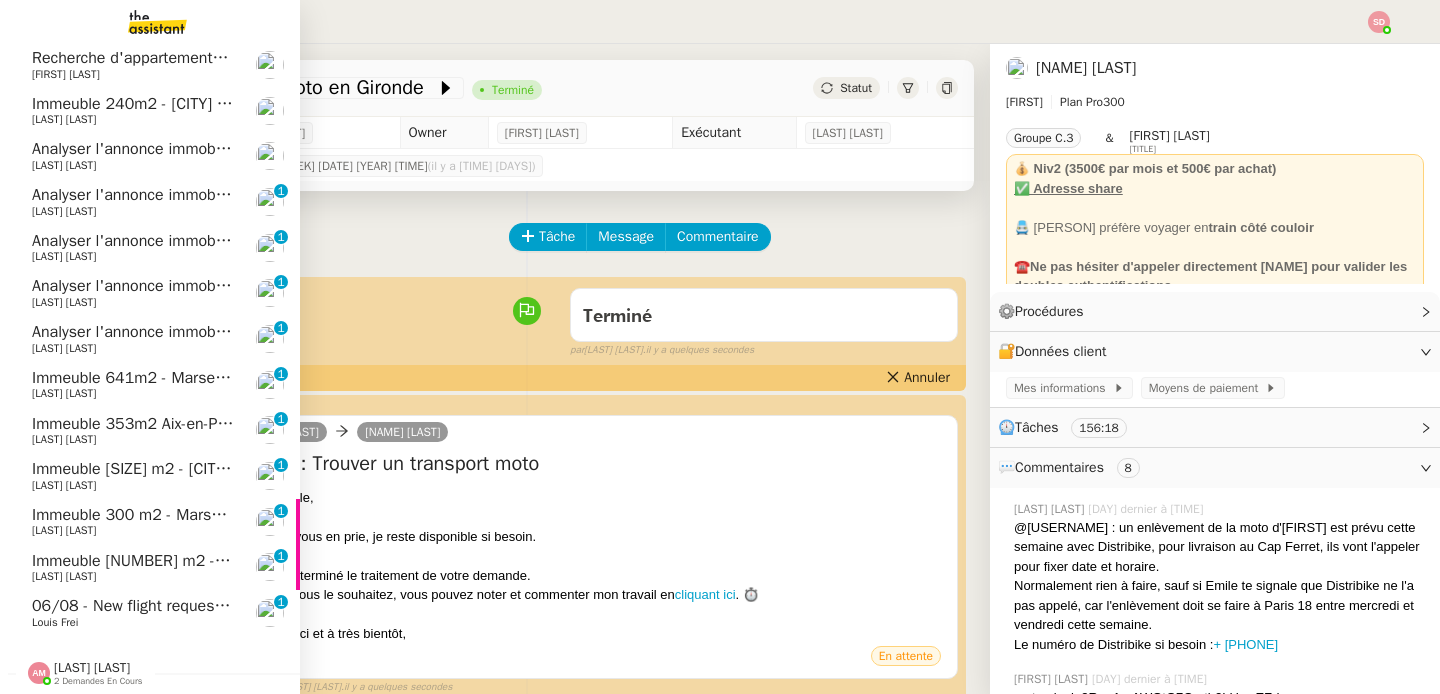 scroll, scrollTop: 101, scrollLeft: 0, axis: vertical 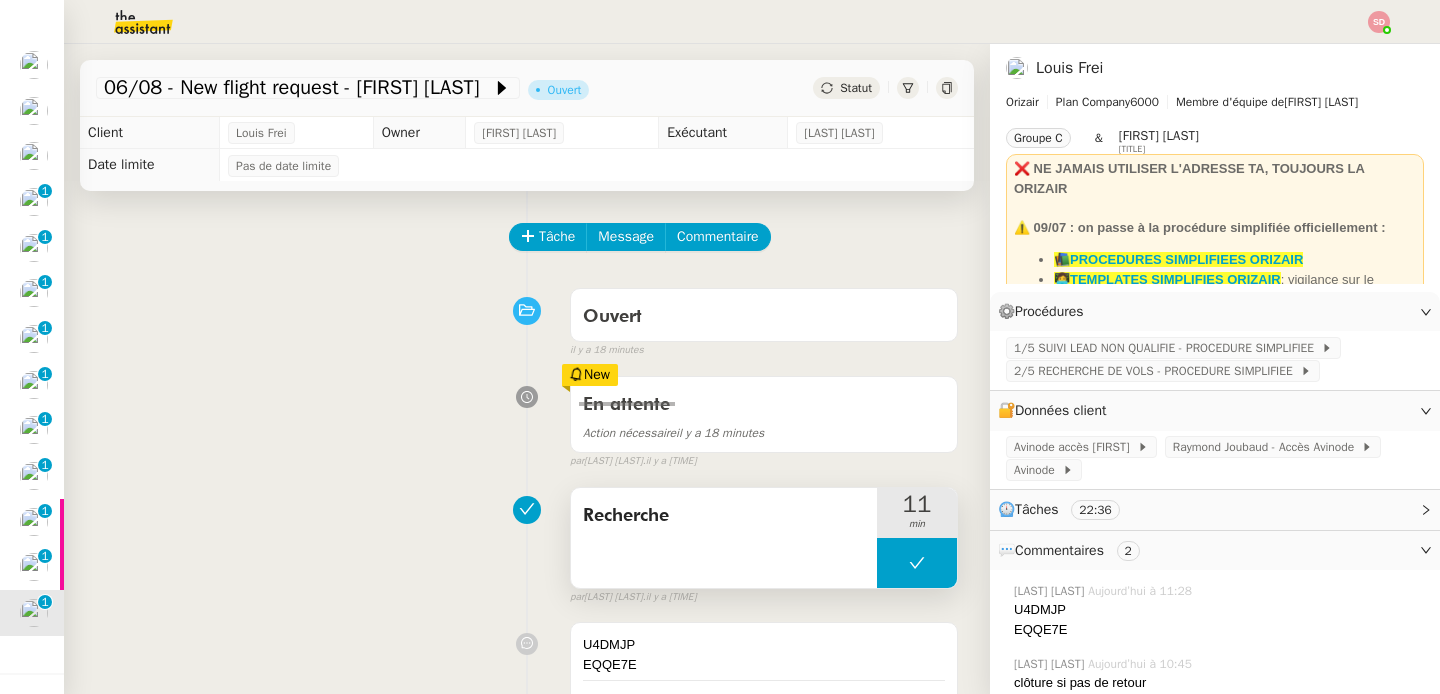 click 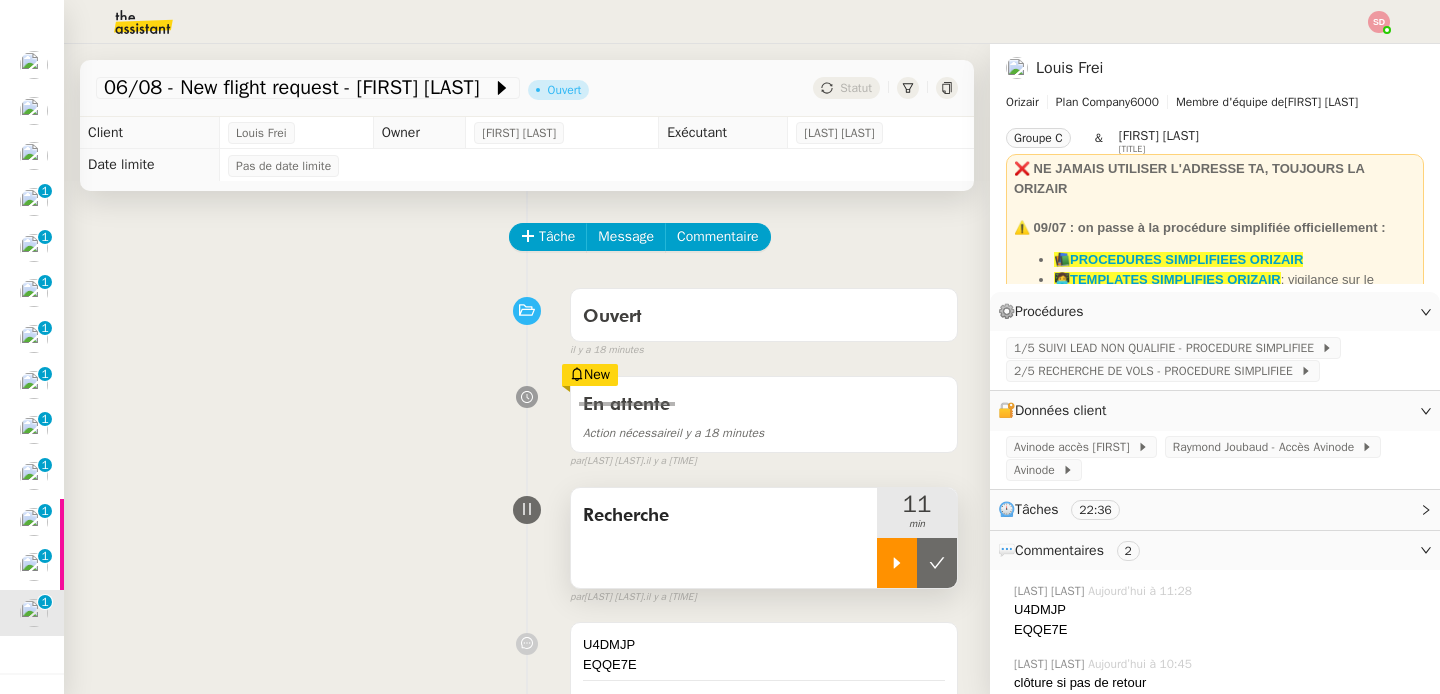 click at bounding box center (897, 563) 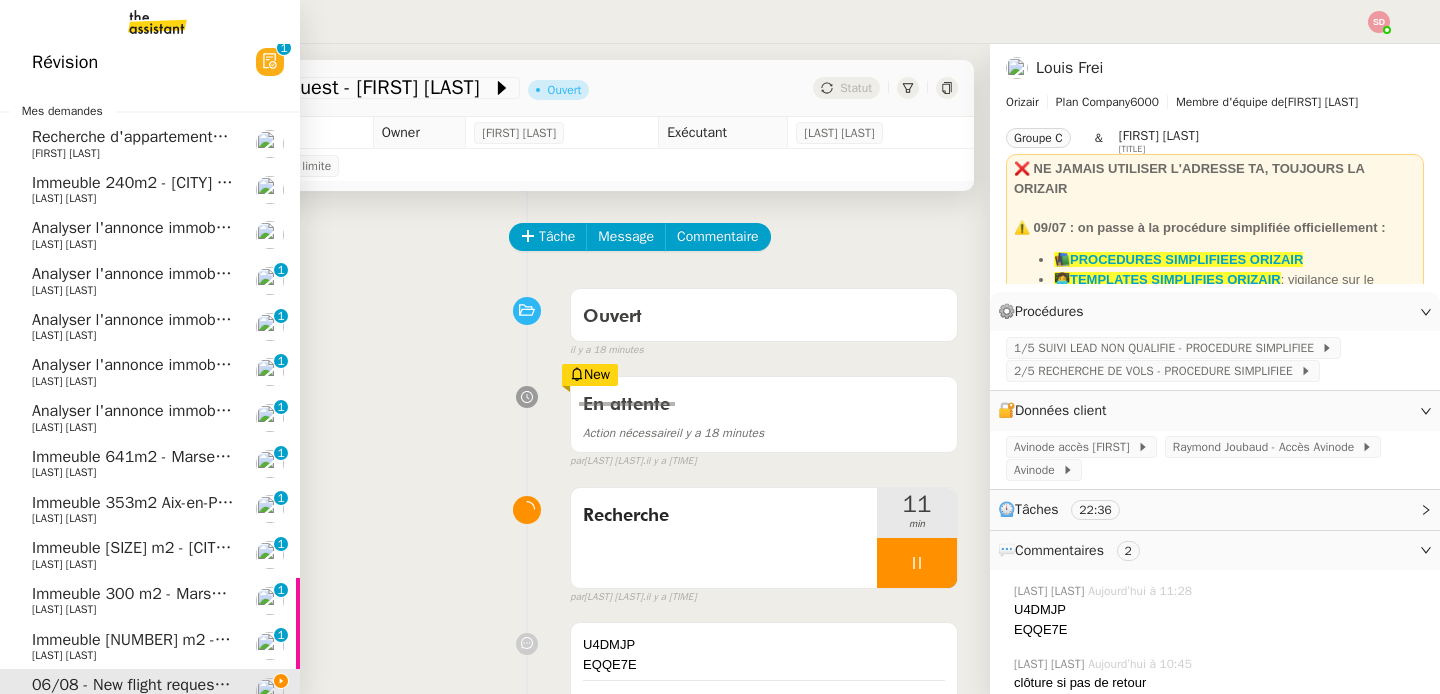 scroll, scrollTop: 0, scrollLeft: 0, axis: both 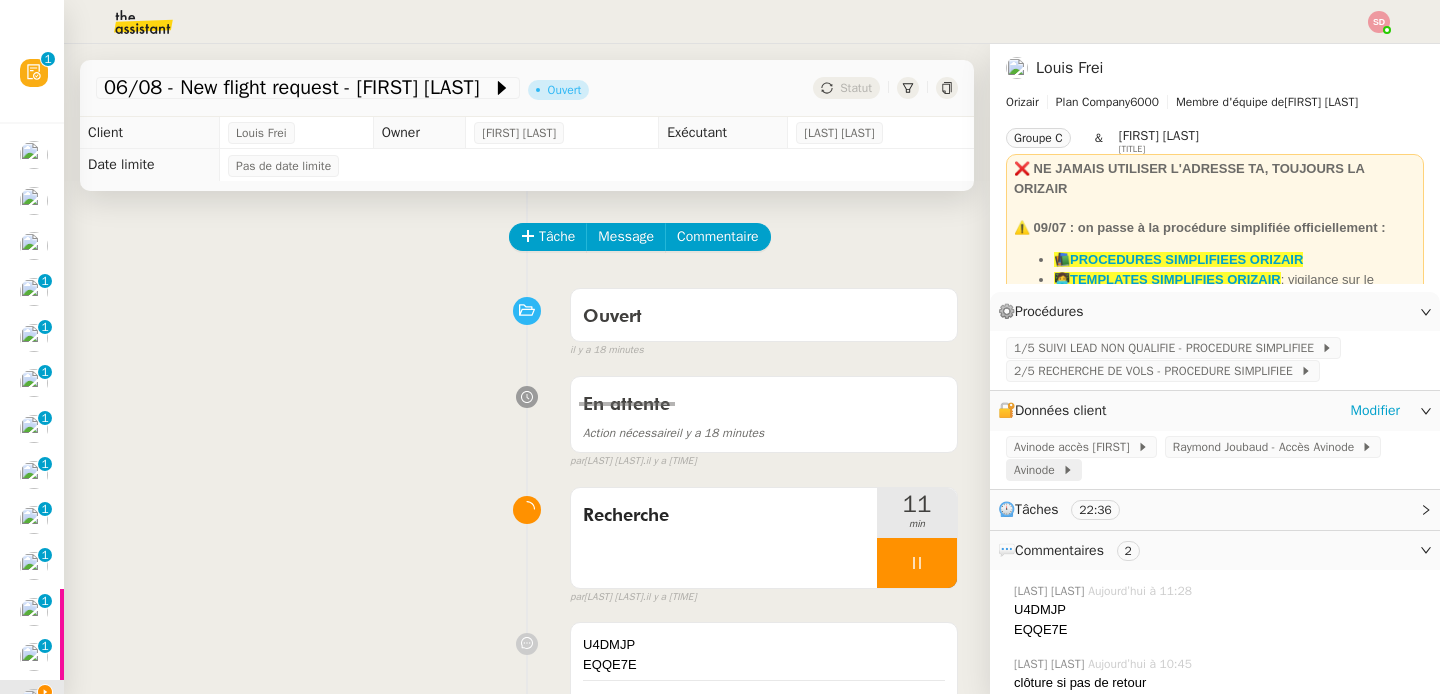 click 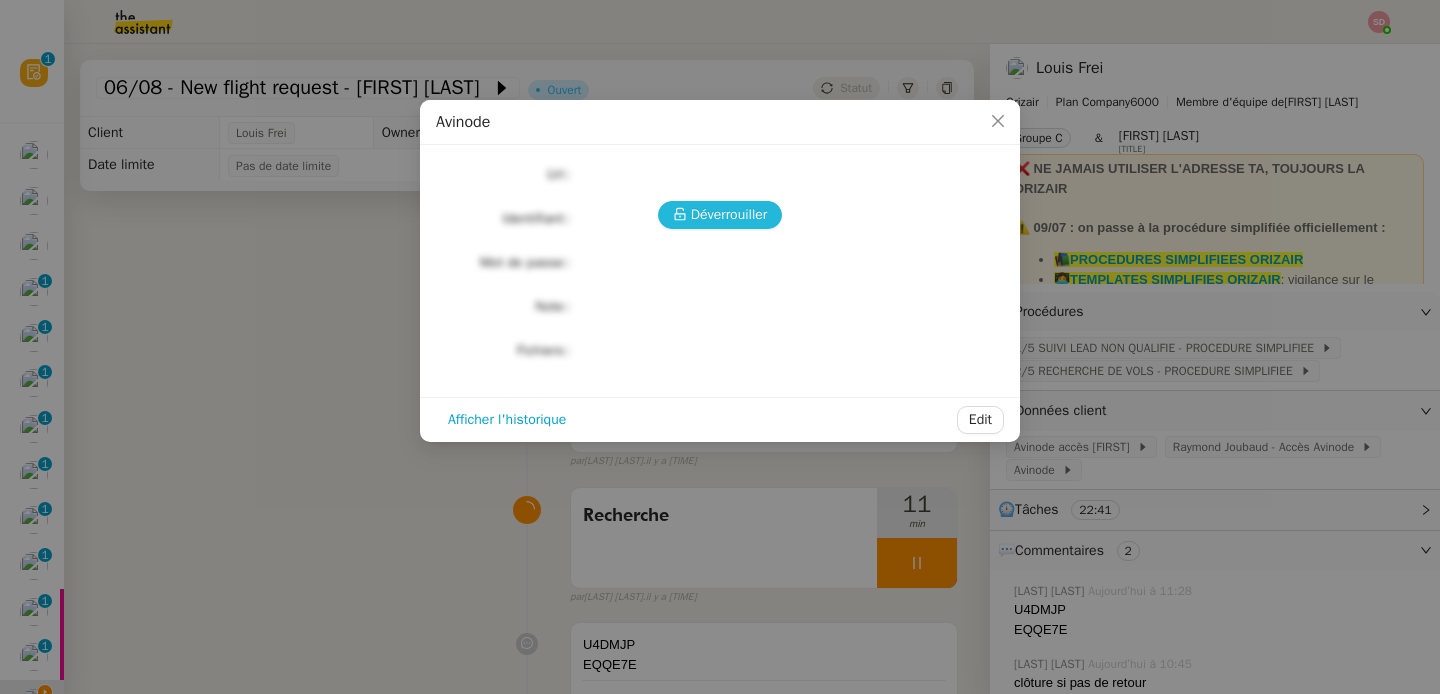 click on "Déverrouiller" at bounding box center (729, 214) 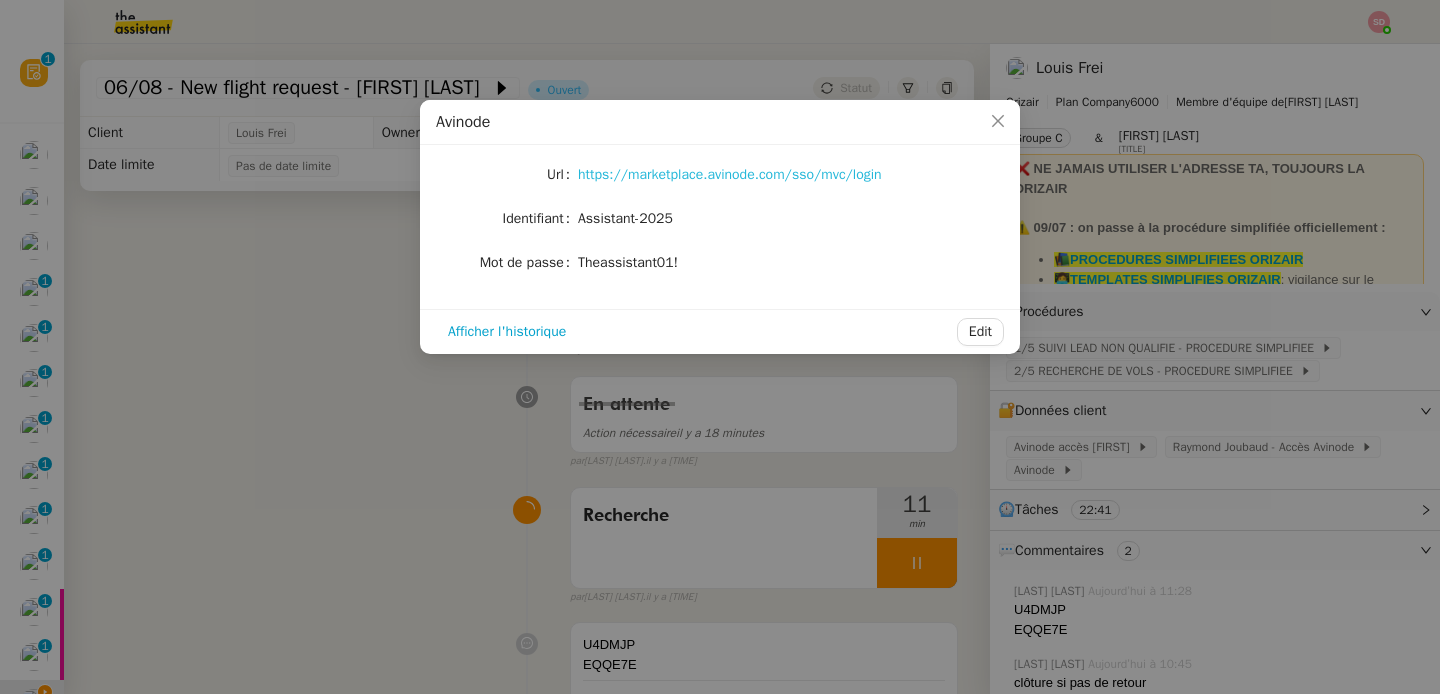 click on "https://marketplace.avinode.com/sso/mvc/login" 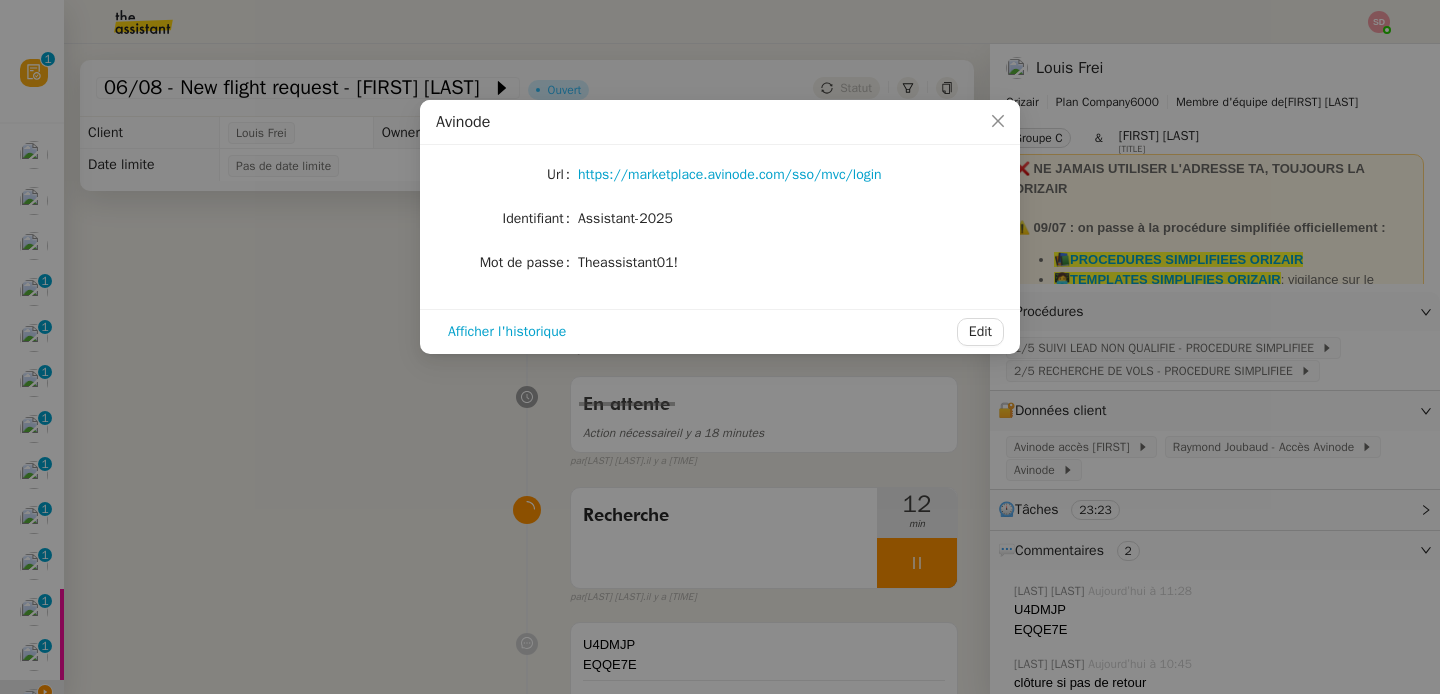 click on "Avinode Url https://marketplace.avinode.com/sso/mvc/login Identifiant Assistant-2025 Mot de passe Theassistant01! Afficher l'historique Edit" at bounding box center (720, 347) 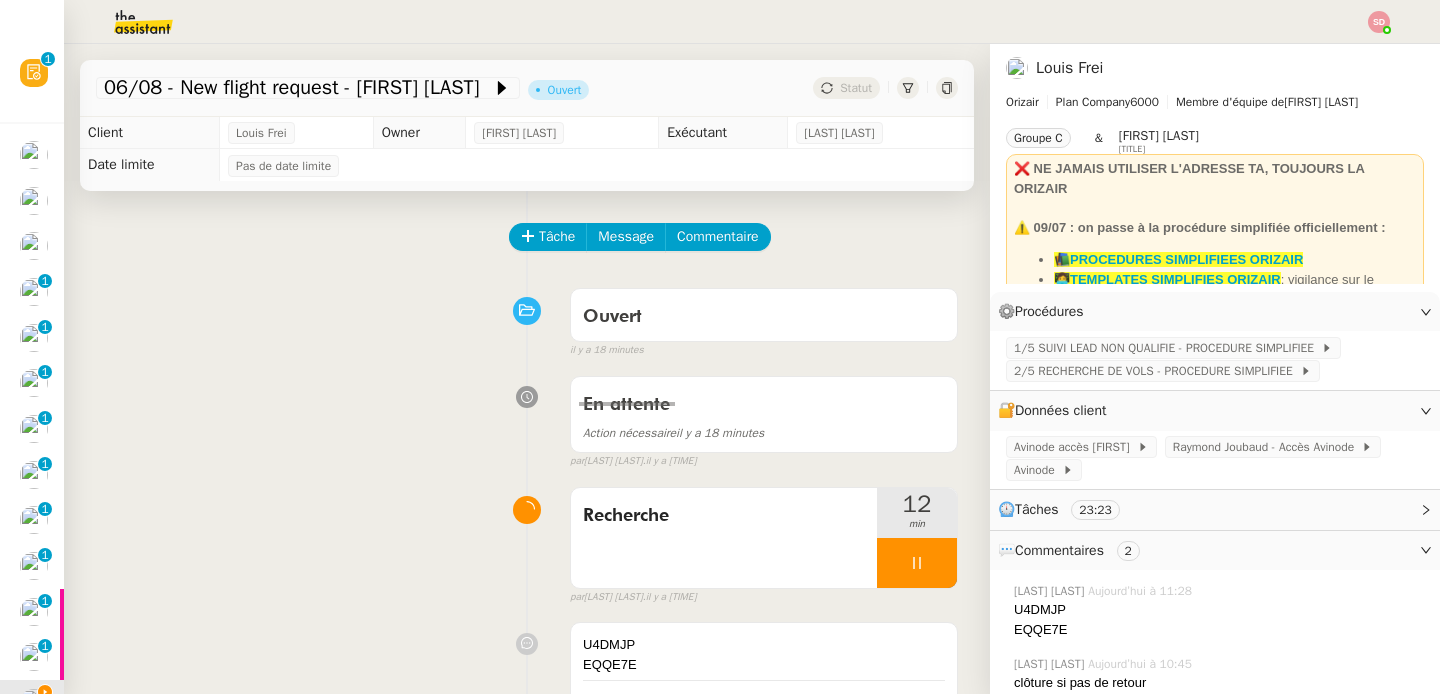 click on "U4DMJP" 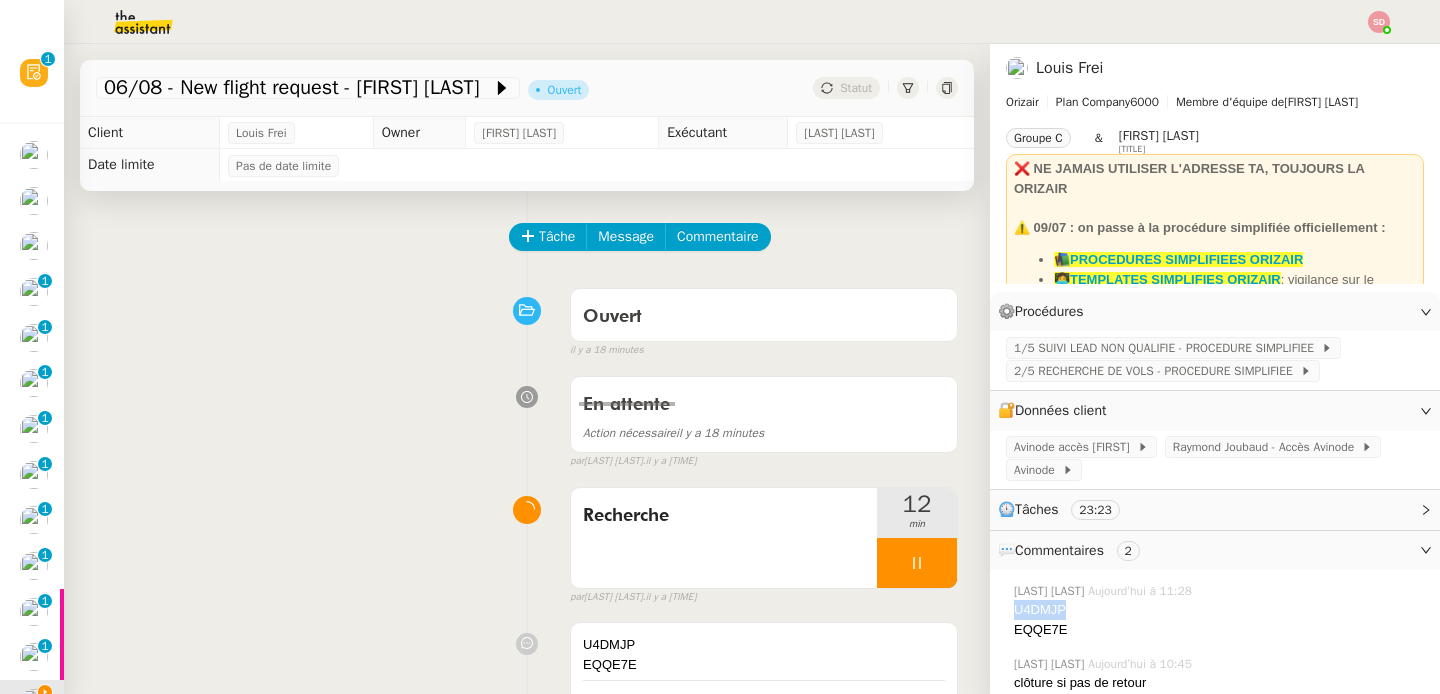 click on "U4DMJP" 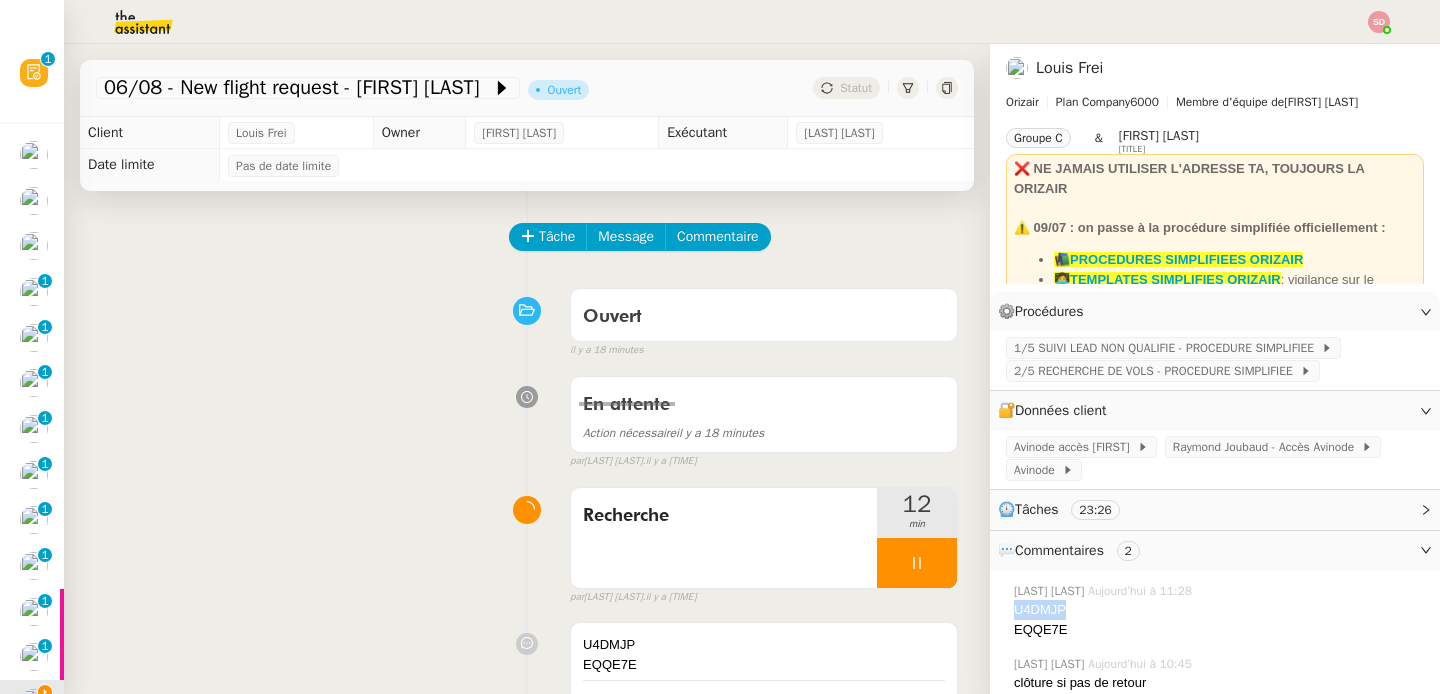 copy on "U4DMJP" 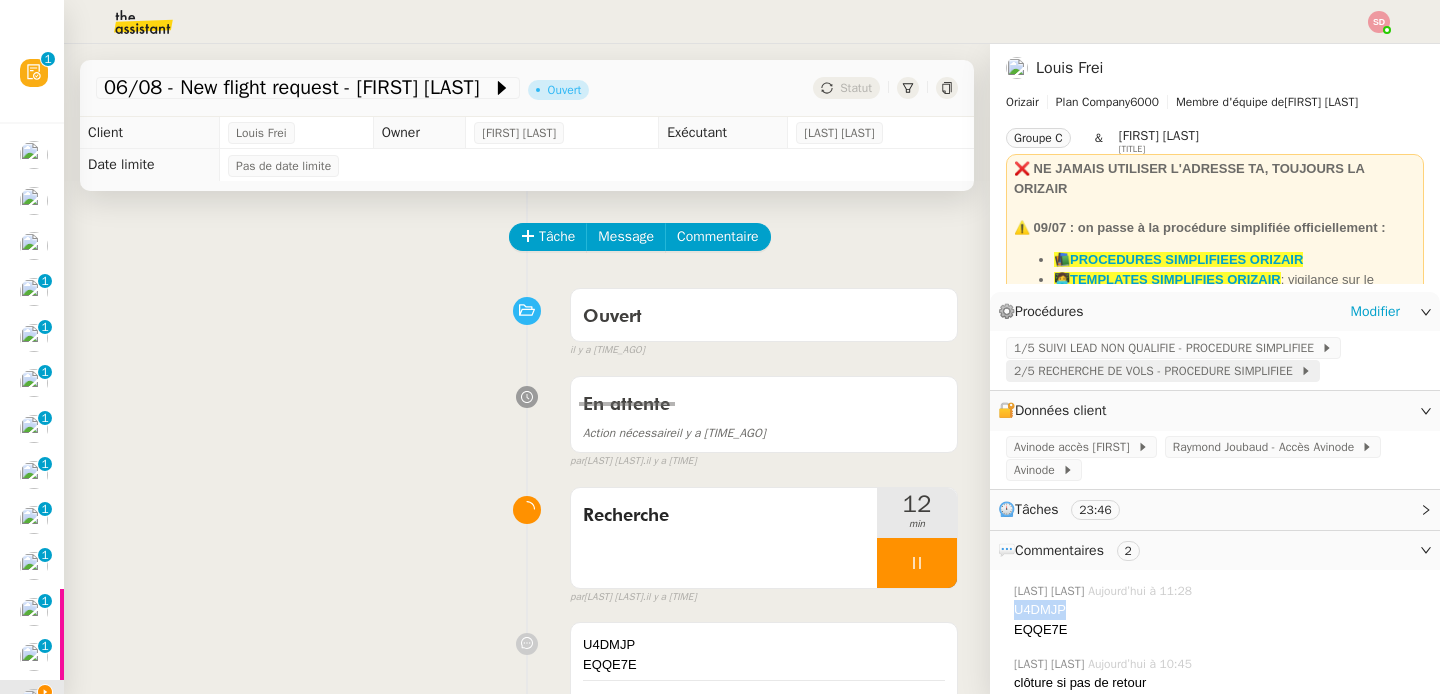 click on "2/5 RECHERCHE DE VOLS - PROCEDURE SIMPLIFIEE" 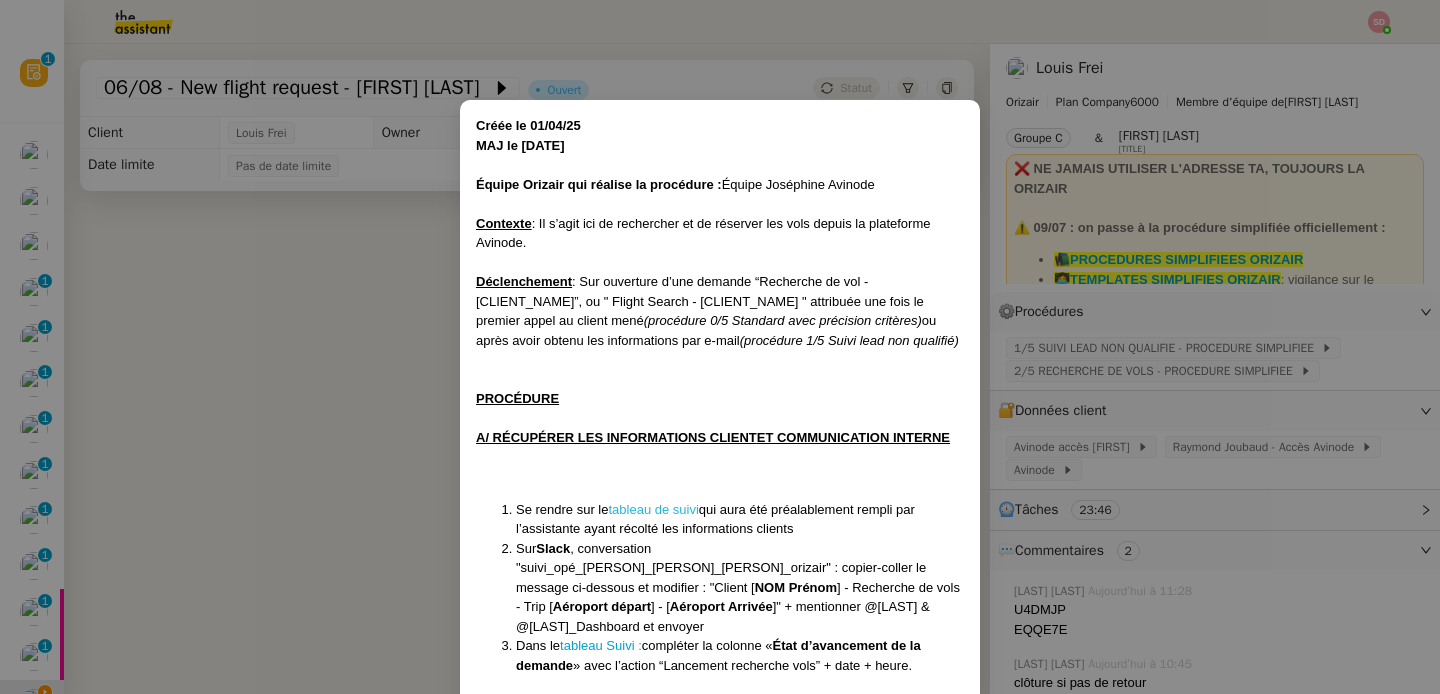 click on "tableau de suivi" at bounding box center [654, 509] 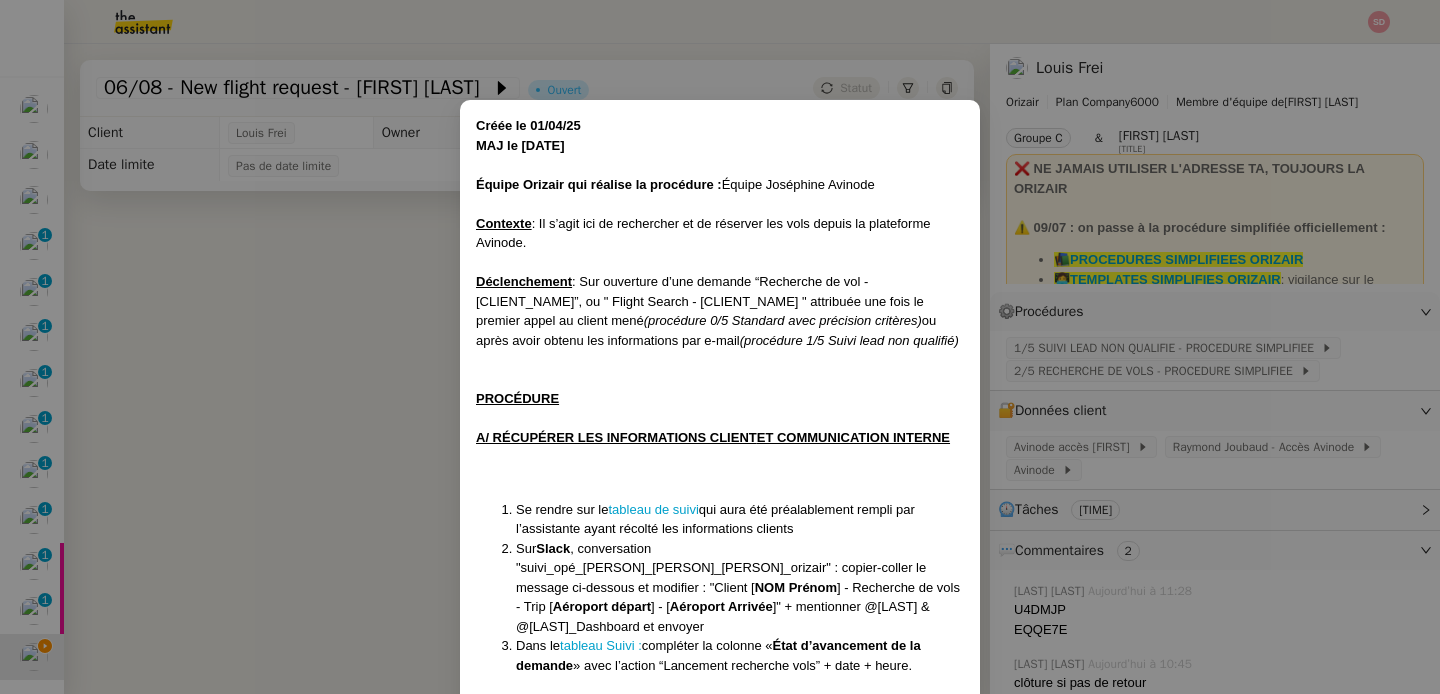 click on "Créée le [DATE] MAJ le [DATE] Équipe Orizair qui réalise la procédure : Équipe [LAST] Avinode Contexte : Il s’agit ici de rechercher et de réserver les vols depuis la plateforme Avinode. Déclenchement : Sur ouverture d’une demande “Recherche de vol - NOM CLIENT”, ou " Flight Search - NOM DU CLIENT " attribuée une fois le premier appel au client mené (procédure 0/5 Standard avec précision critères) ou après avoir obtenu les informations par e-mail (procédure 1/5 Suivi lead non qualifié) PROCÉDURE A/ RÉCUPÉRER LES INFORMATIONS CLIENT ET COMMUNICATION INTERNE Se rendre sur le tableau de suivi qui aura été préalablement rempli par l’assistante ayant récolté les informations clients Sur Slack , conversation "suivi_opé_[LAST]_[LAST]_[LAST]" : copier-coller le message ci-dessous et modifier : "Client [ NOM Prénom ] - Recherche de vols - Trip [ Aéroport départ ] - [ Aéroport Arrivée Dans le tableau Suivi : compléter la colonne « M +" at bounding box center [720, 347] 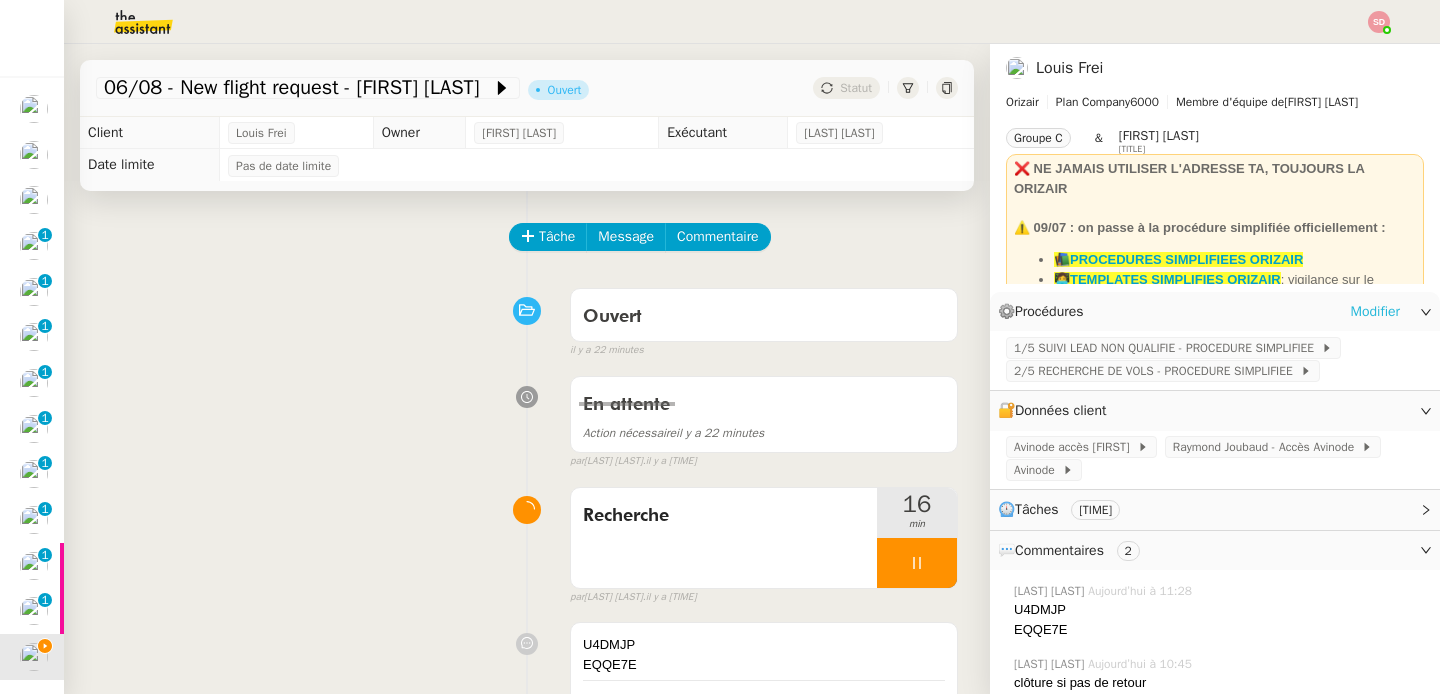 click on "Modifier" 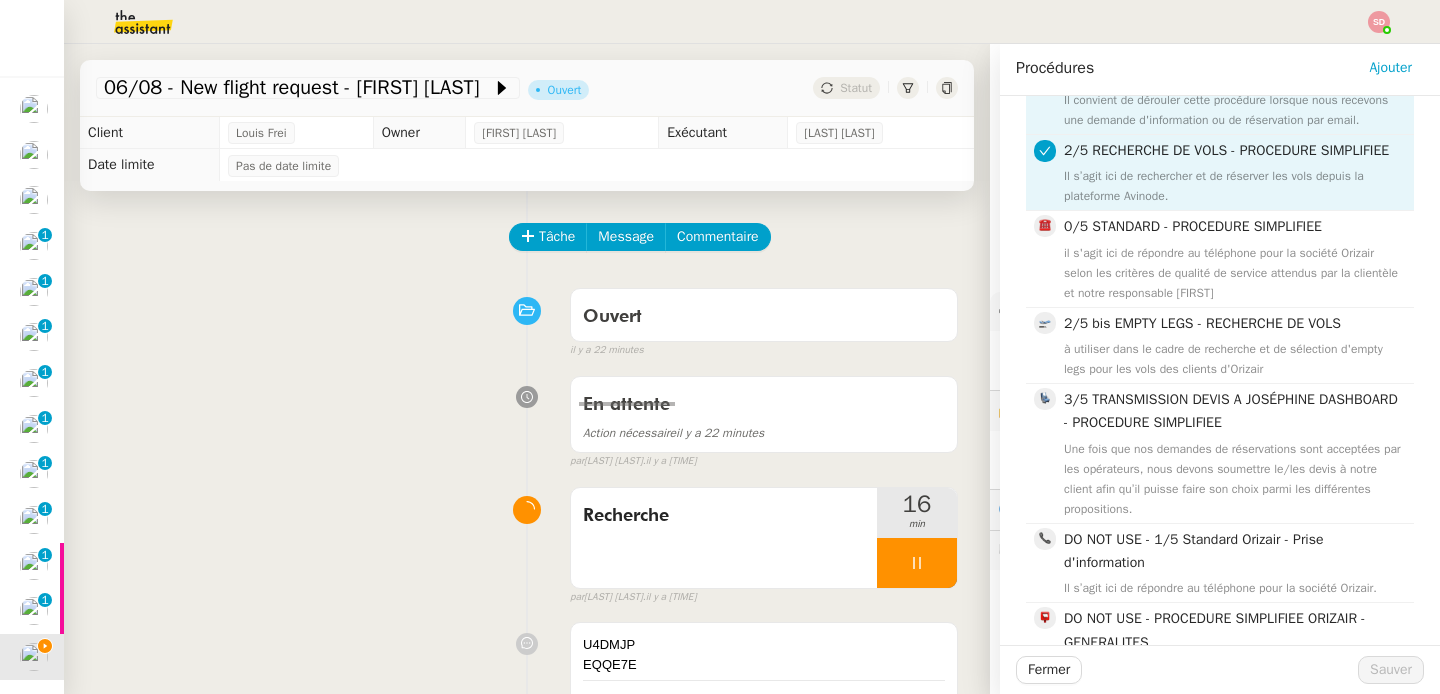 scroll, scrollTop: 281, scrollLeft: 0, axis: vertical 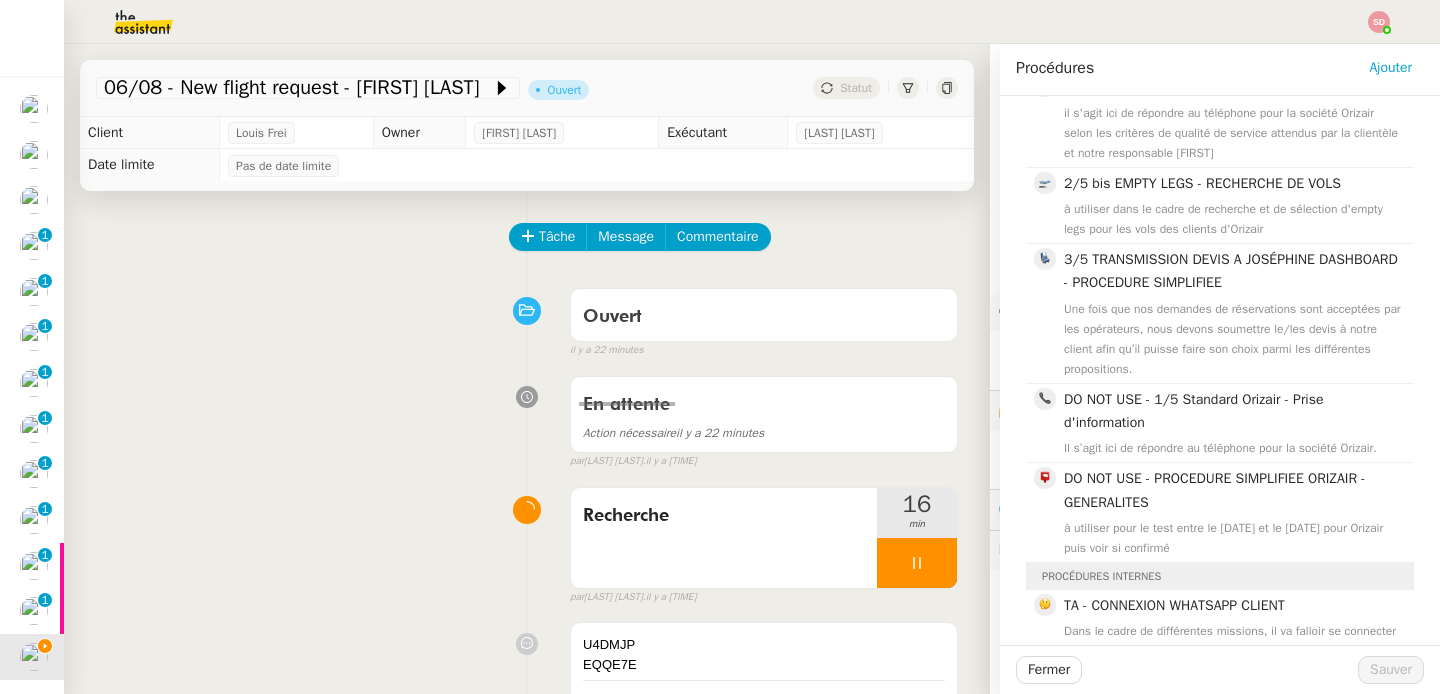 click on "Une fois que nos demandes de réservations sont acceptées par les opérateurs, nous devons soumettre le/les devis à notre client afin qu’il puisse faire son choix parmi les différentes propositions." 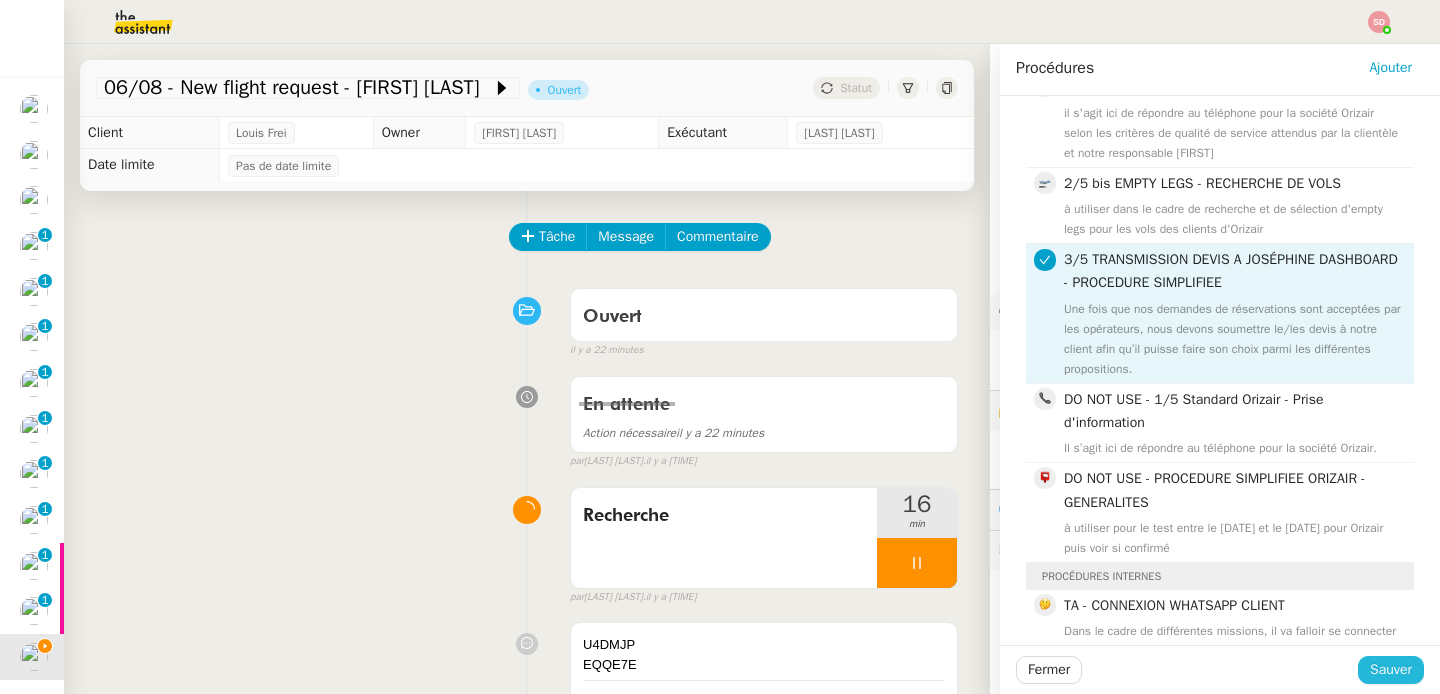 click on "Sauver" 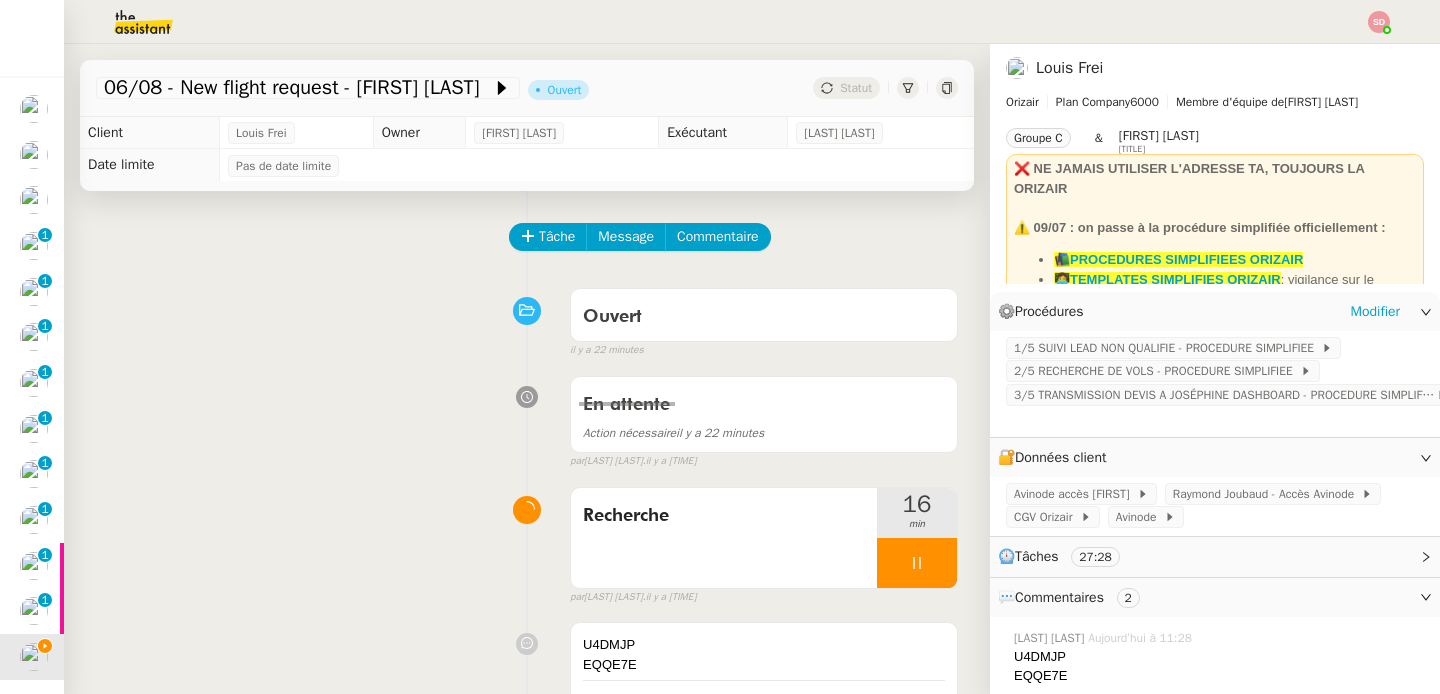 click on "1/5 SUIVI LEAD NON QUALIFIE - PROCEDURE SIMPLIFIEE       2/5 RECHERCHE DE VOLS - PROCEDURE SIMPLIFIEE       3/5 TRANSMISSION DEVIS A JOSÉPHINE DASHBOARD - PROCEDURE SIMPLIFIEE" 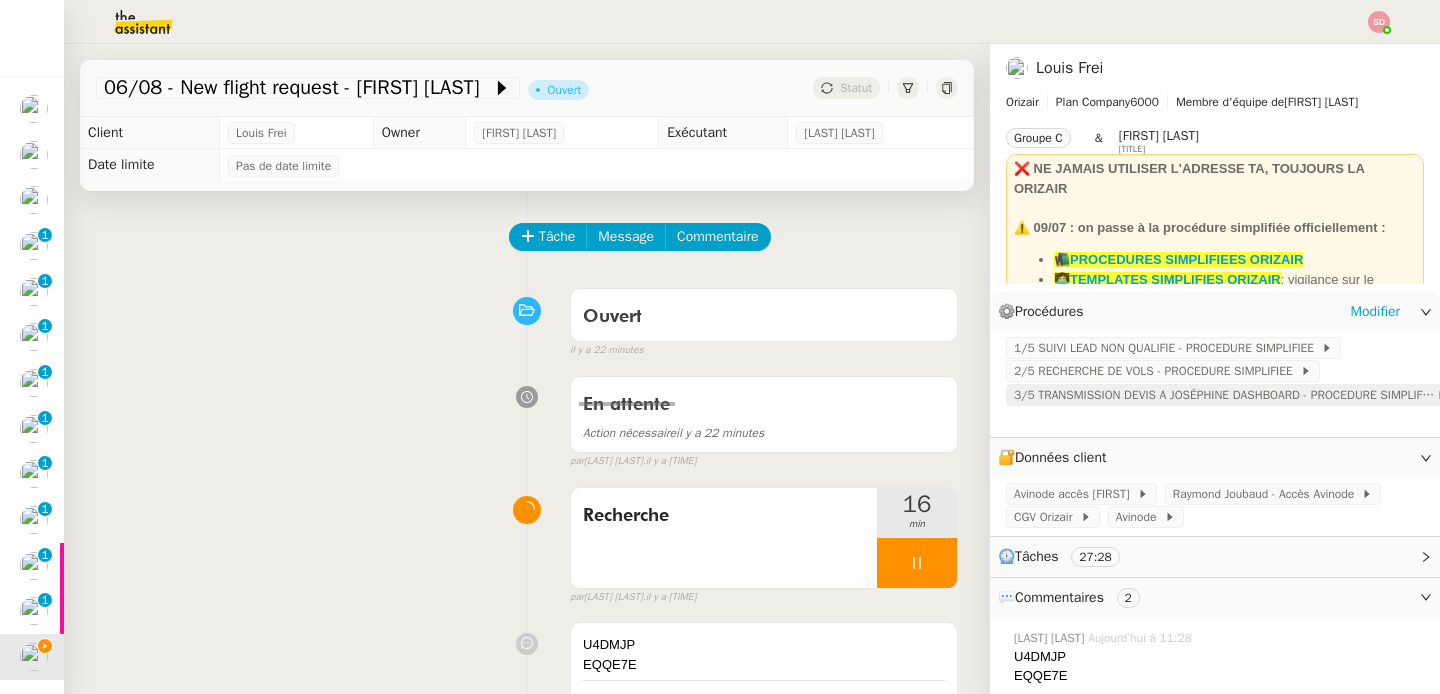click on "3/5 TRANSMISSION DEVIS A JOSÉPHINE DASHBOARD - PROCEDURE SIMPLIFIEE" 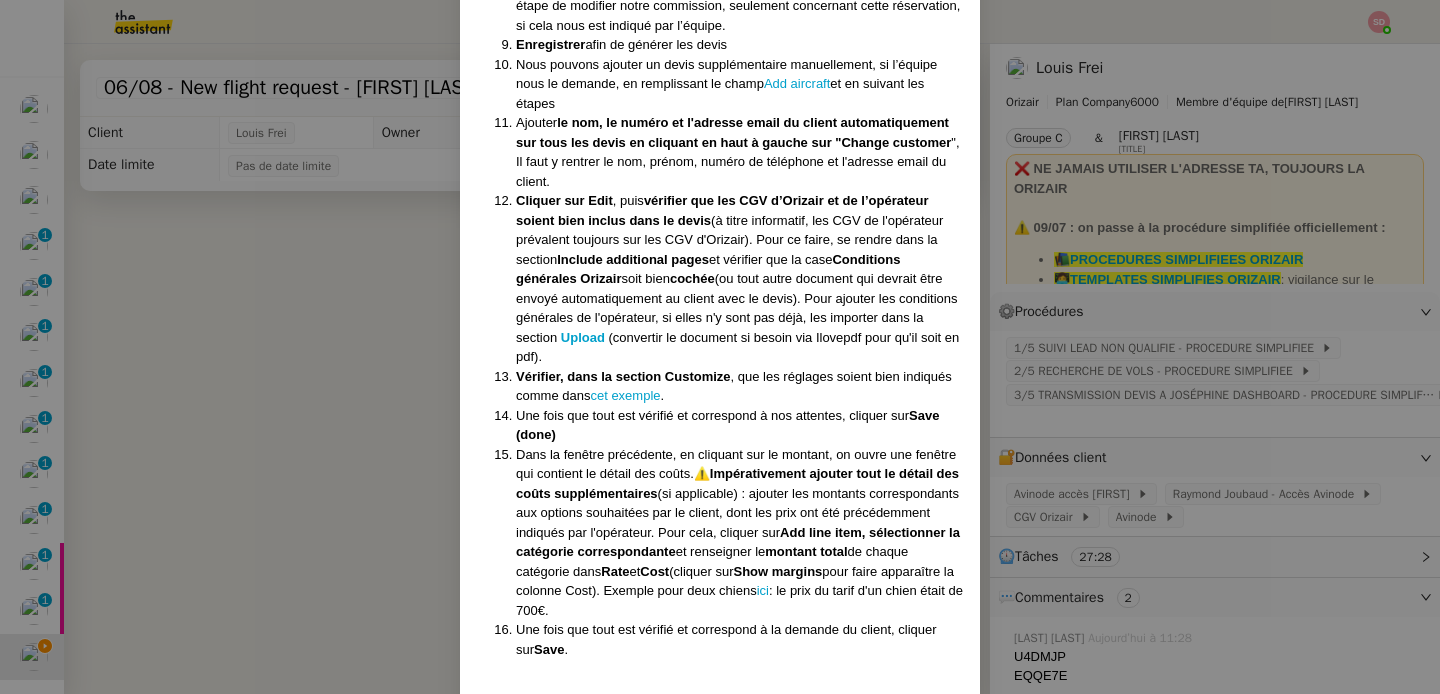 scroll, scrollTop: 1008, scrollLeft: 0, axis: vertical 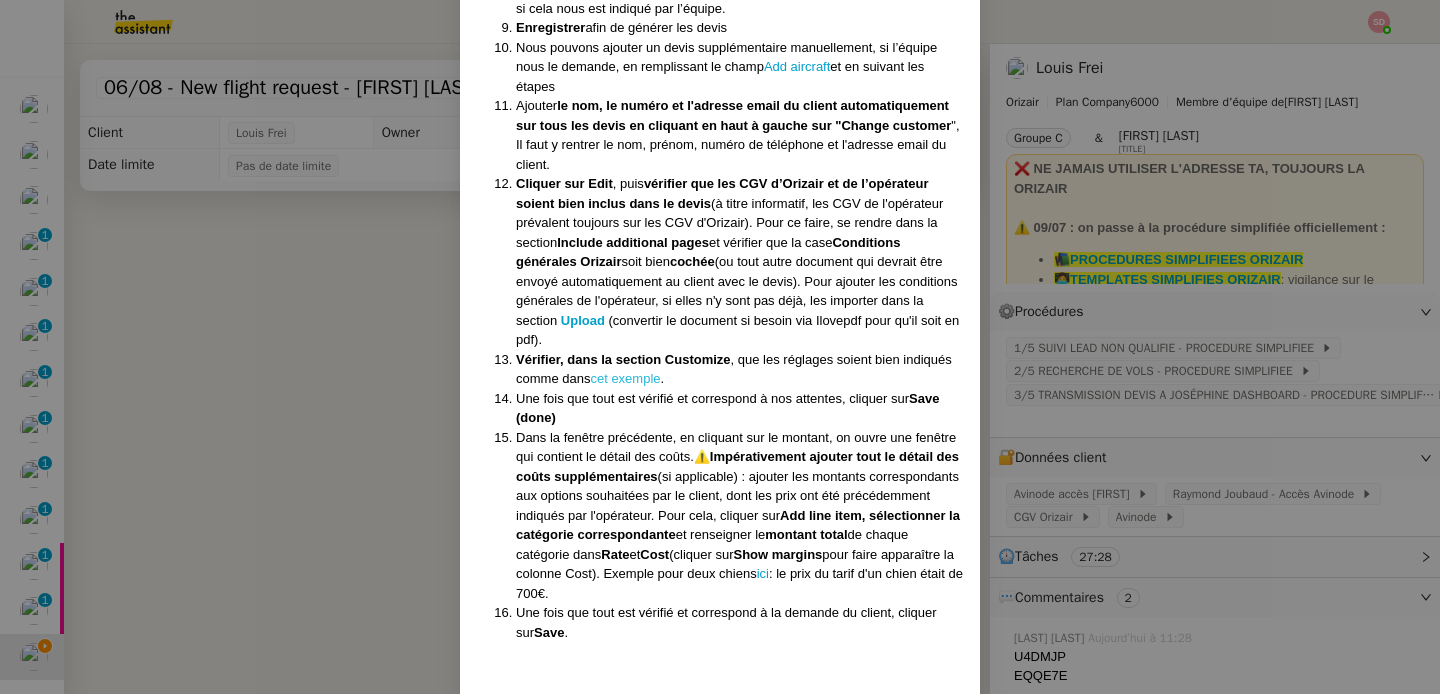 click on "cet exemple" at bounding box center [625, 378] 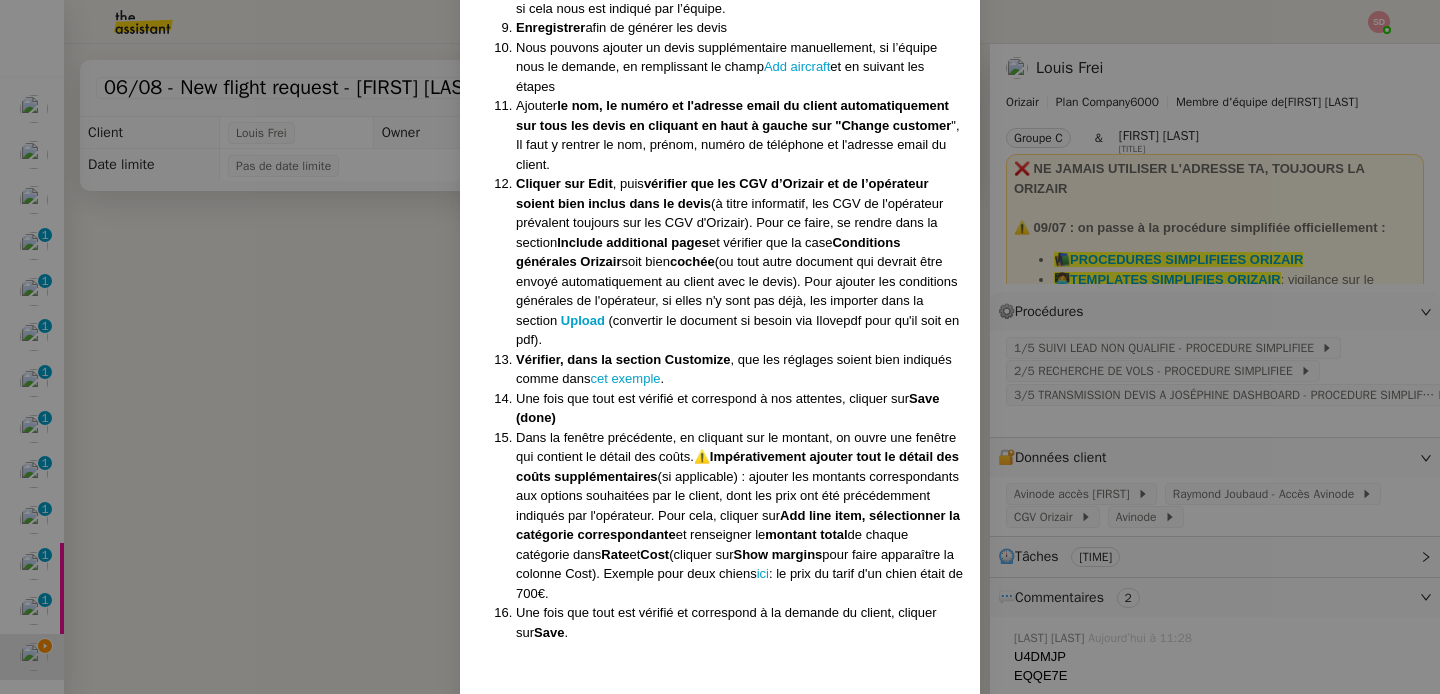 click on "Créée le [DATE] MAJ le [DATE] Équipe Orizair qui réalise la procédure :  Équipe Joséphine Avinode Contexte  : Une fois que nos demandes de réservations sont acceptées par les opérateurs, nous devons soumettre le/les devis à notre client afin qu’il puisse faire son choix parmi les différentes propositions. Déclenchement  : Sur réception d’une notification d’acceptation de la part d’un opérateur PROCEDURE A/ GÉNÉRER LES DEVIS Se rendre dans la section Avinode Marketplace (M) puis  Trip > Buying  et cliquer sur la ligne correspondante au trajet. Cliquer sur le vendeur  pour voir son message : il contiendra automatiquement le  prix final  (en haut de la fenêtre de conversation), le  devis  ainsi que les  termes et conditions  du voyage. ⚠️  A cette étape : bien lire l'intégralité des documents et des annotations de l'opérateur,  ⚠️ La transparence des prix pour Orizair vis-à-vis de ses clients est primordiale. Dans le cas où l'opérateur ne répondrait pas  Import" at bounding box center (720, 347) 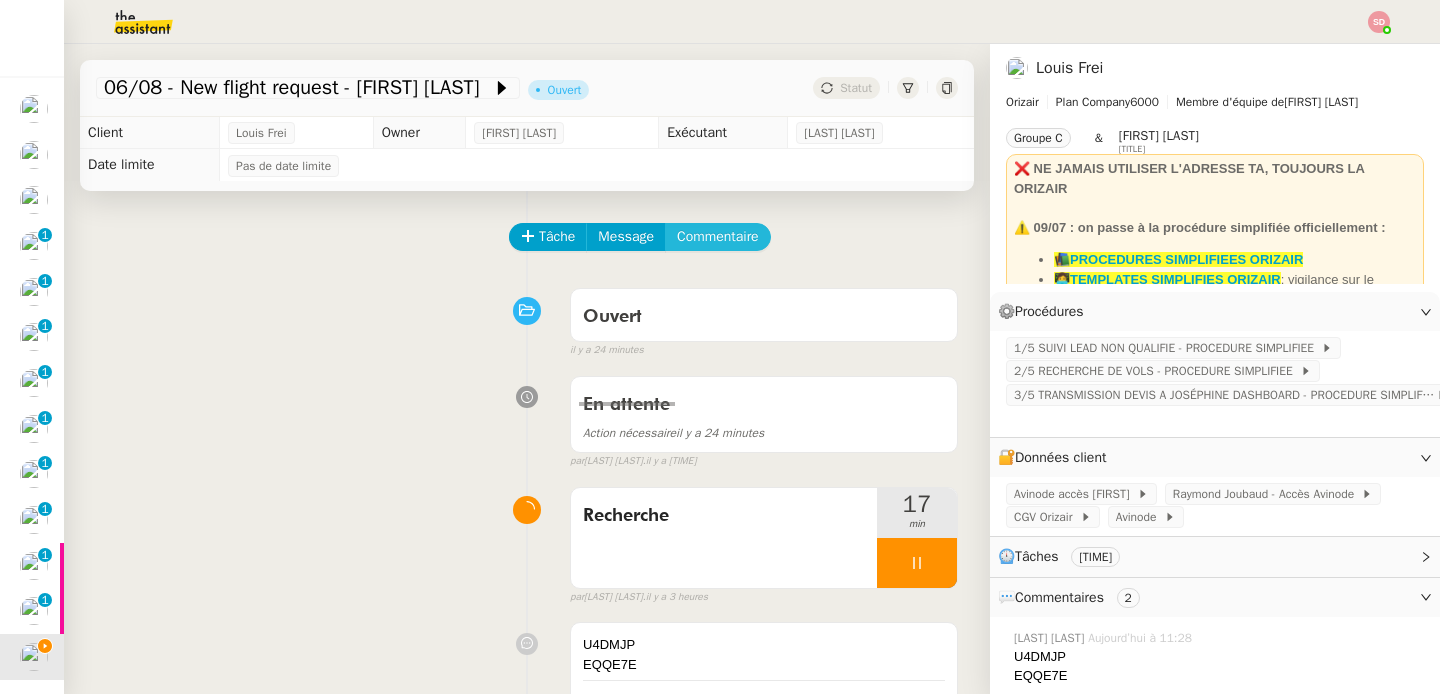 click on "Commentaire" 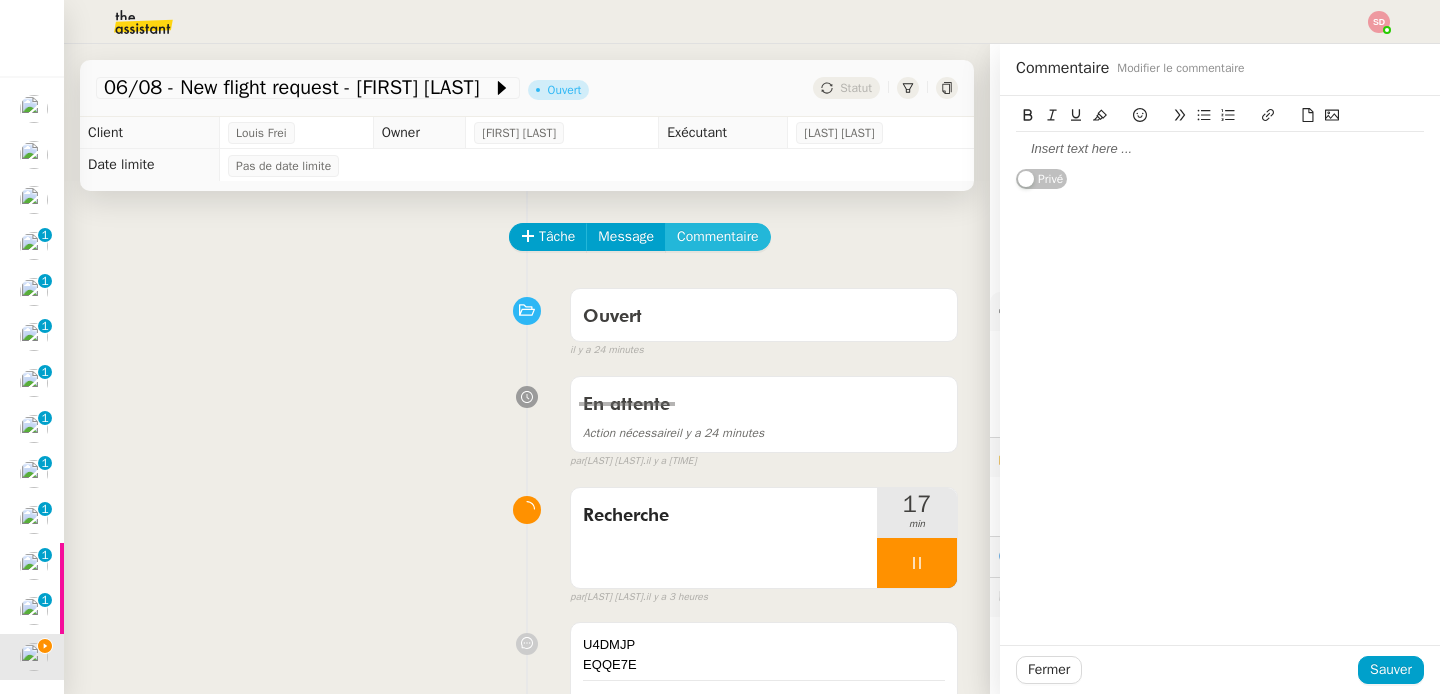 type 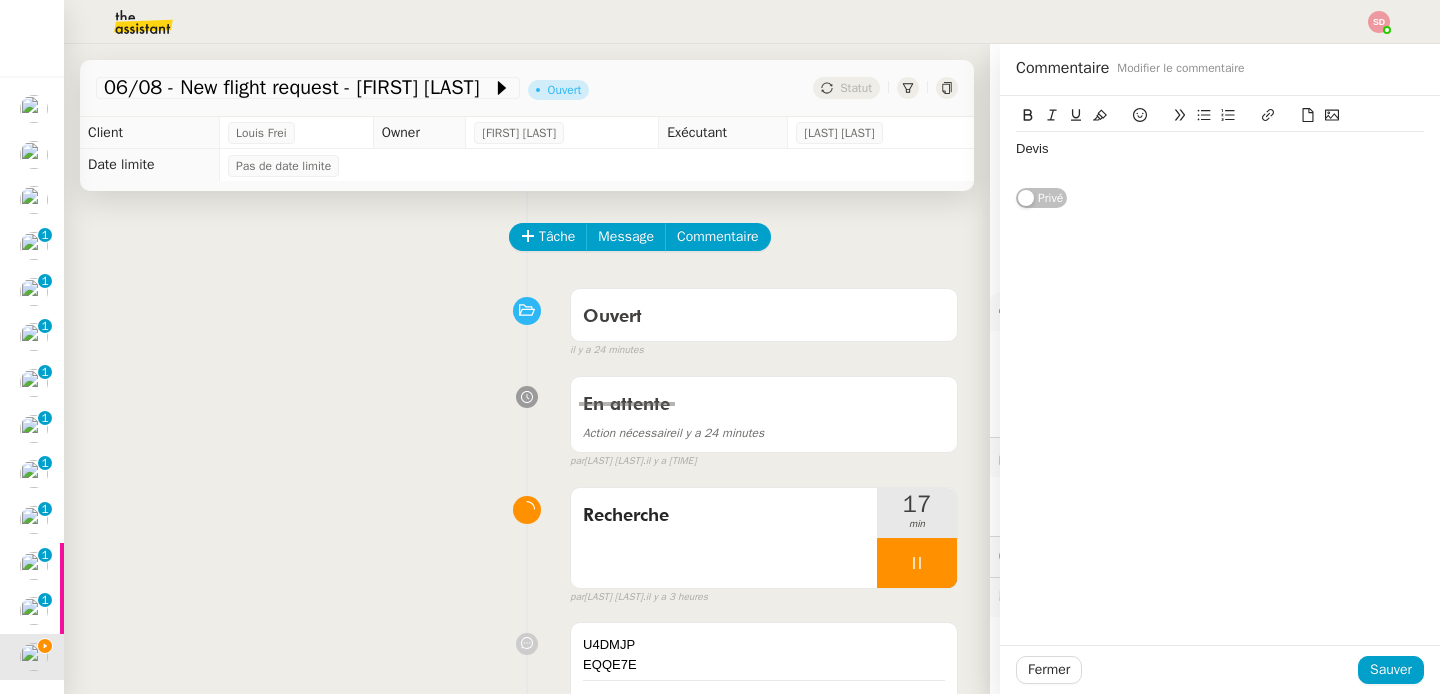 click 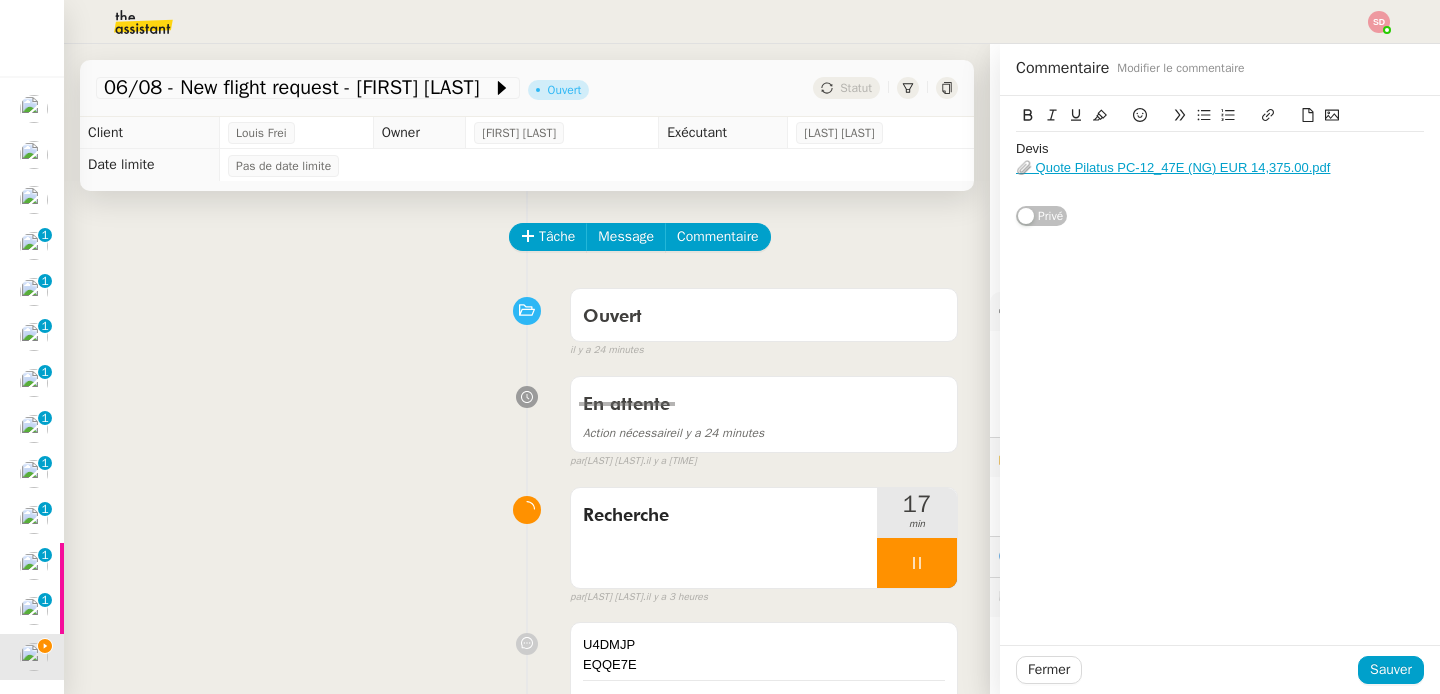 click 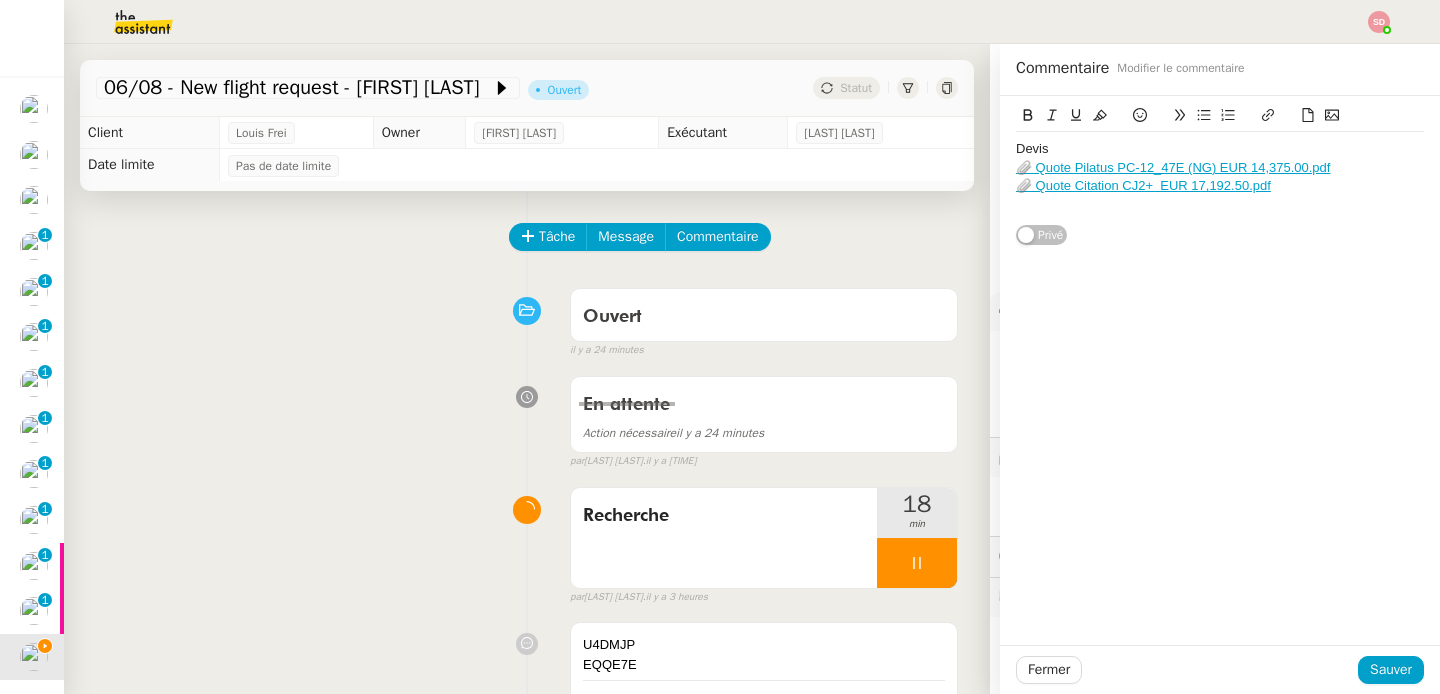 click 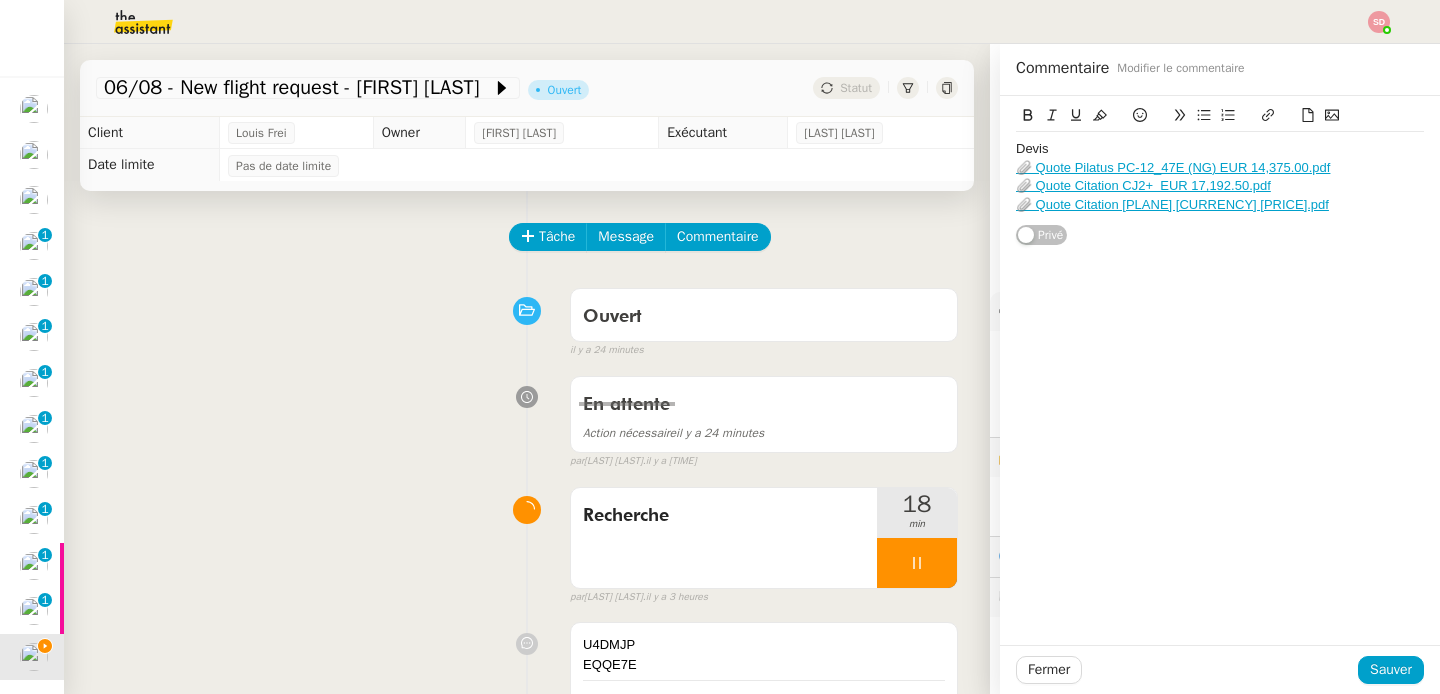 click on "Devis" 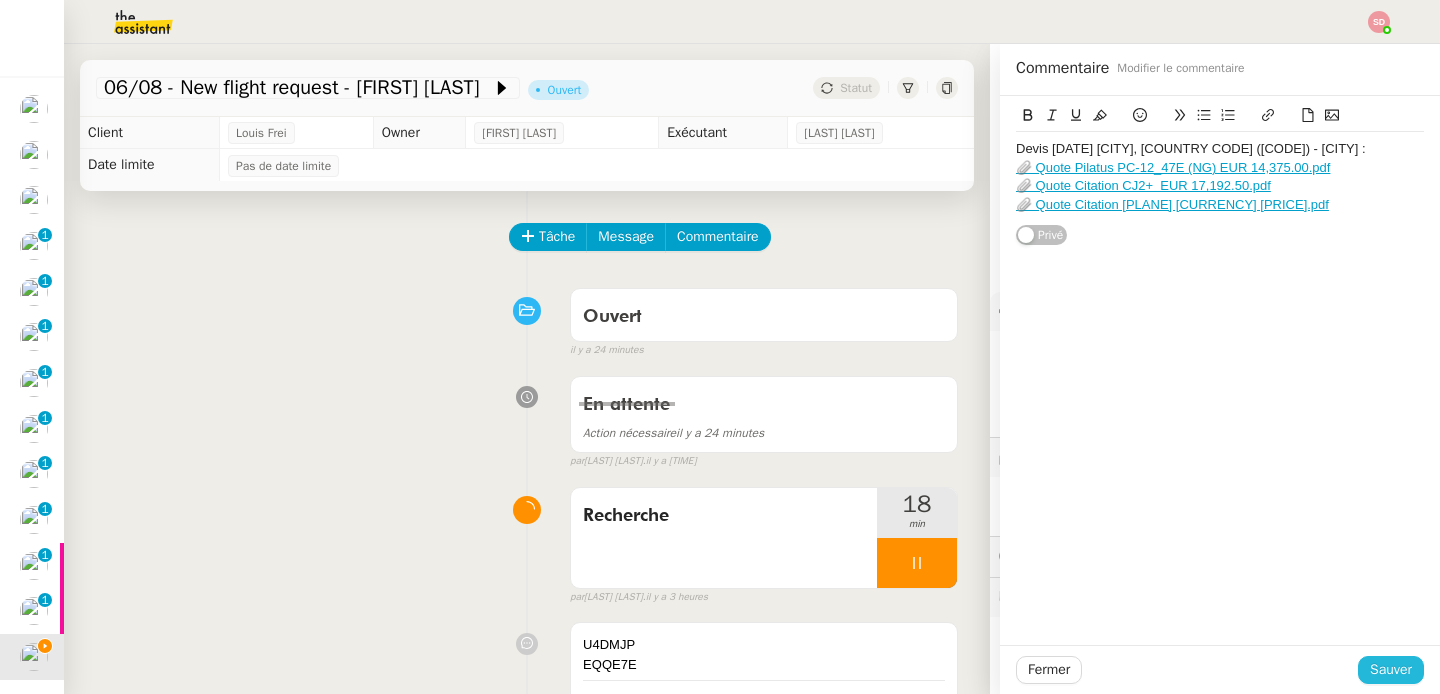 click on "Sauver" 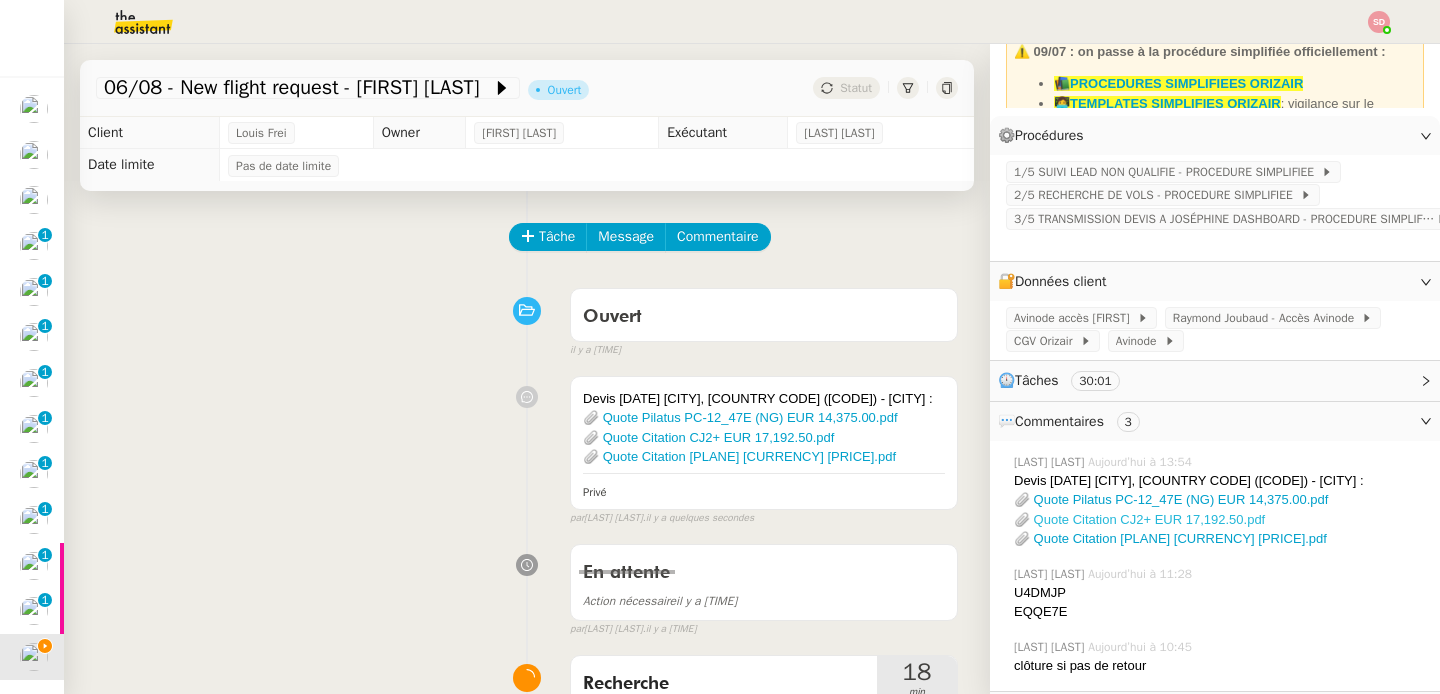 scroll, scrollTop: 181, scrollLeft: 0, axis: vertical 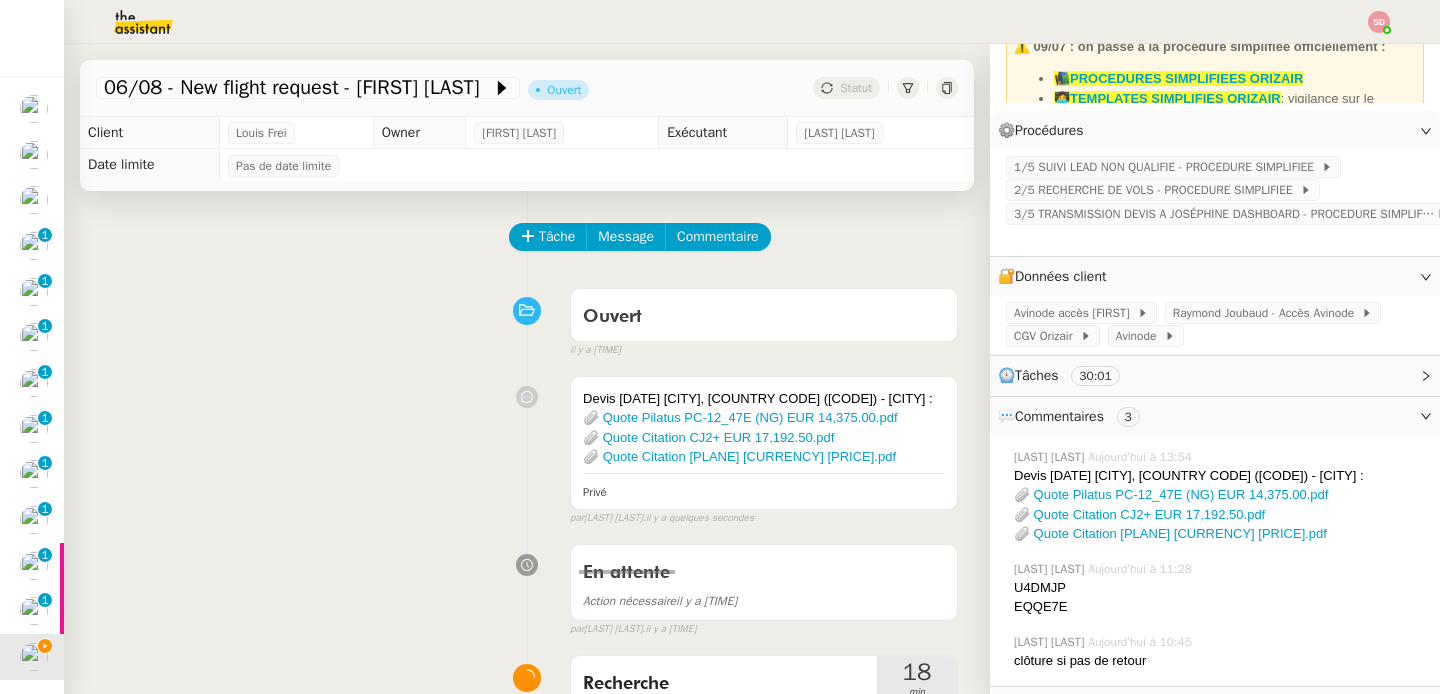 click on "EQQE7E" 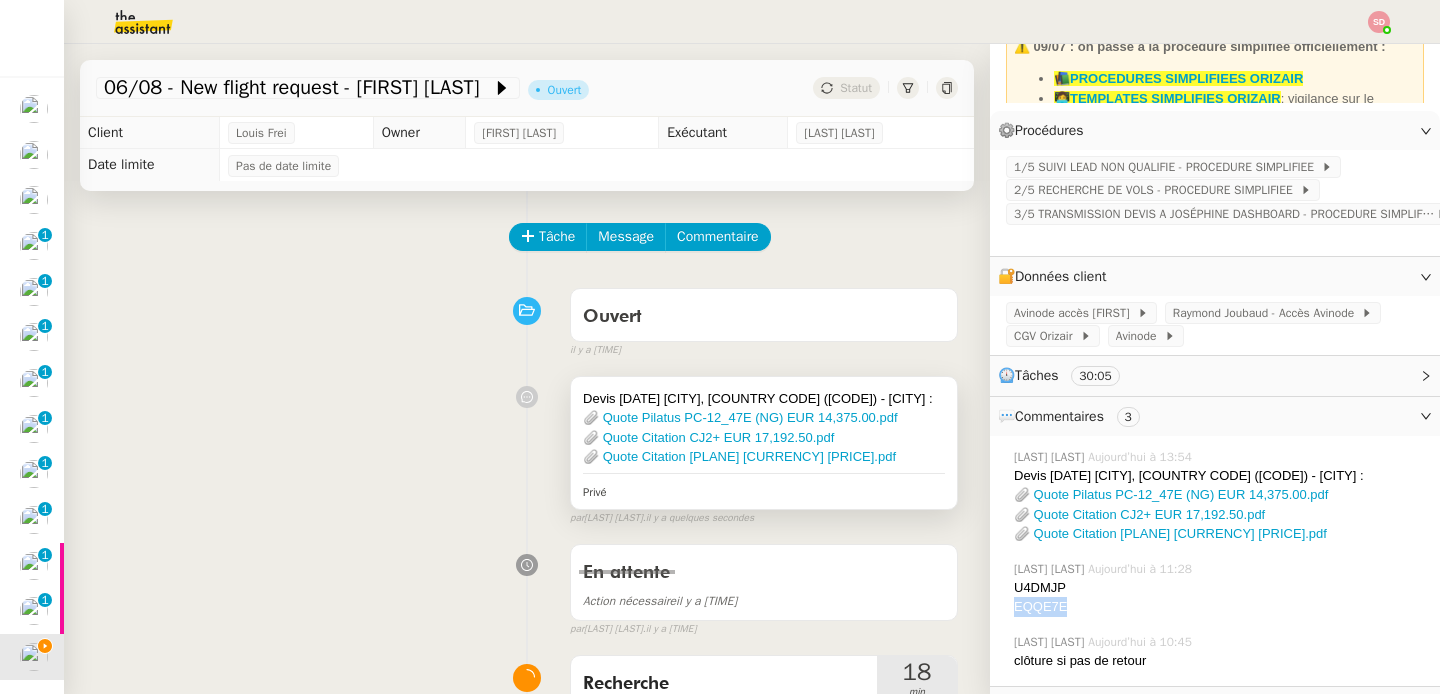 copy on "EQQE7E" 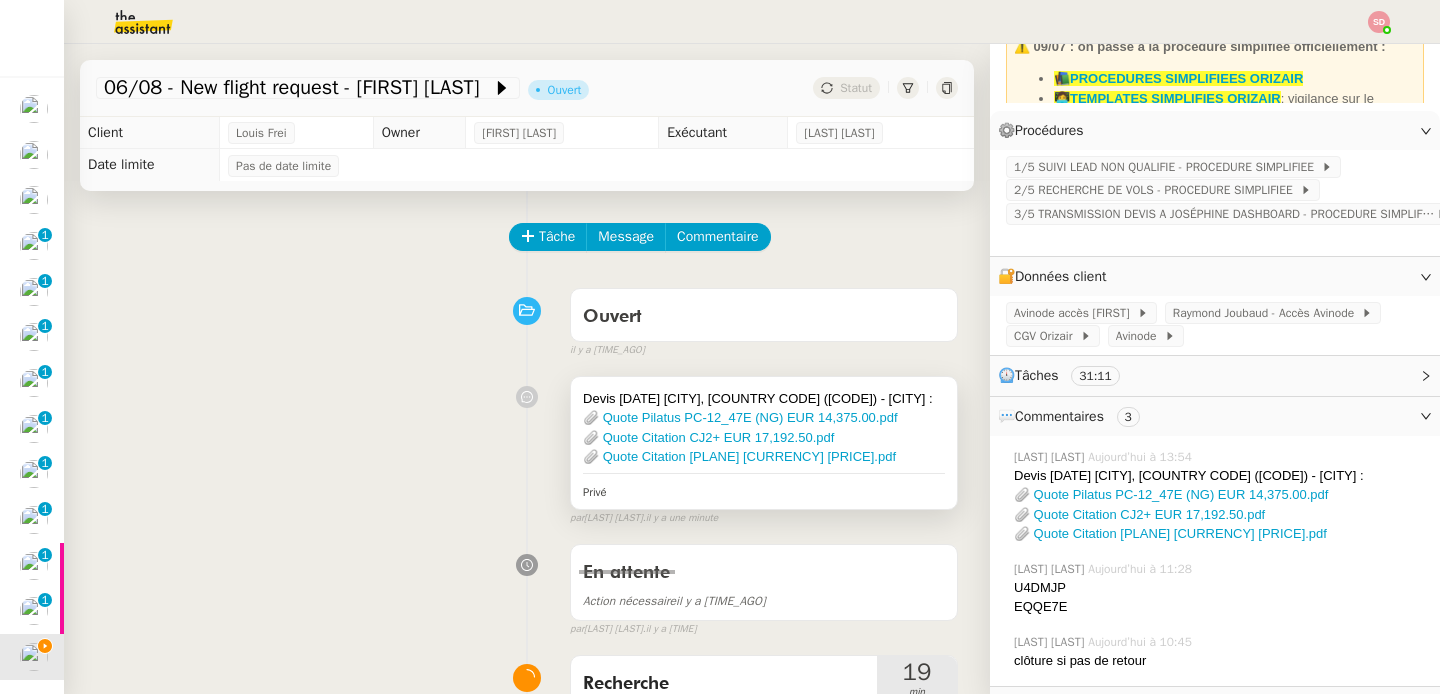click on "Devis [DATE] [CITY], [COUNTRY CODE] ([CODE]) - [CITY] :" at bounding box center (764, 399) 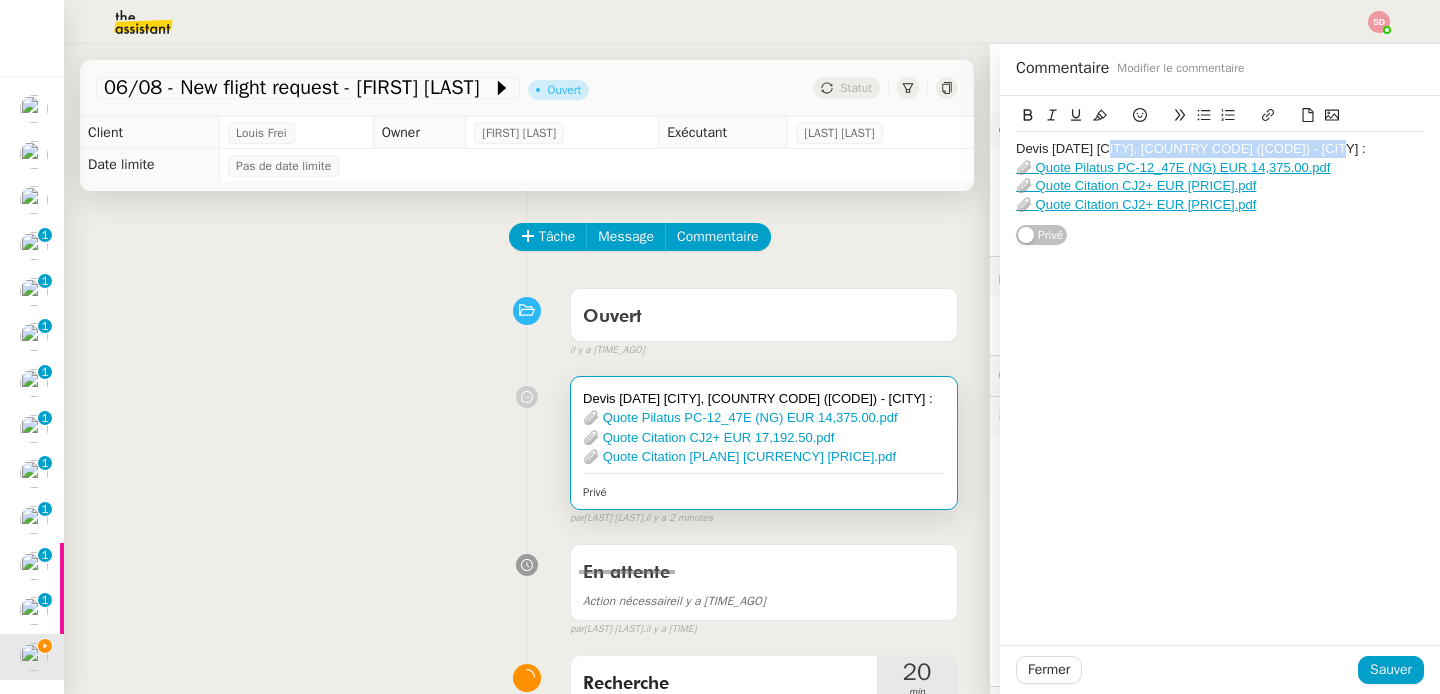 drag, startPoint x: 1092, startPoint y: 151, endPoint x: 1293, endPoint y: 154, distance: 201.02238 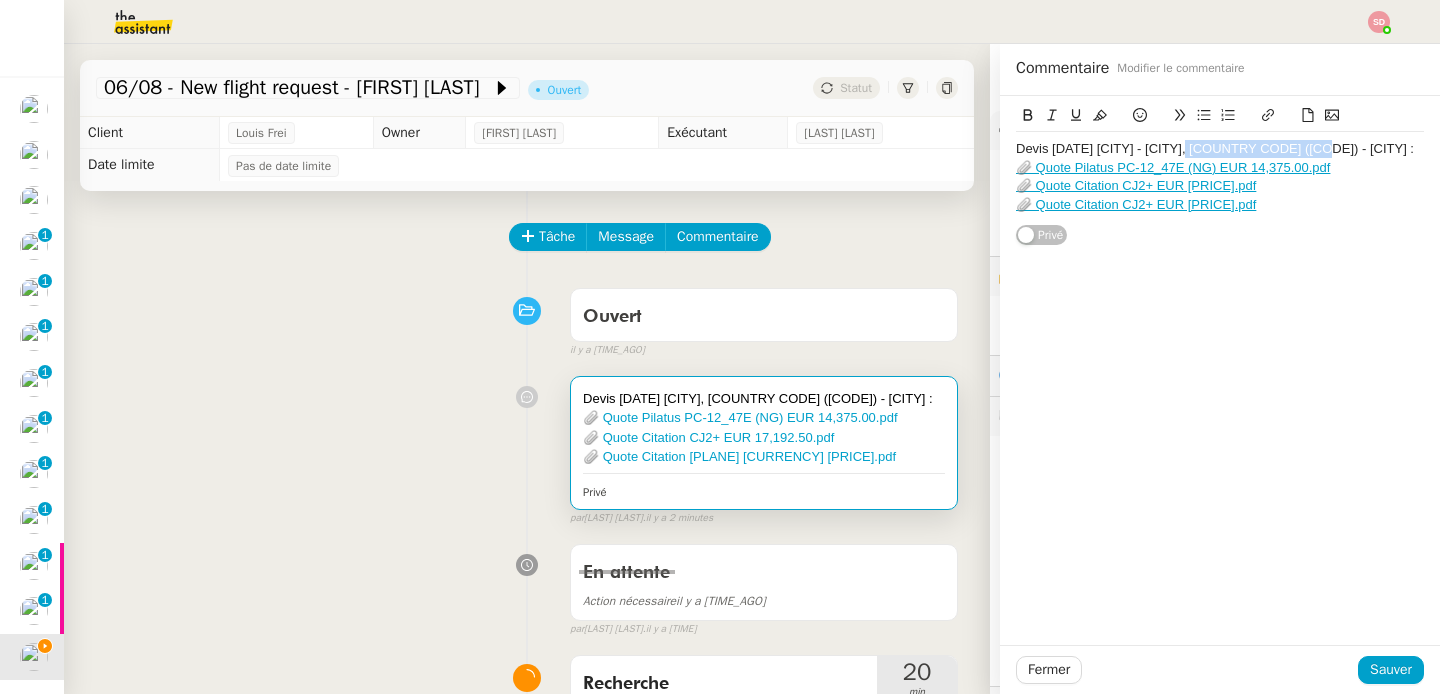 drag, startPoint x: 1175, startPoint y: 154, endPoint x: 1281, endPoint y: 145, distance: 106.381386 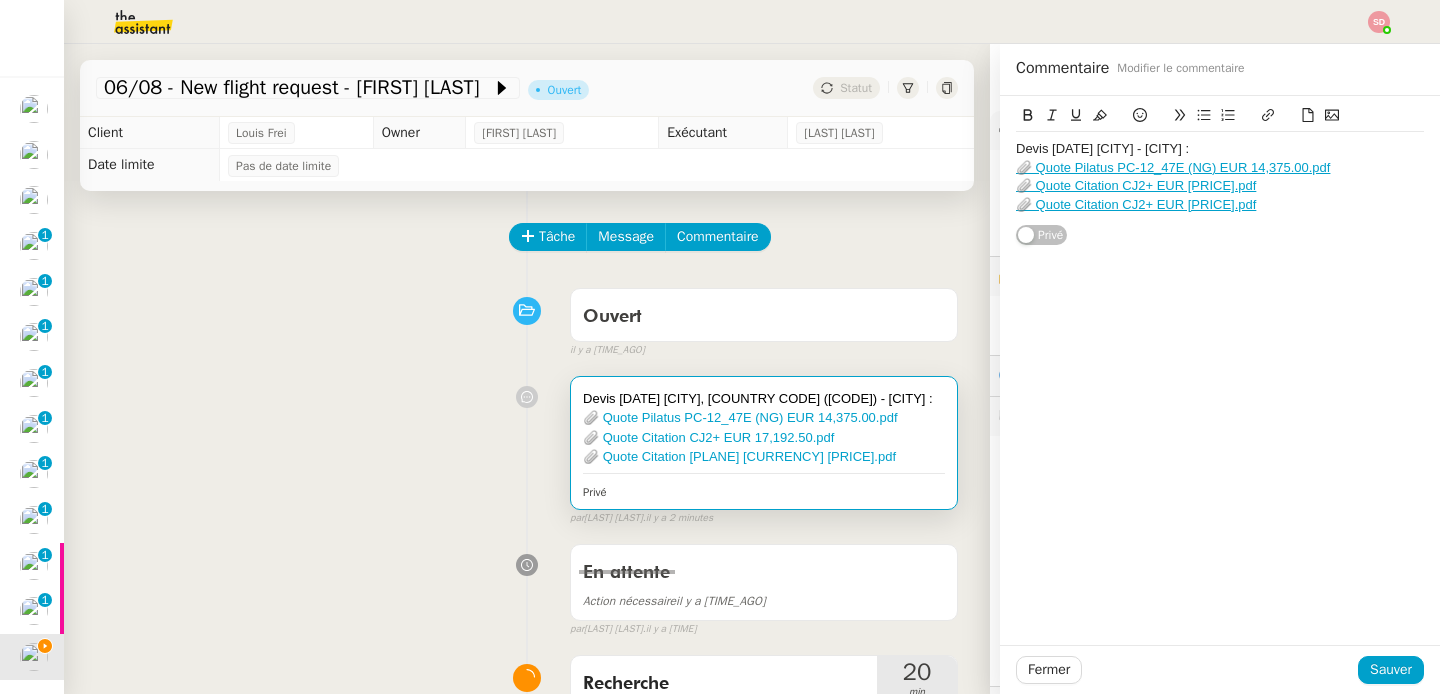 click on "📎 Quote Citation CJ2+ EUR [PRICE].pdf" 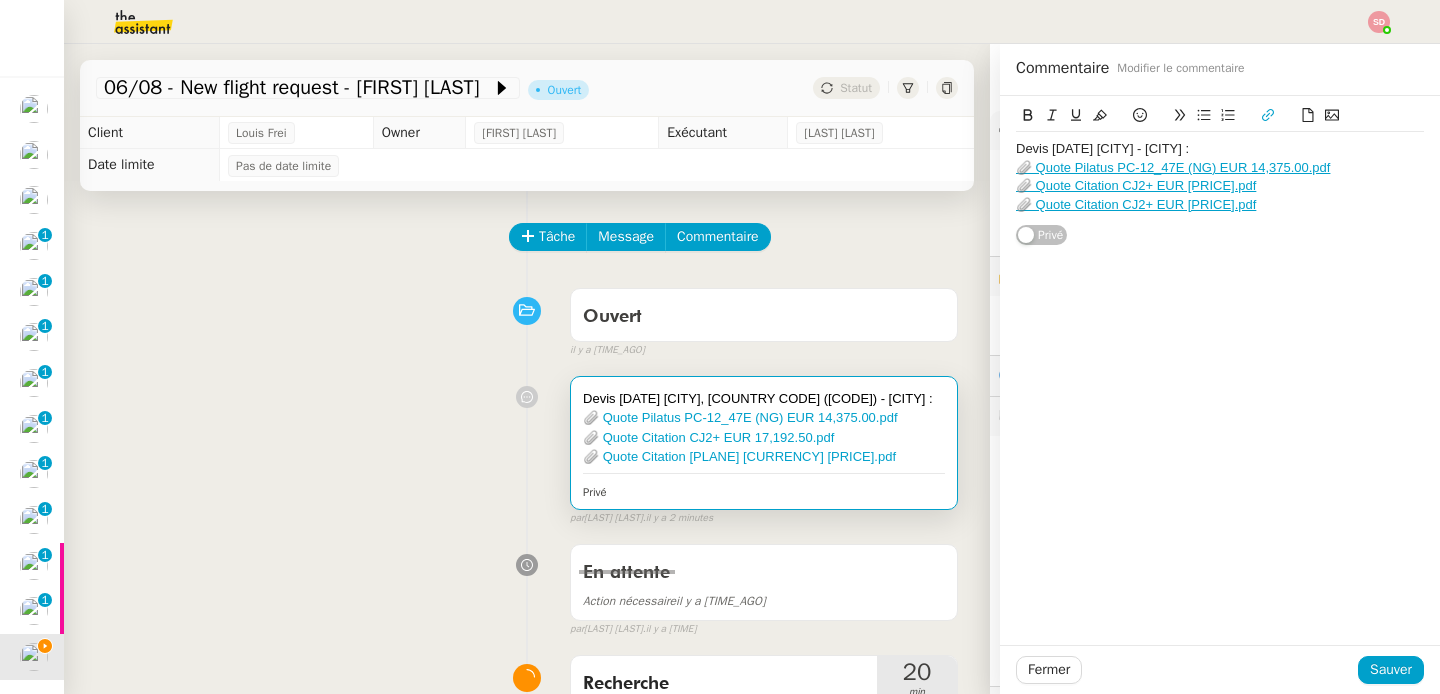 click on "Devis [DATE] [CITY] - [CITY] :" 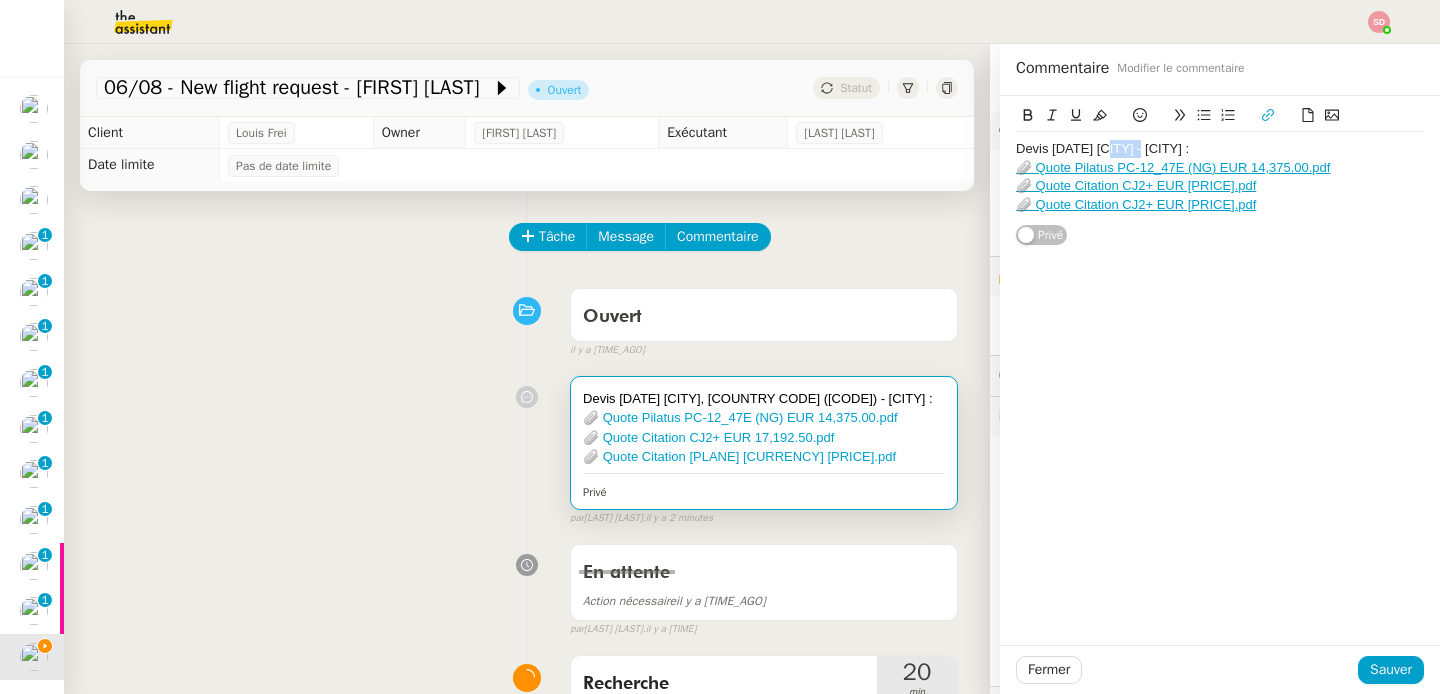 click on "Devis [DATE] [CITY] - [CITY] :" 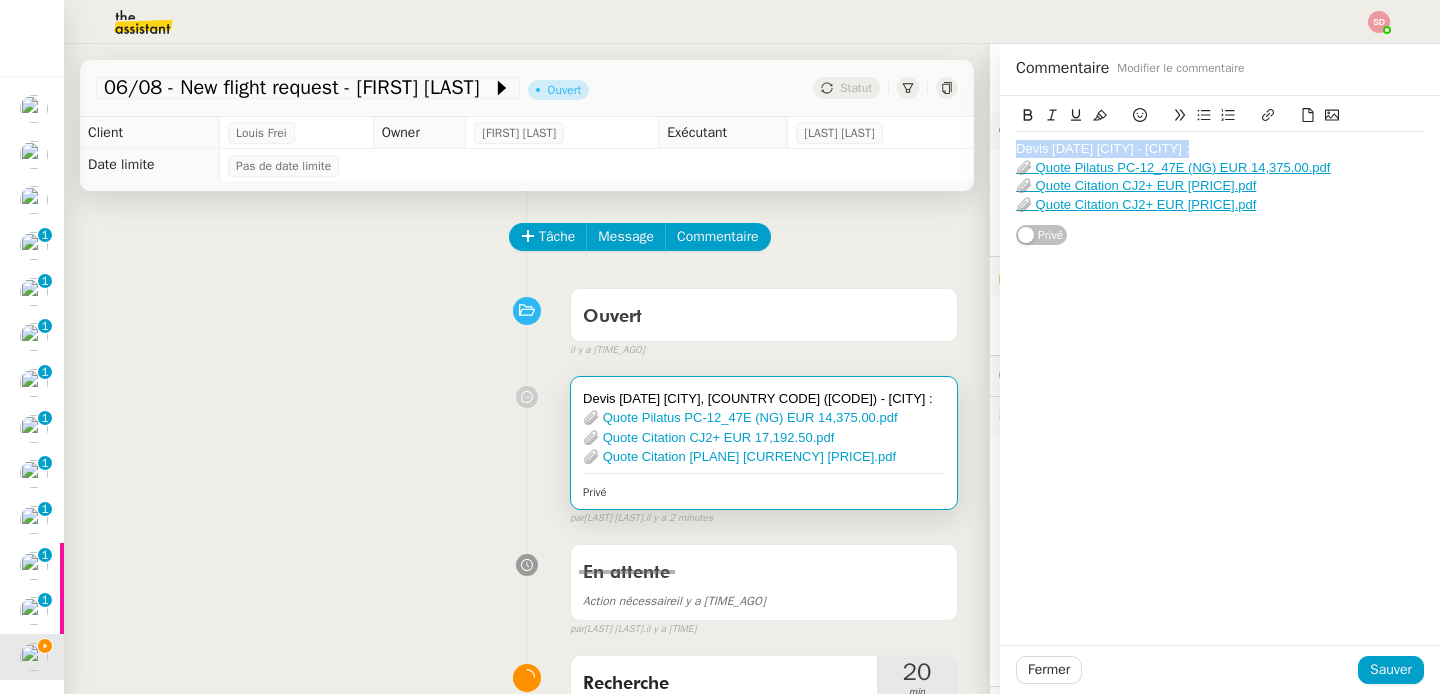 click on "Devis [DATE] [CITY] - [CITY] :" 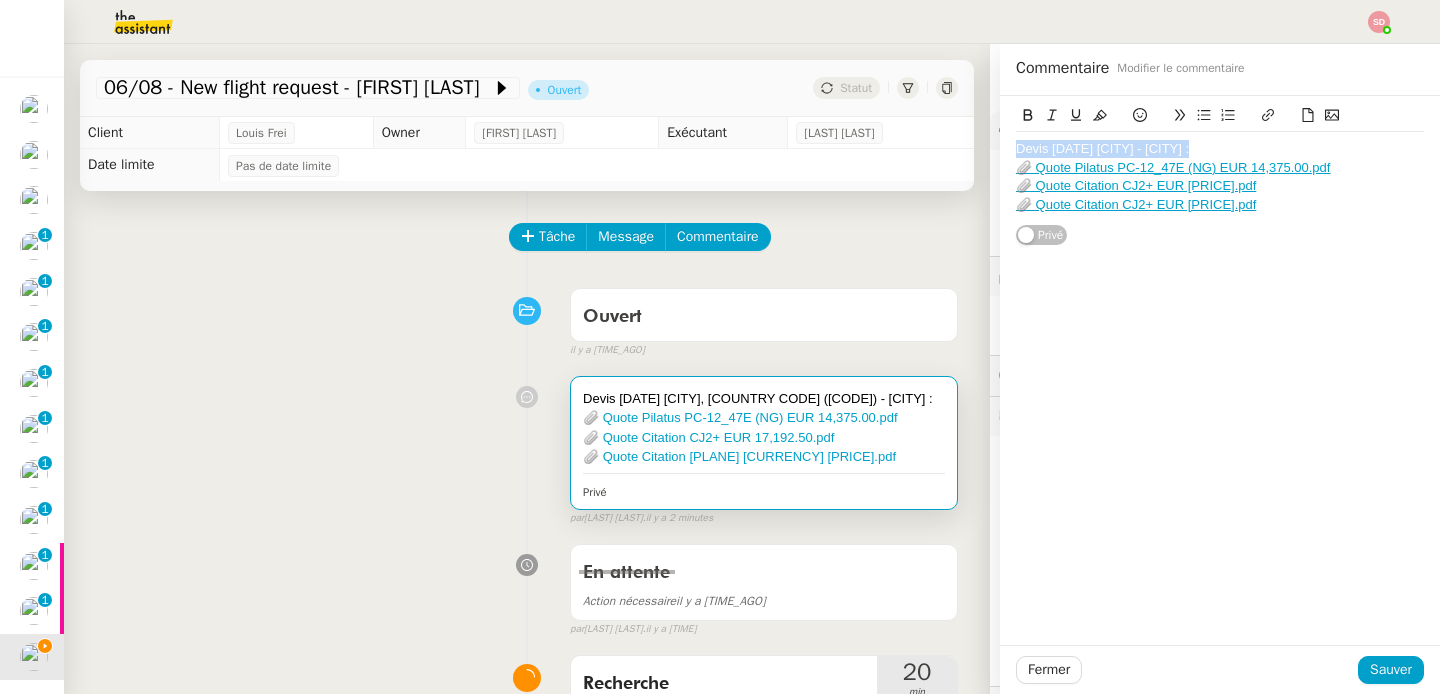 click on "📎 Quote Citation CJ2+ EUR [PRICE].pdf" 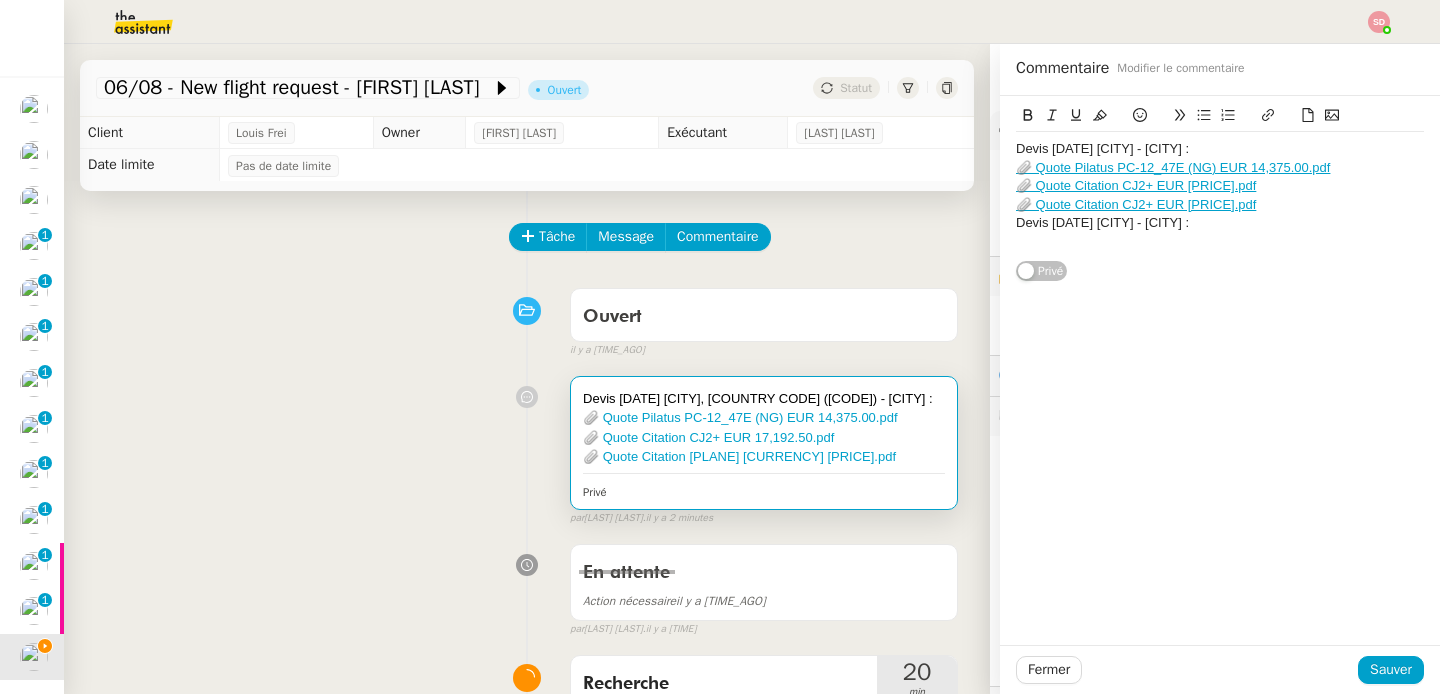 scroll, scrollTop: 0, scrollLeft: 0, axis: both 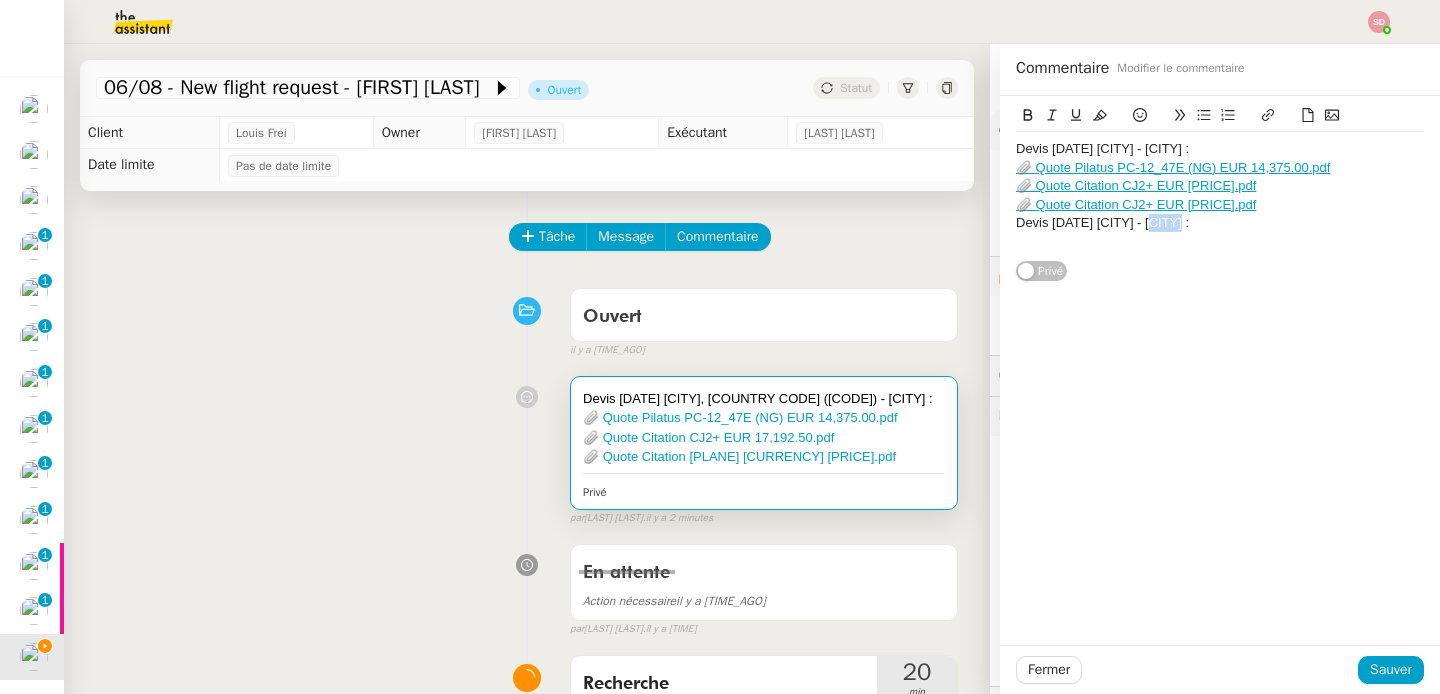 click on "Devis [DATE] [CITY] - [CITY] :" 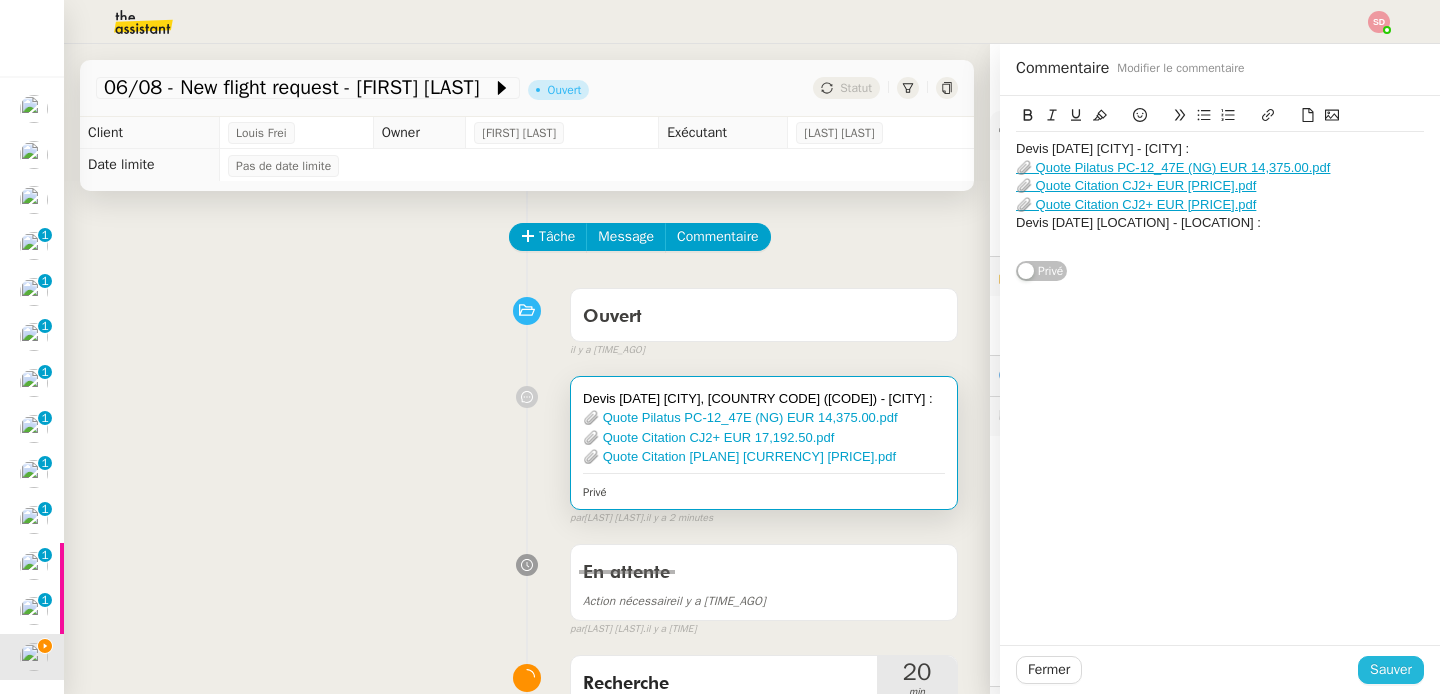 click on "Sauver" 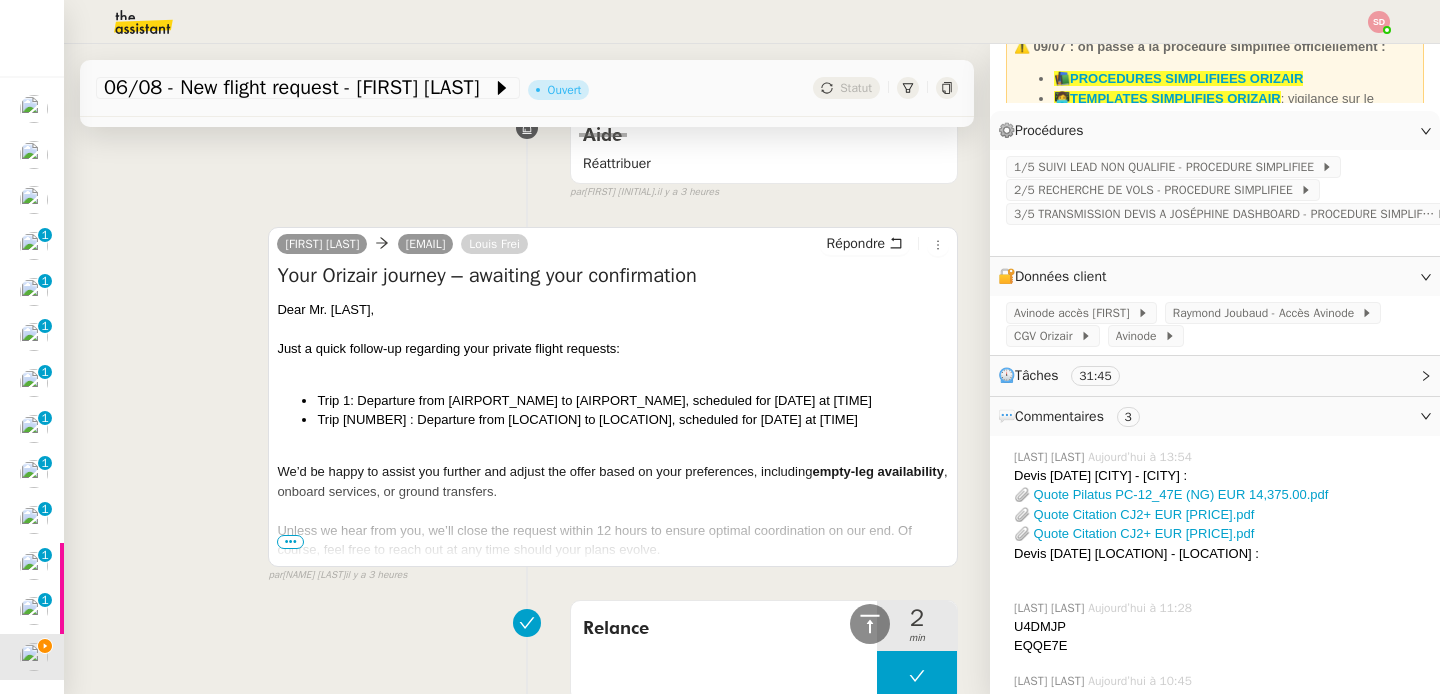 scroll, scrollTop: 2458, scrollLeft: 0, axis: vertical 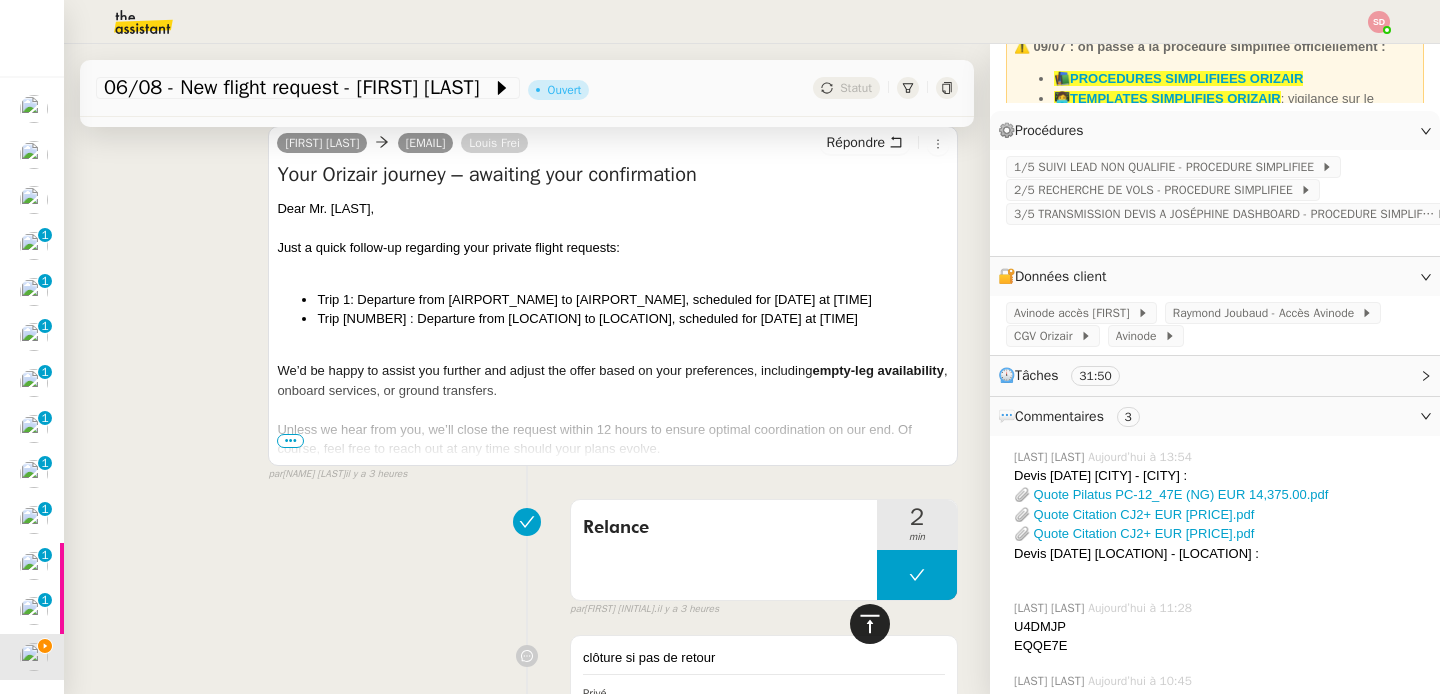 click 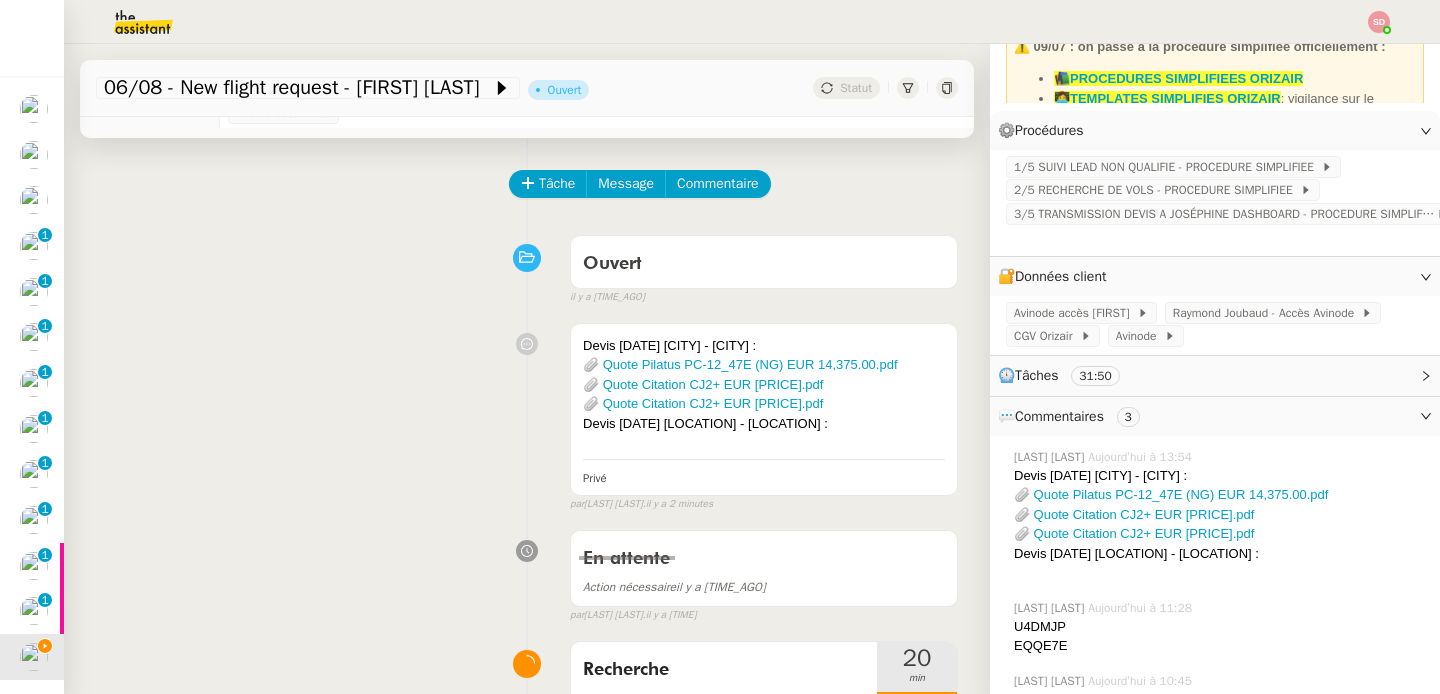 scroll, scrollTop: 0, scrollLeft: 0, axis: both 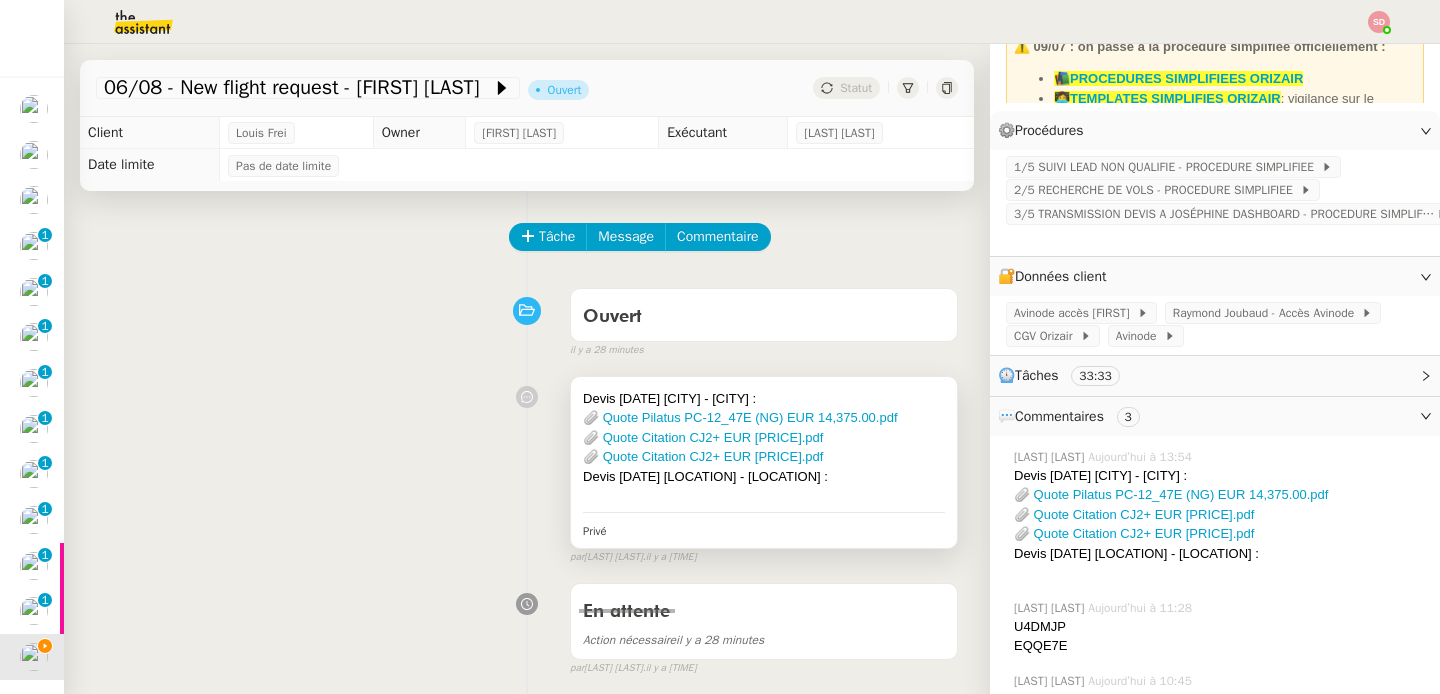 click at bounding box center [764, 496] 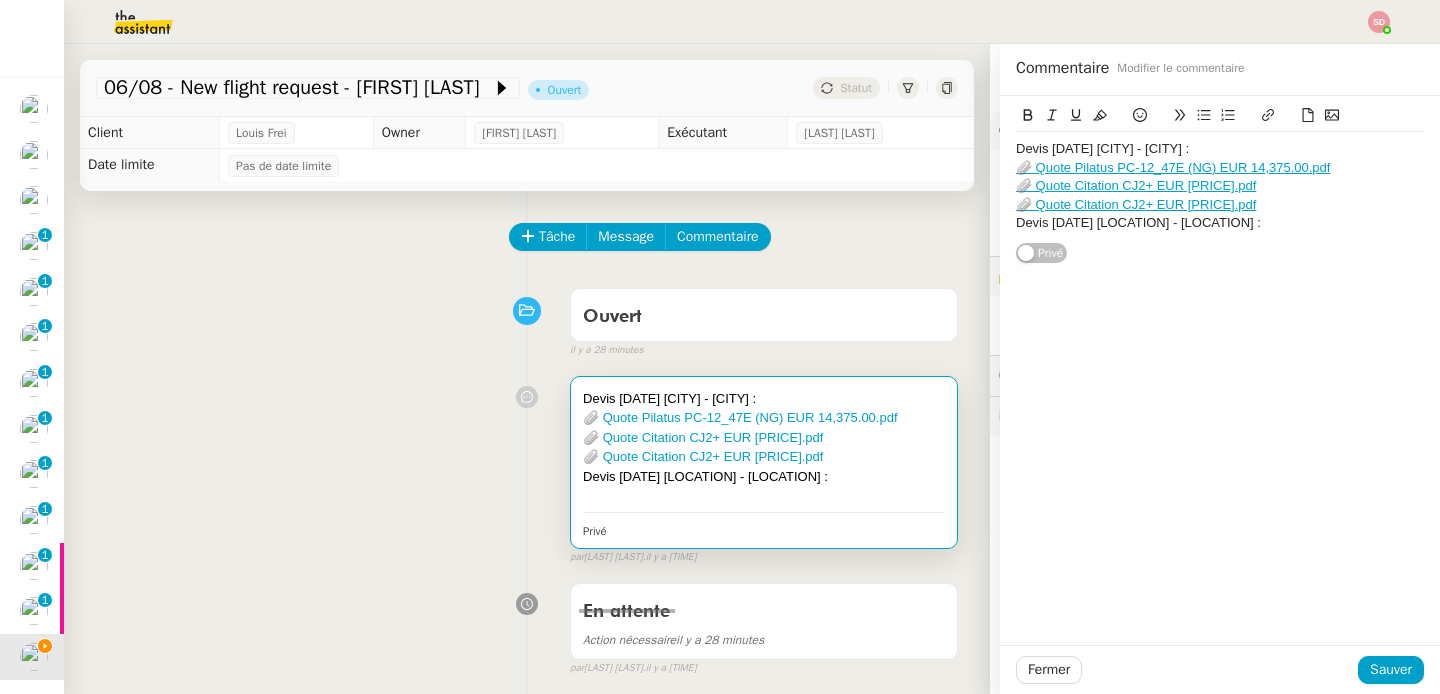 click on "Devis 06/08/25 London - Ibiza : 📎 Quote Pilatus PC-12_47E (NG) EUR 14,375.00.pdf 📎 Quote Citation CJ2+ EUR 17,192.50.pdf 📎 Quote Citation CJ2+ EUR 20,815.00.pdf Devis 06/08/25 Ibiza - London :" 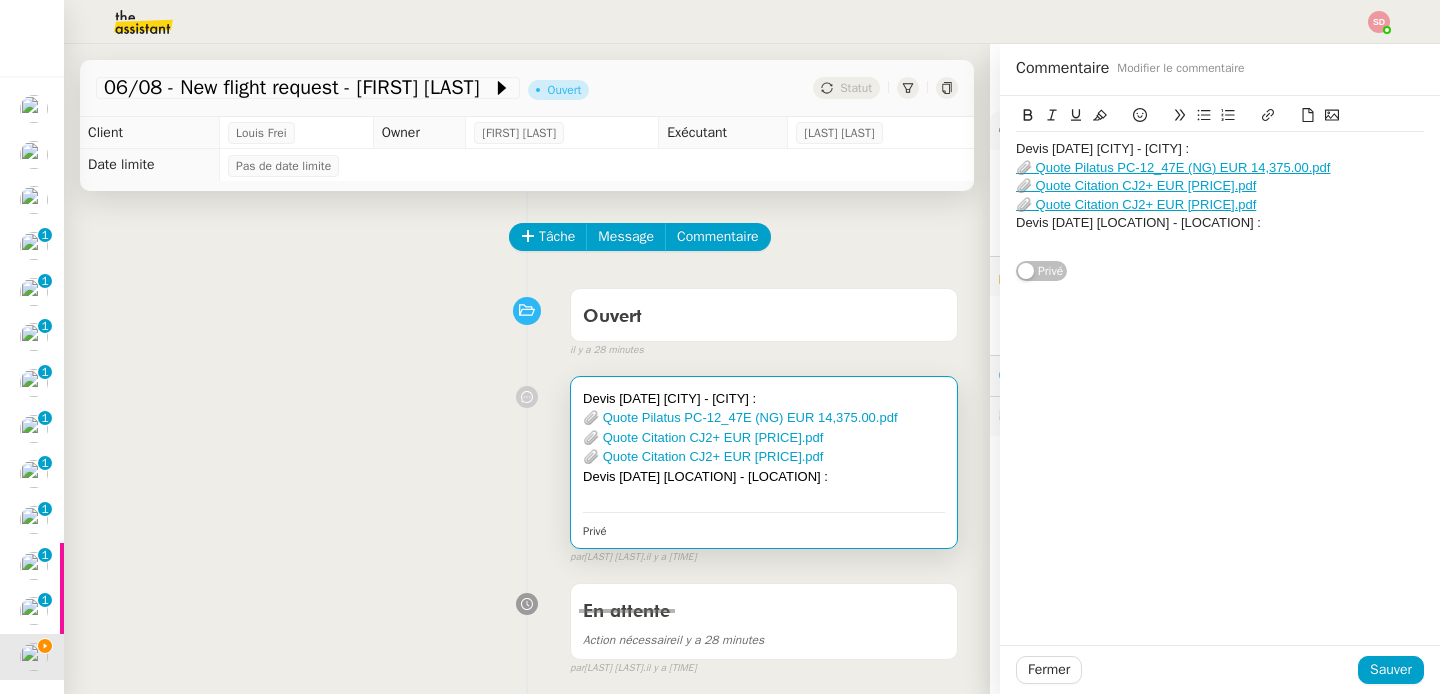 click 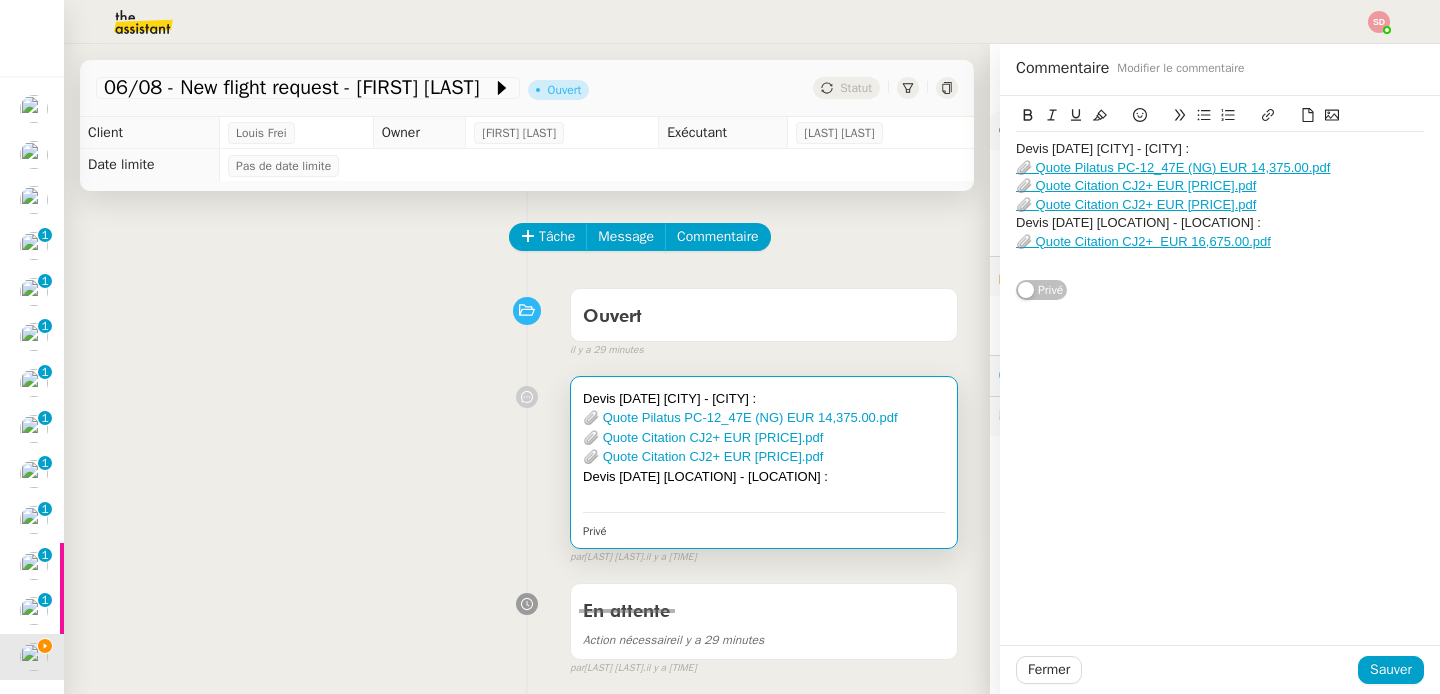 click 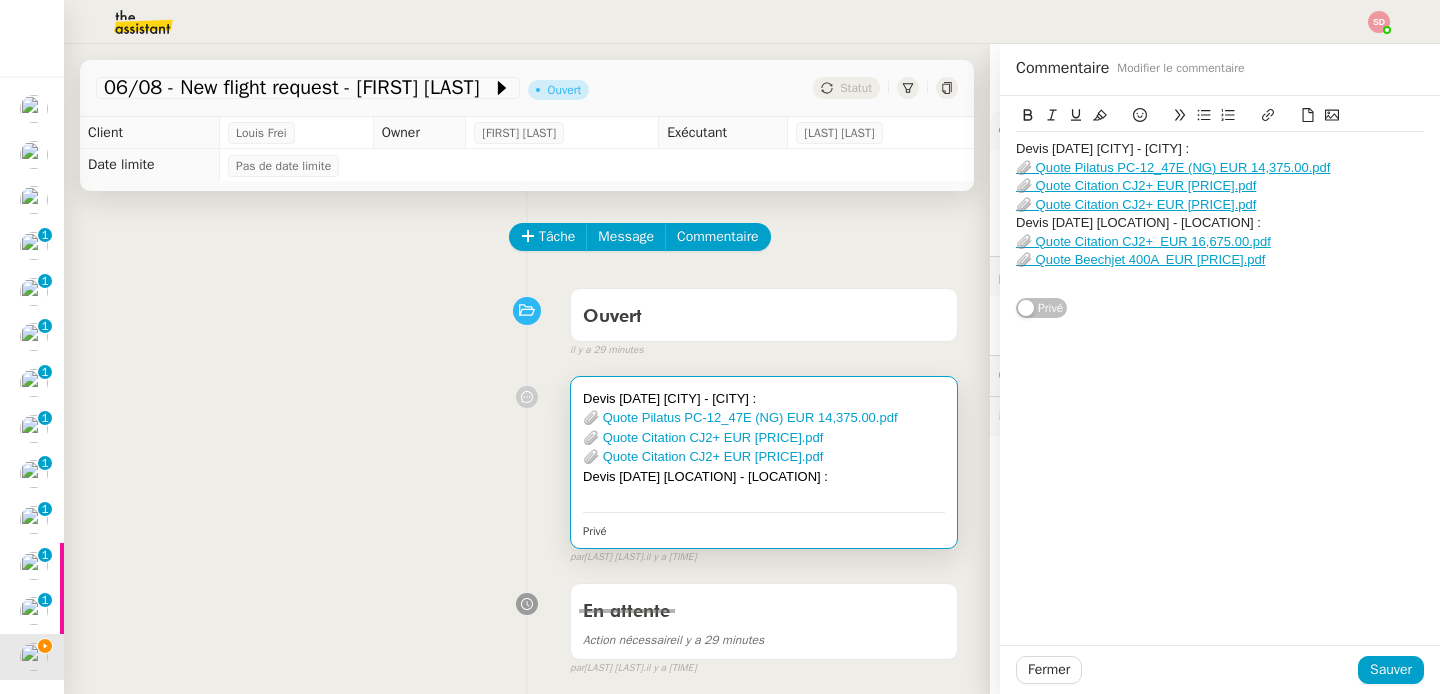 click 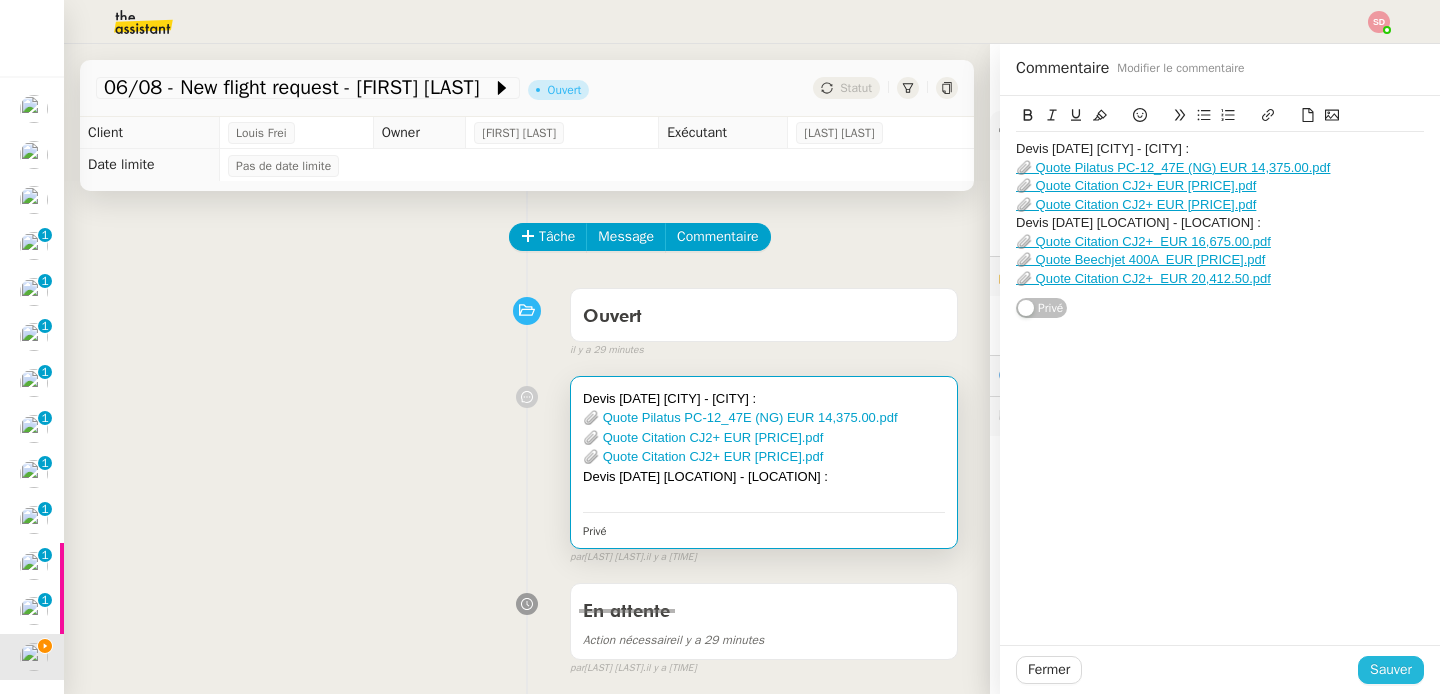 click on "Sauver" 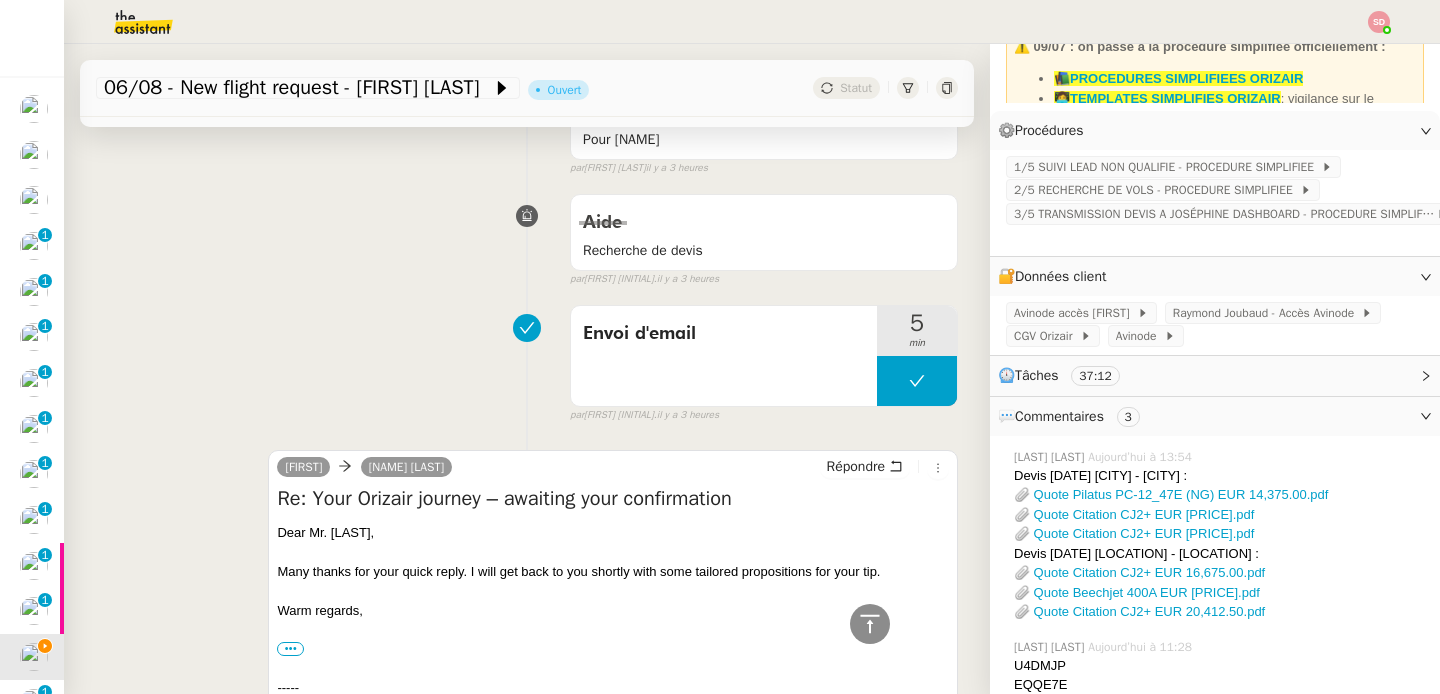 scroll, scrollTop: 656, scrollLeft: 0, axis: vertical 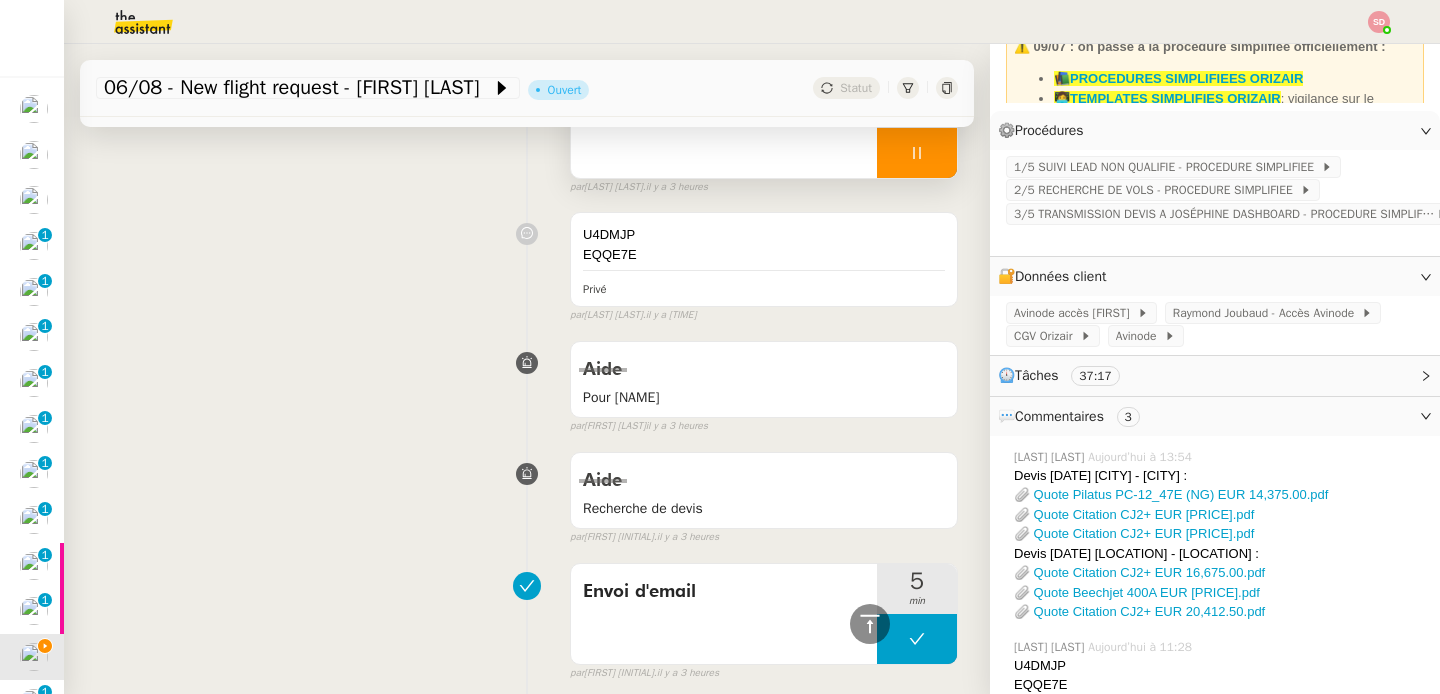 click at bounding box center (917, 153) 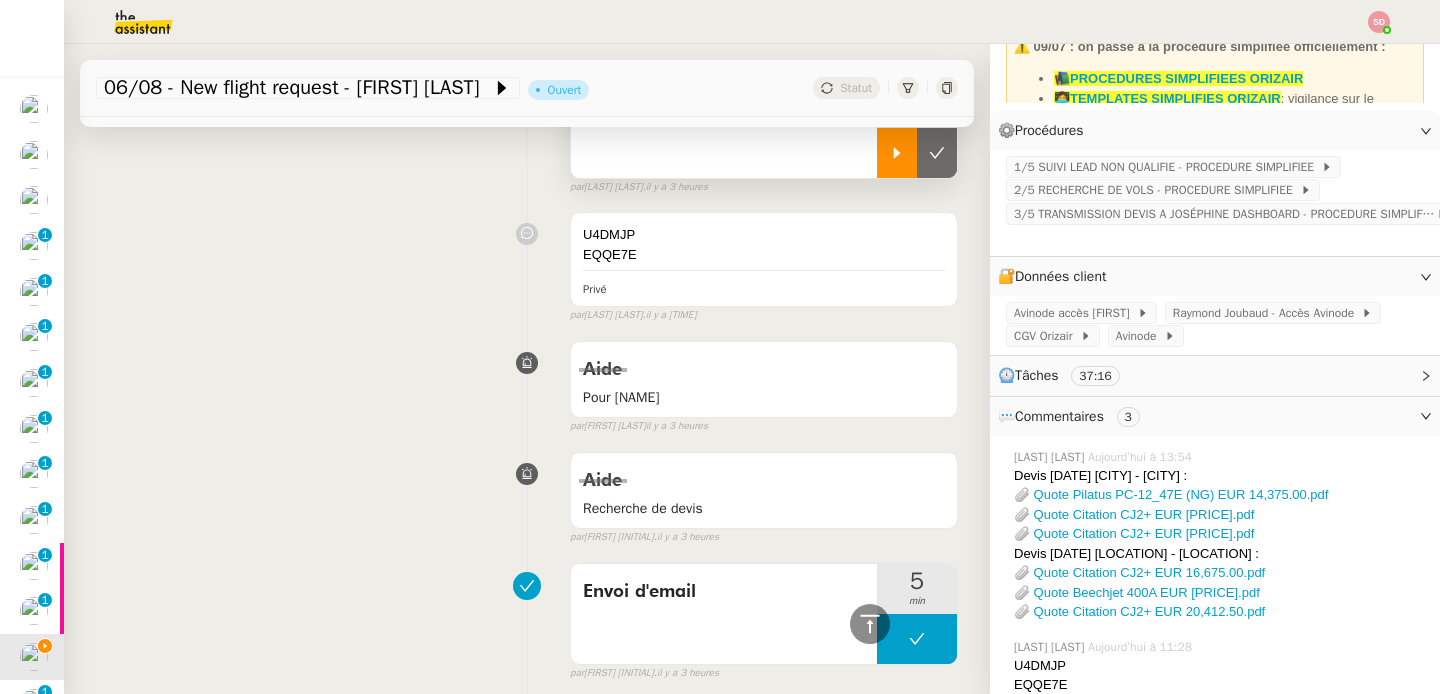 click at bounding box center [937, 153] 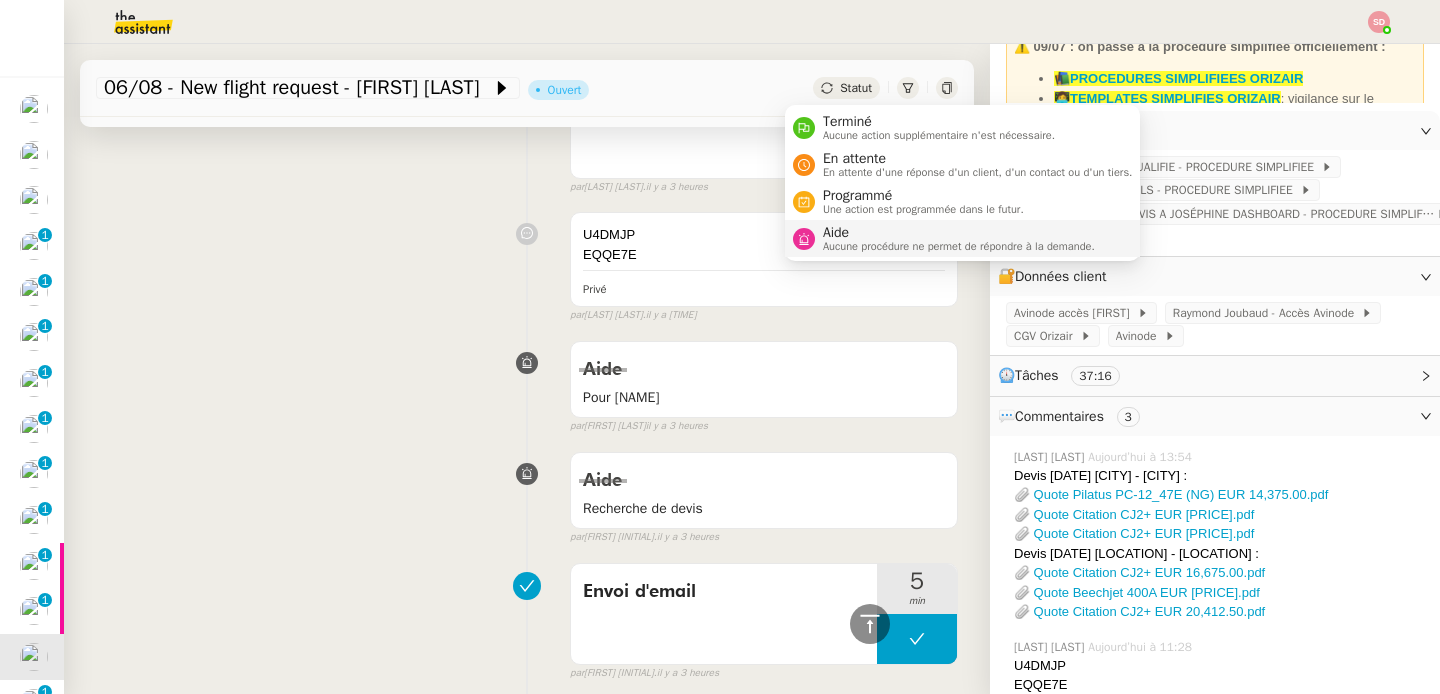 click on "Aide" at bounding box center [959, 233] 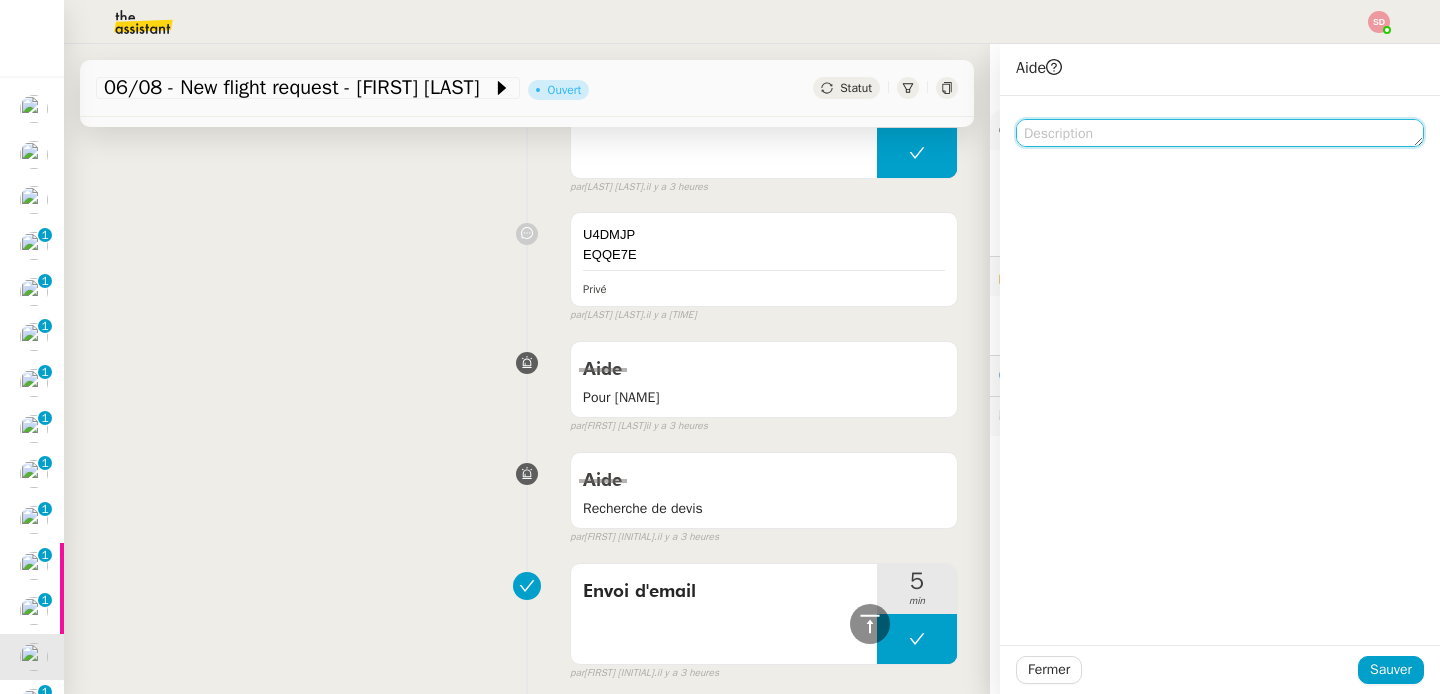click 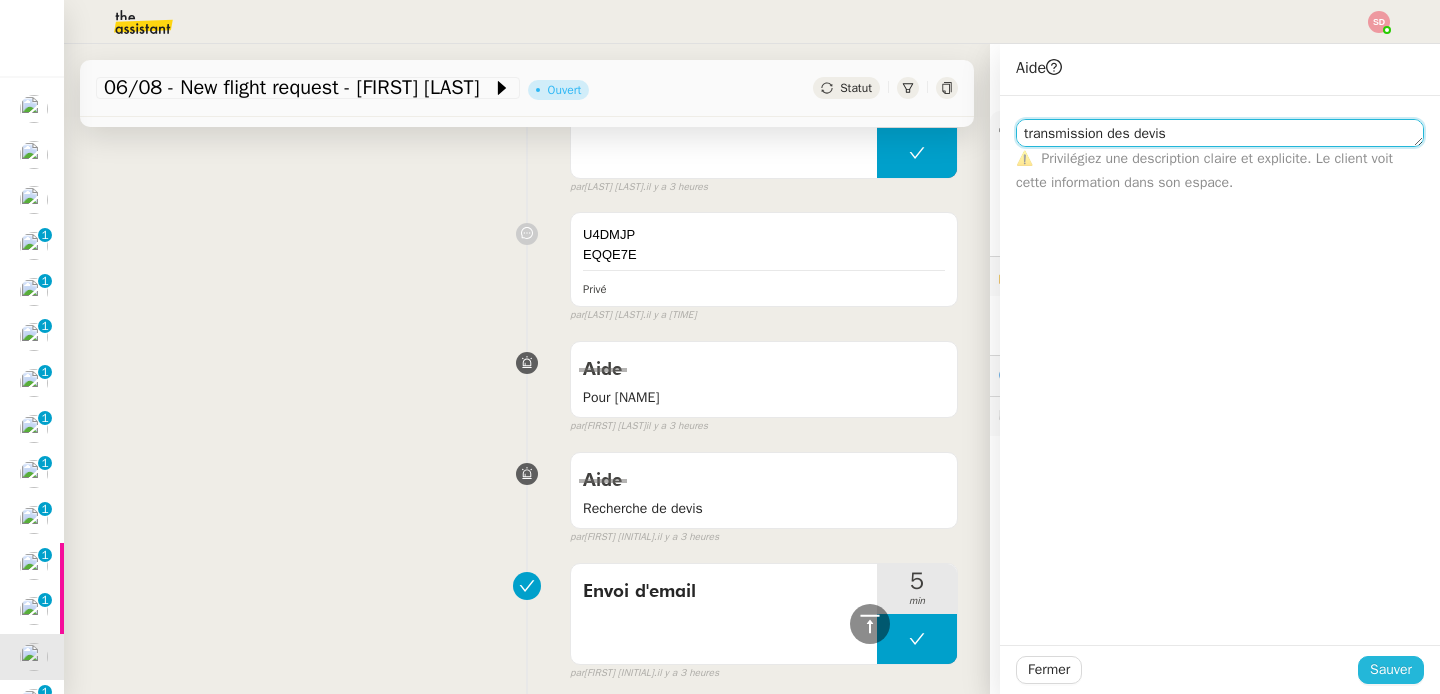 type on "transmission des devis" 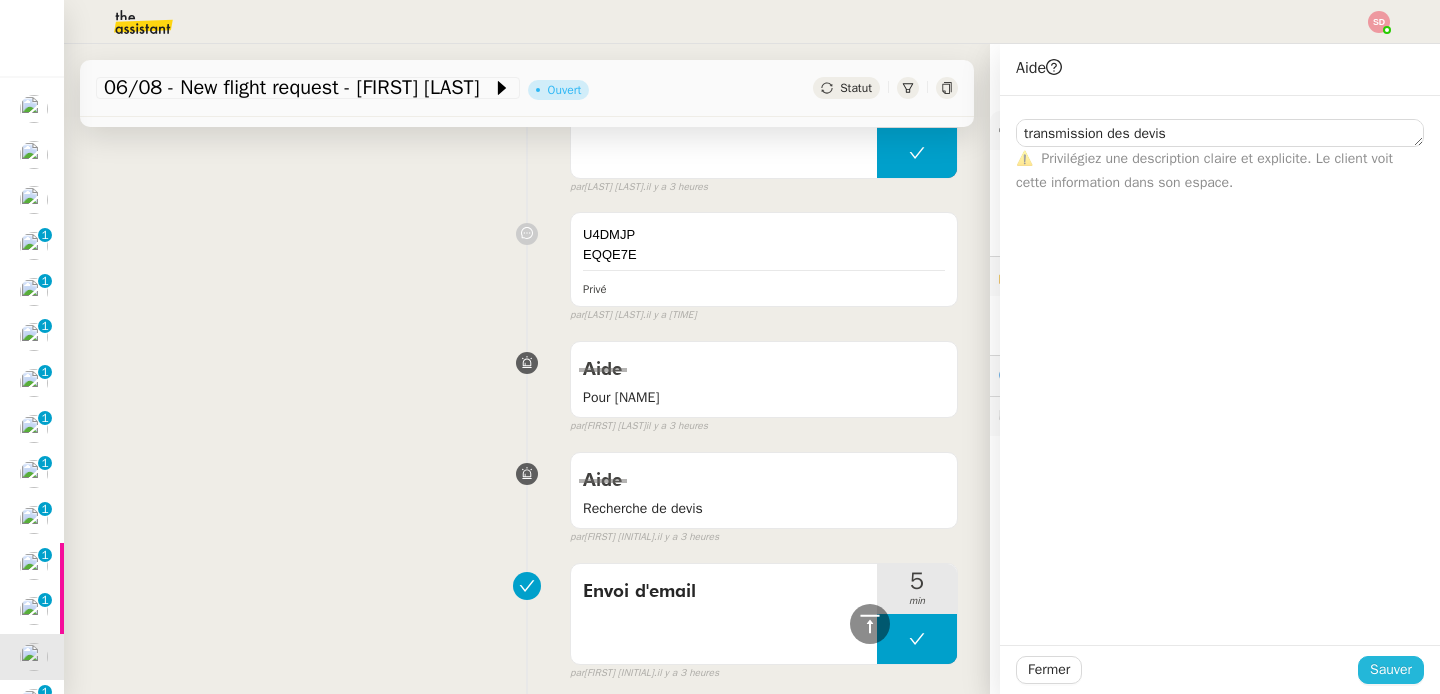 click on "Sauver" 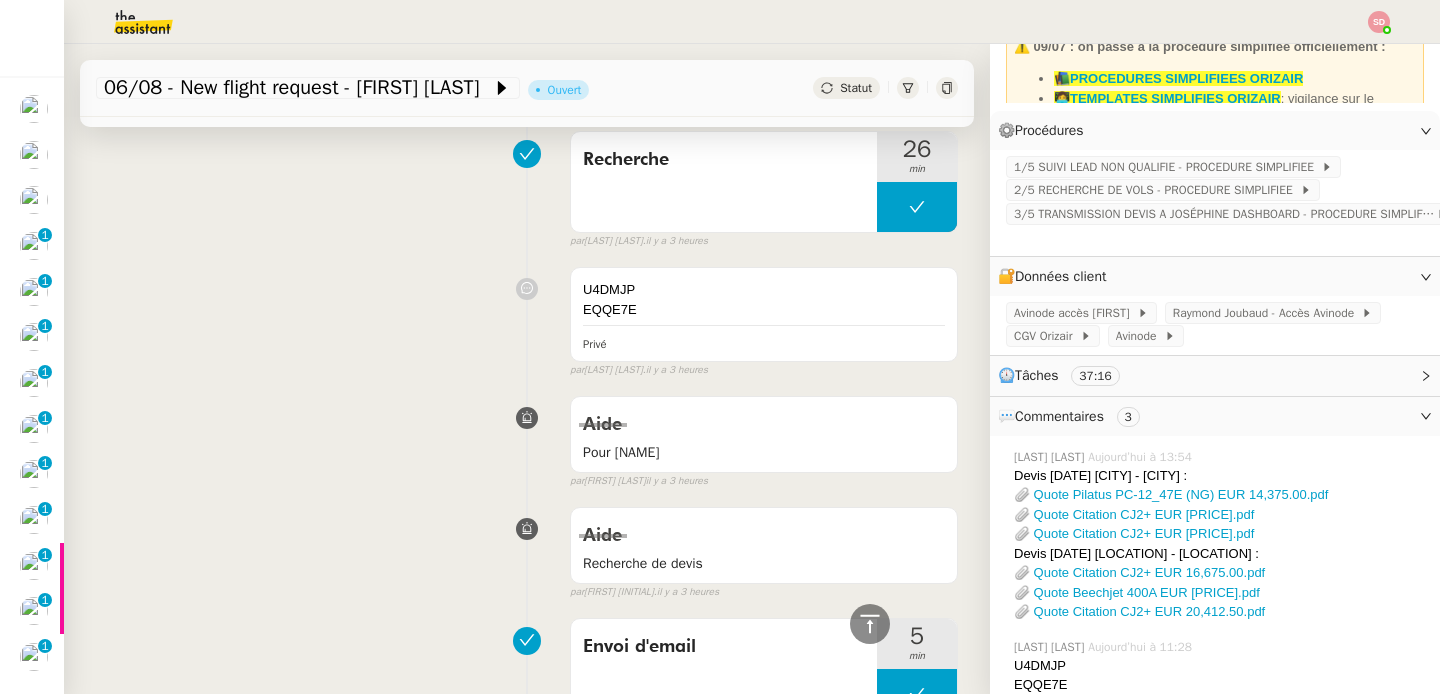 scroll, scrollTop: 0, scrollLeft: 0, axis: both 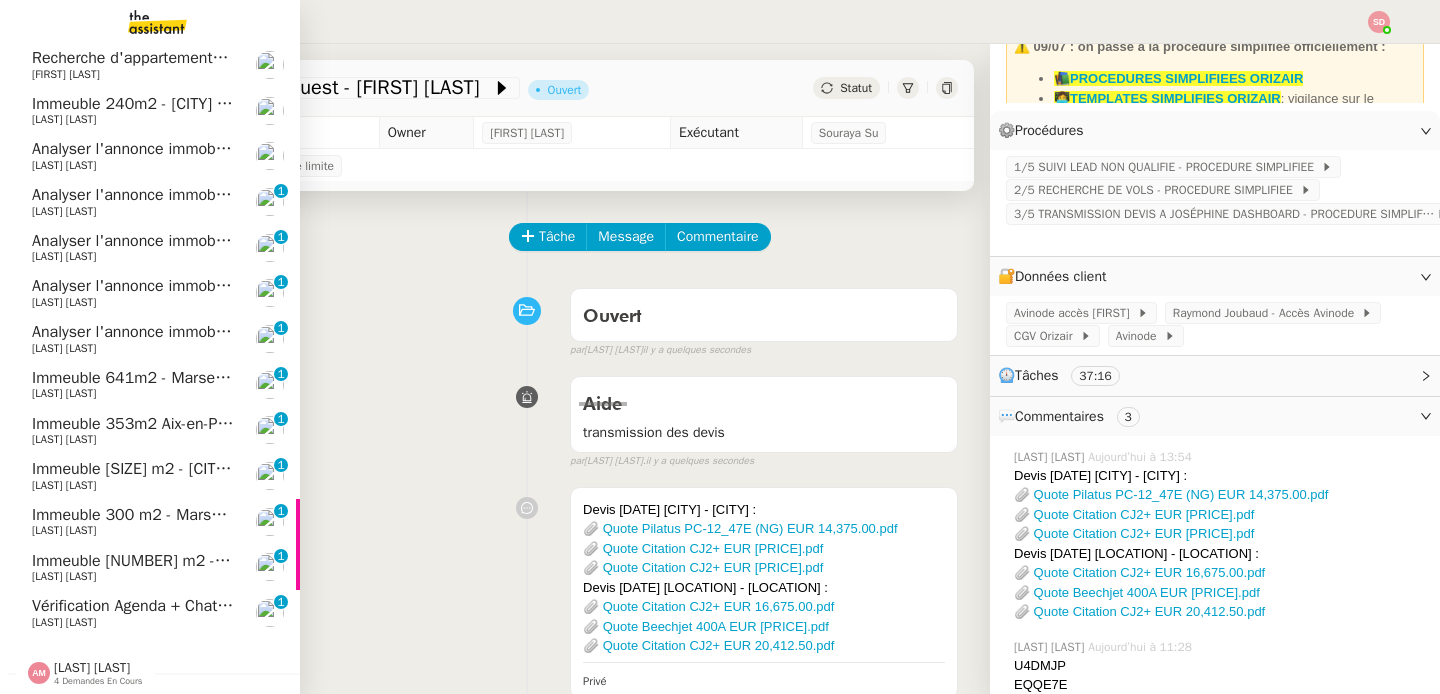 click on "Vérification Agenda + Chat + Wagram (9h et 14h)" 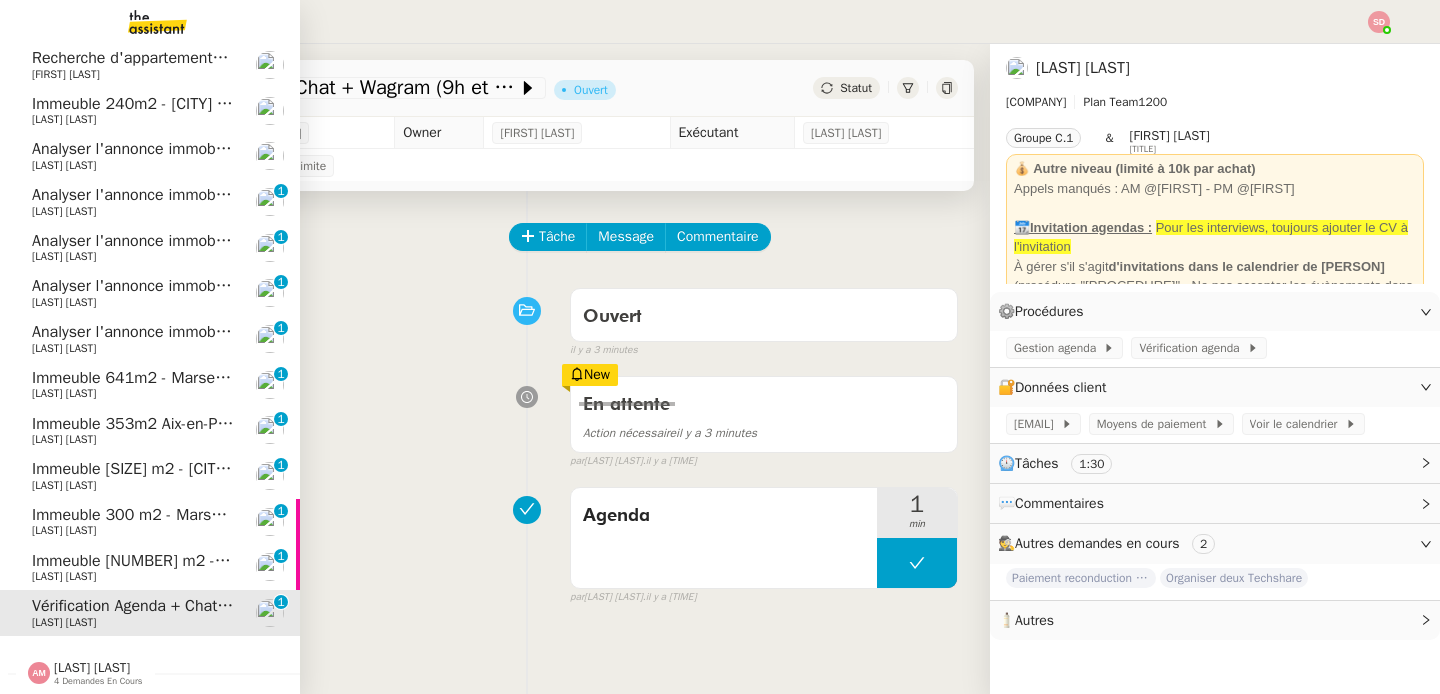 scroll, scrollTop: 0, scrollLeft: 0, axis: both 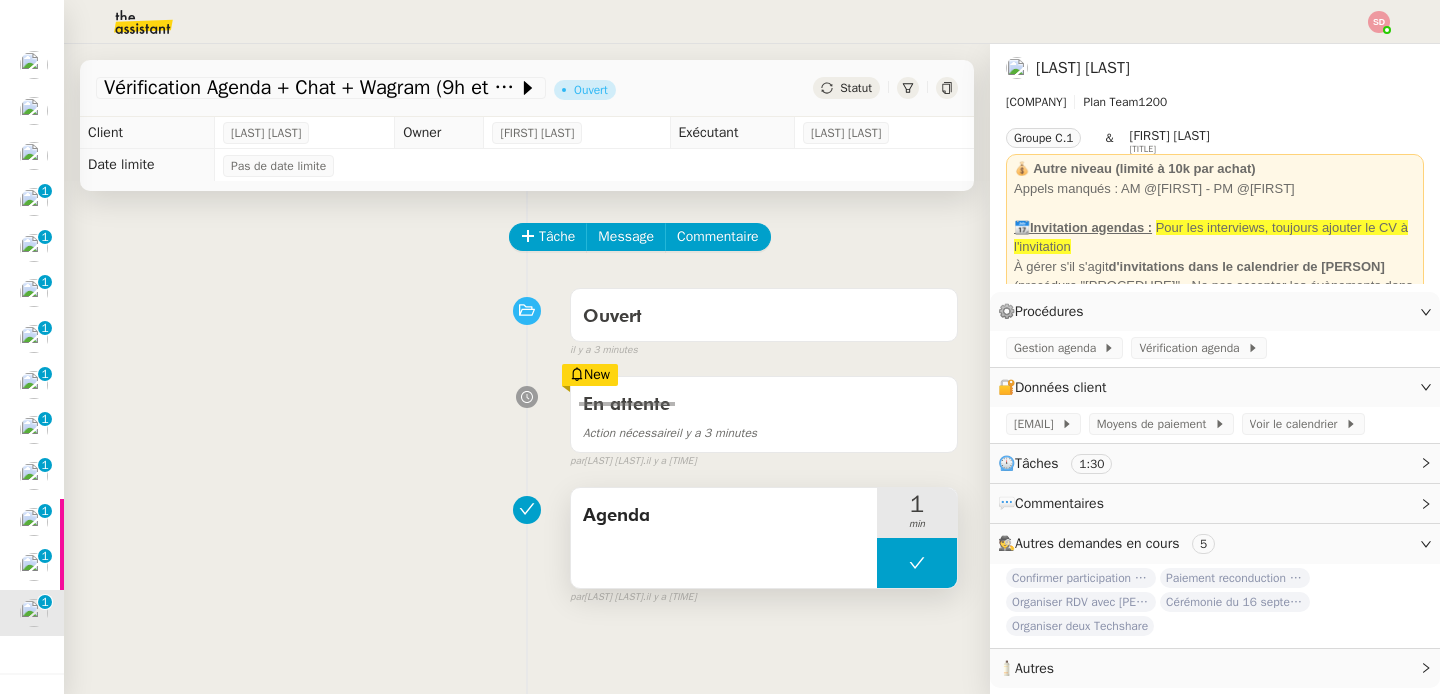 click at bounding box center [917, 563] 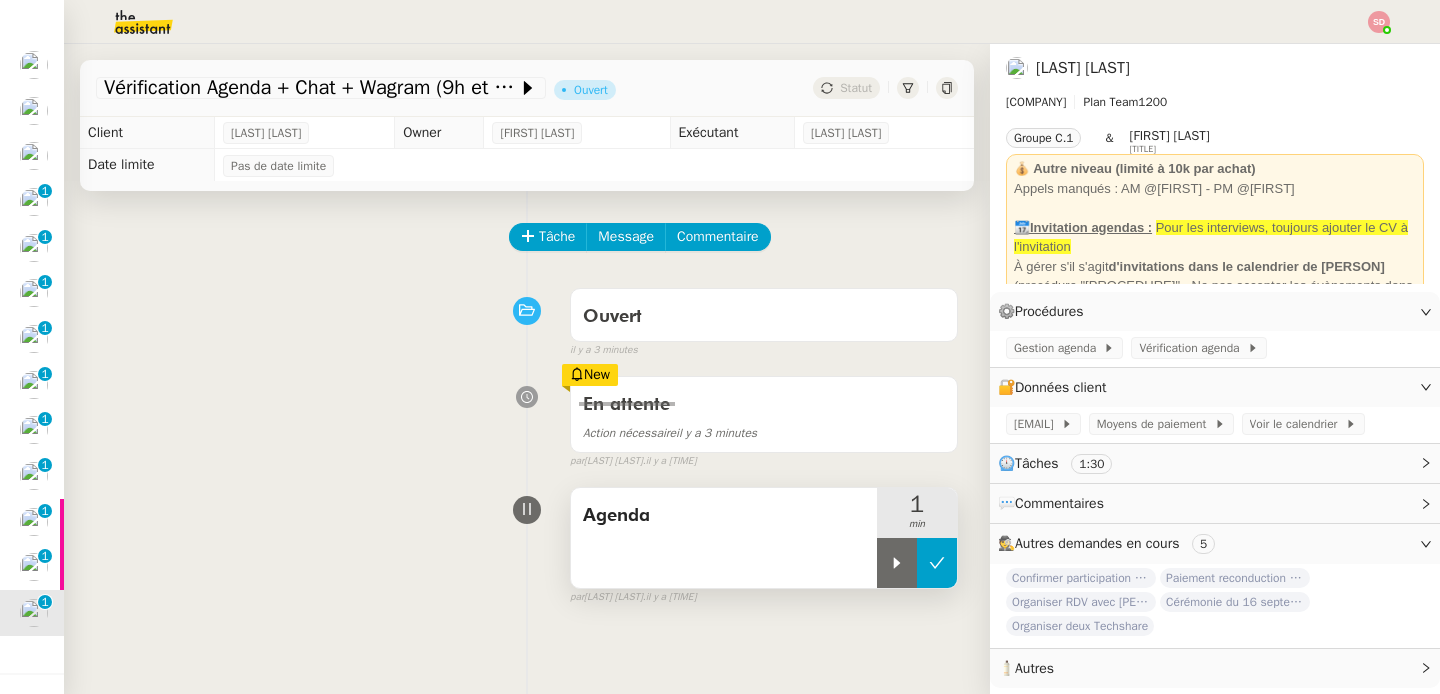 click 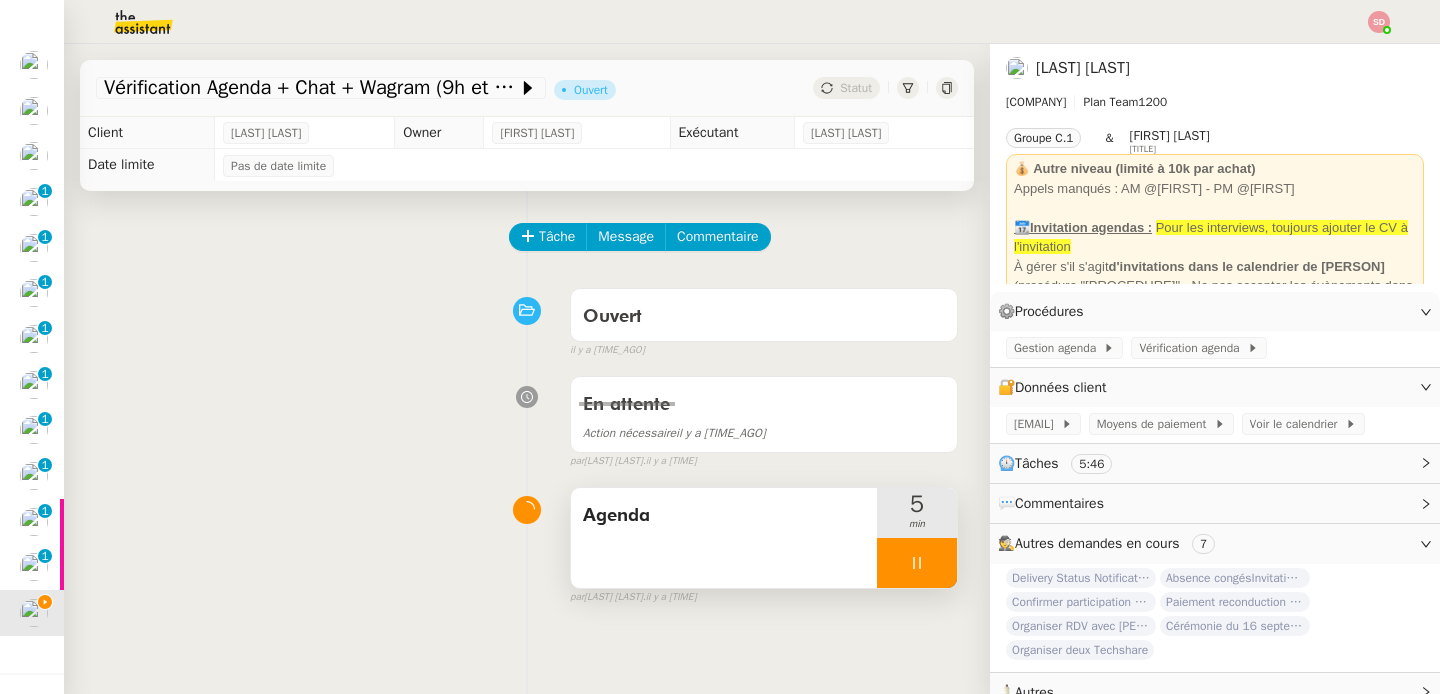 click at bounding box center (917, 563) 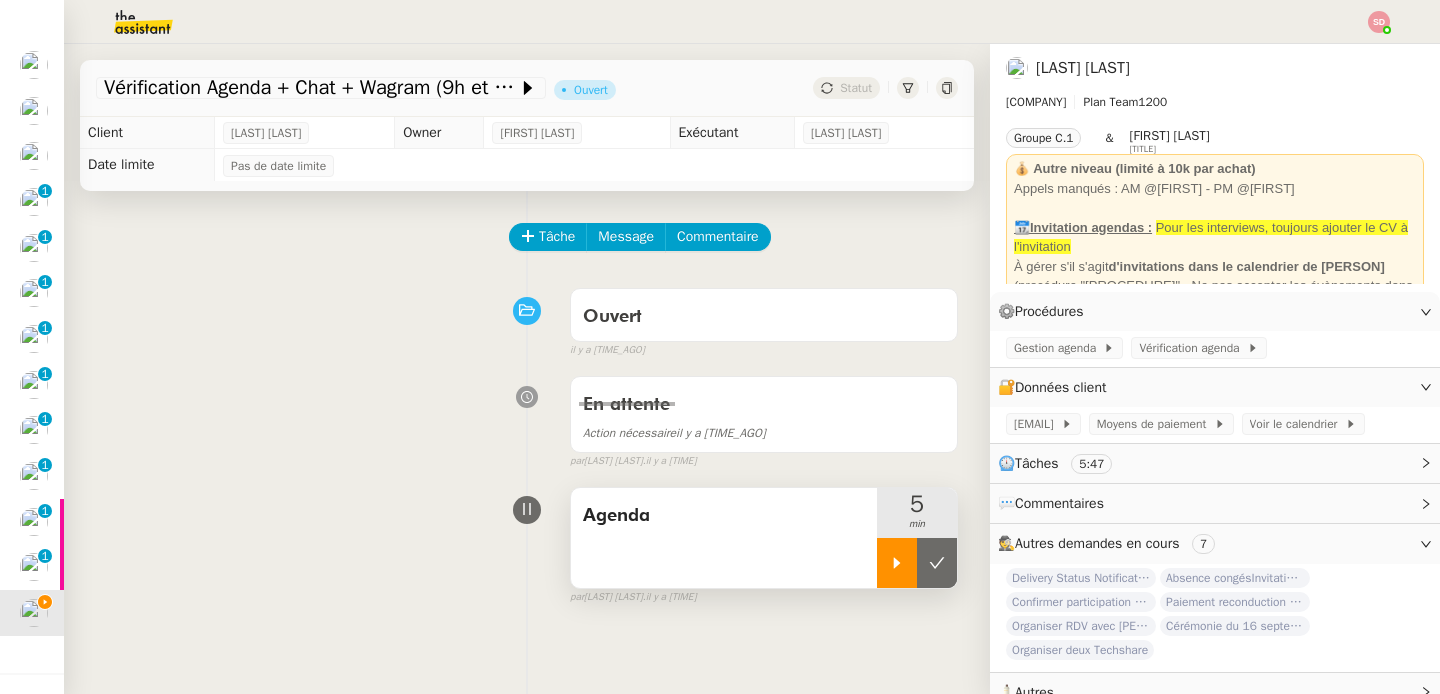 click at bounding box center [937, 563] 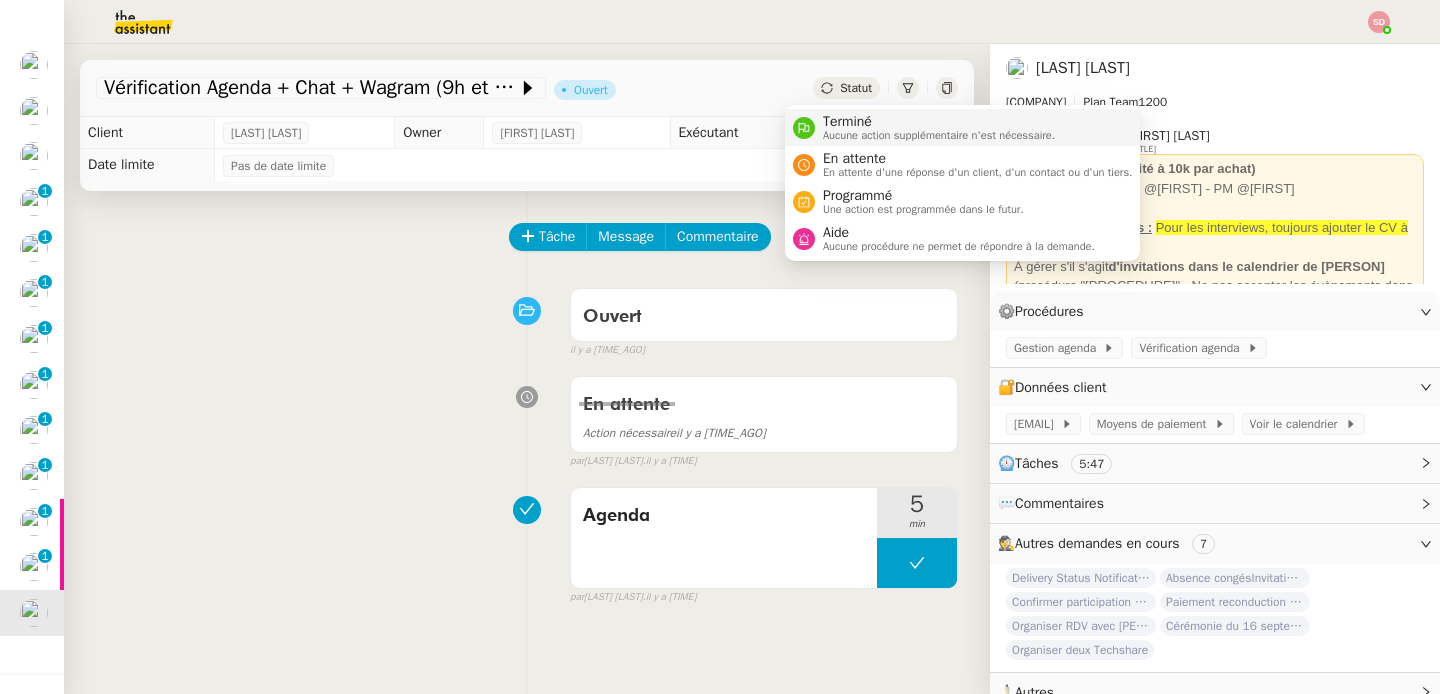 click at bounding box center [804, 128] 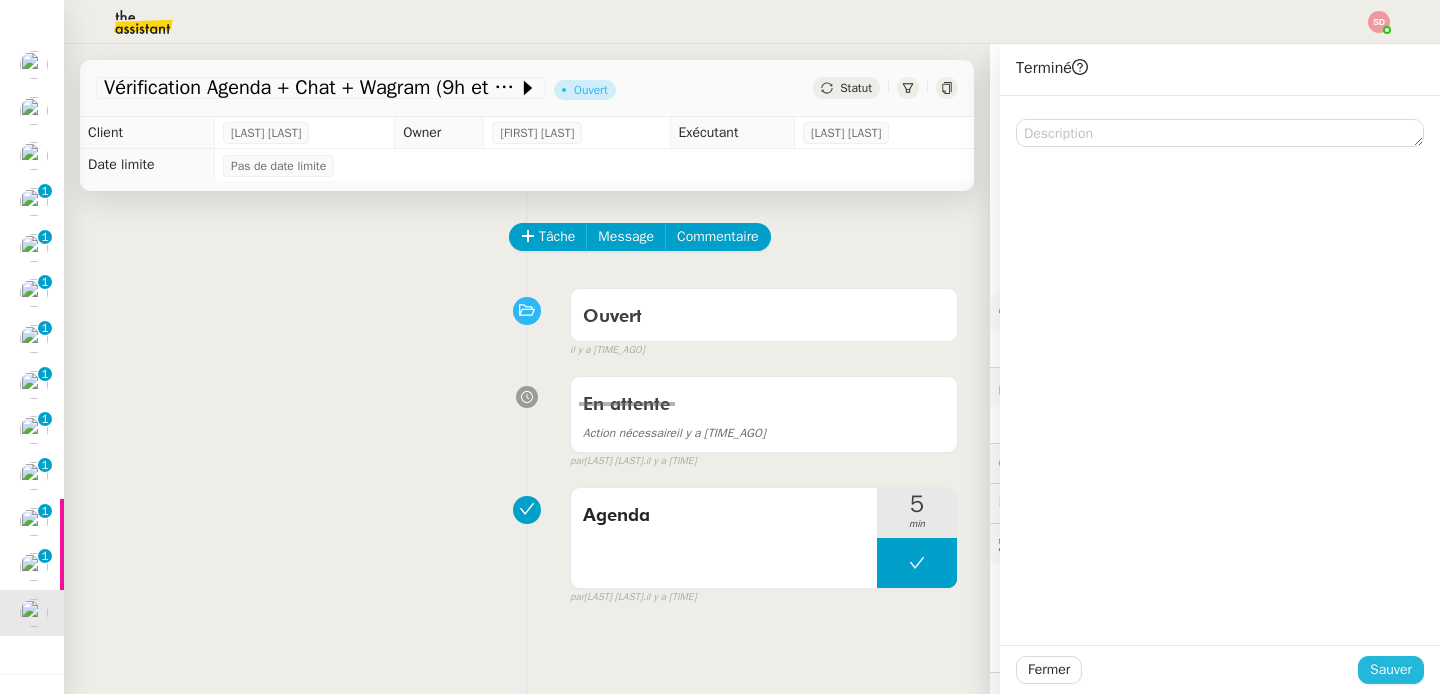 click on "Sauver" 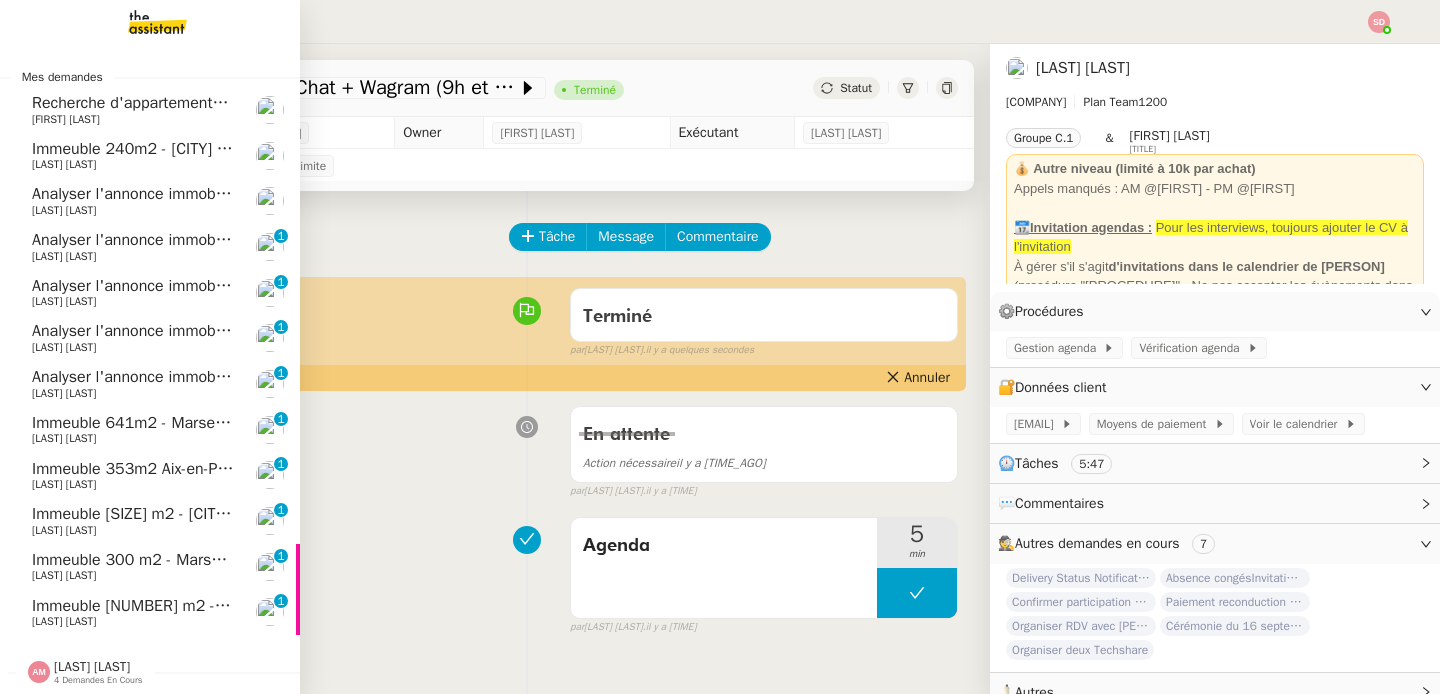 scroll, scrollTop: 56, scrollLeft: 0, axis: vertical 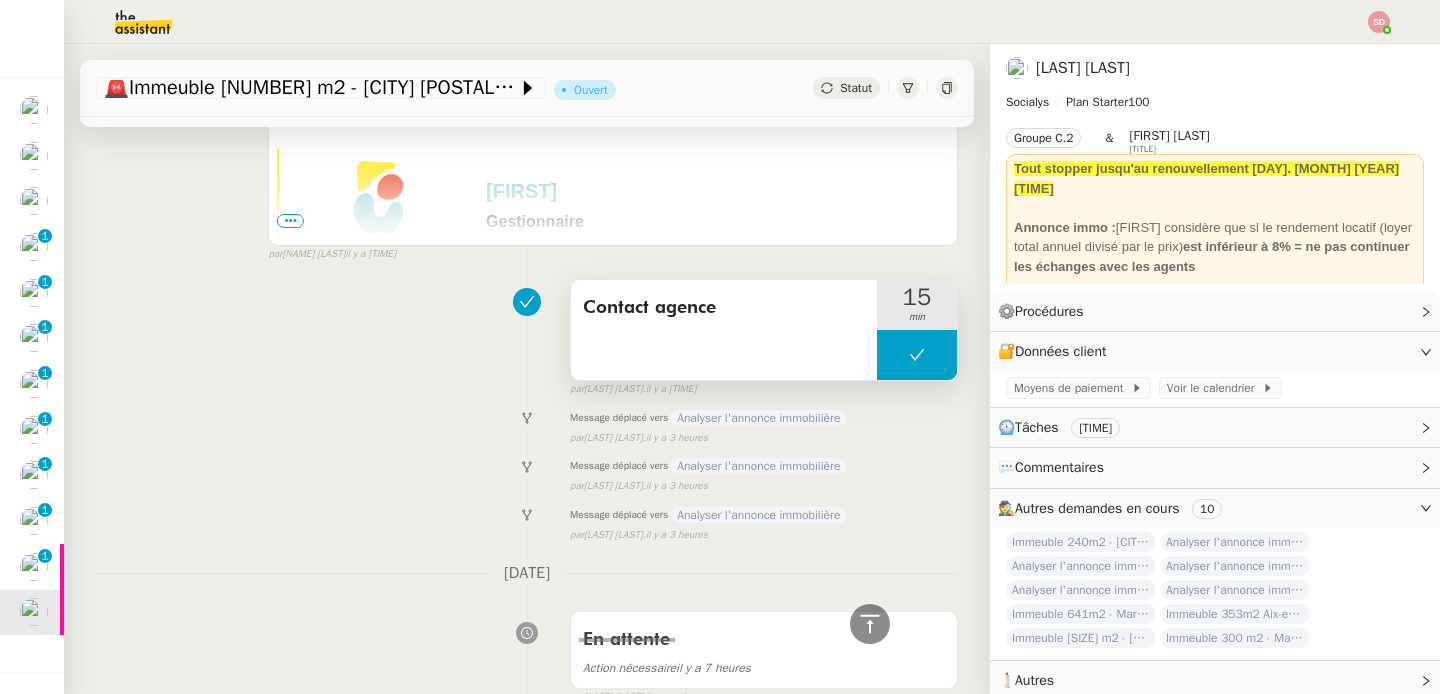 click at bounding box center [917, 355] 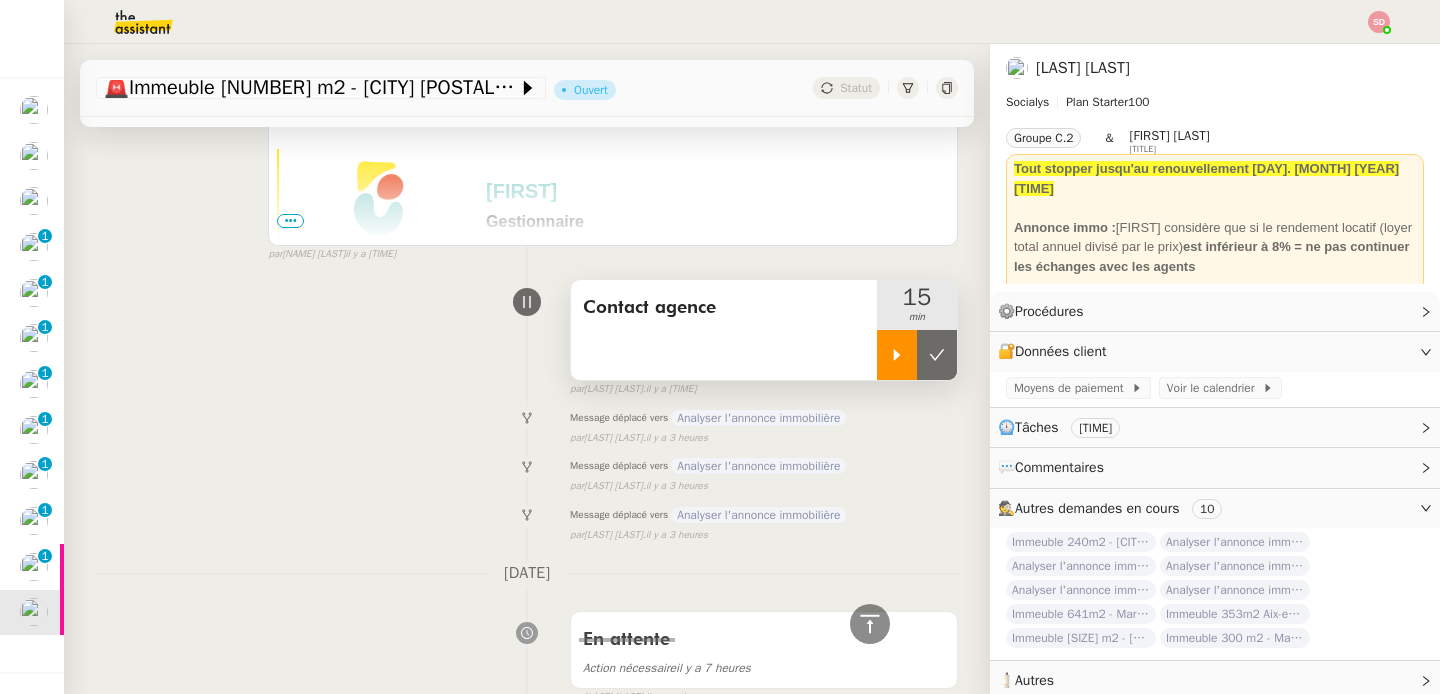 click at bounding box center (897, 355) 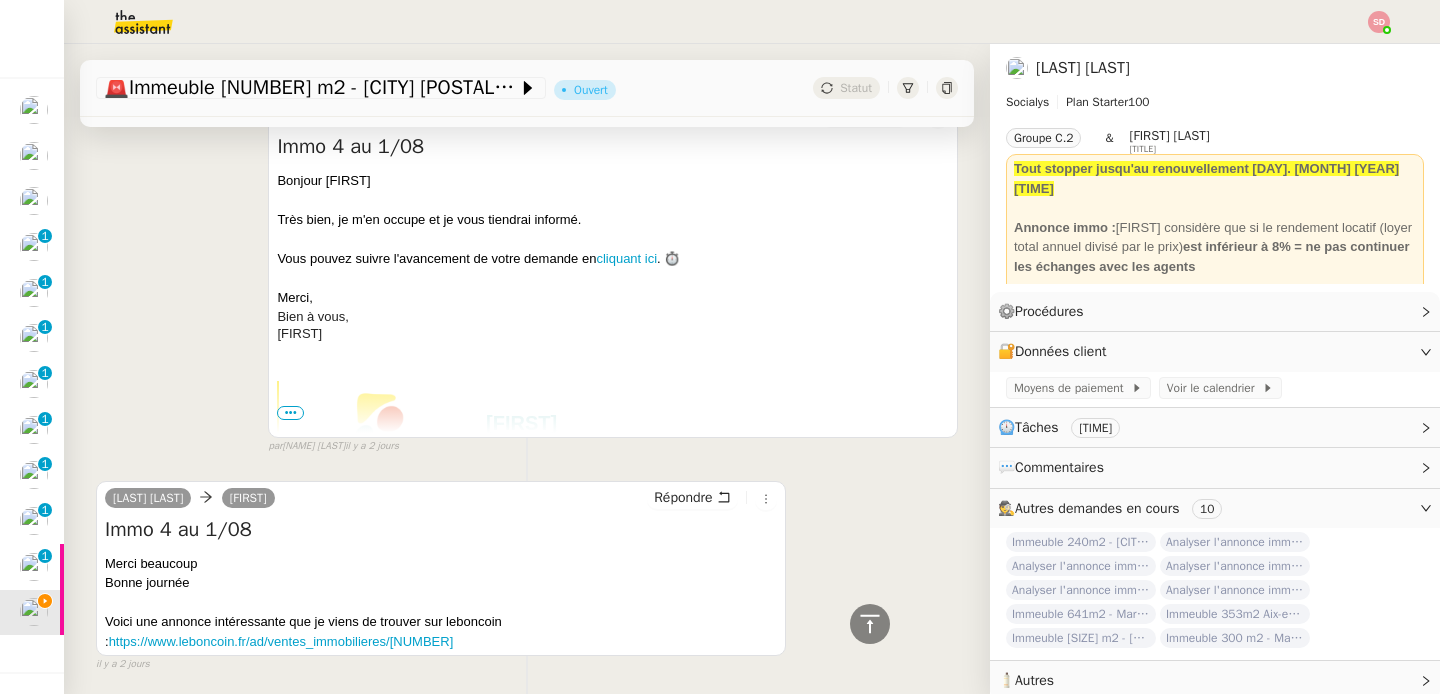 scroll, scrollTop: 2001, scrollLeft: 0, axis: vertical 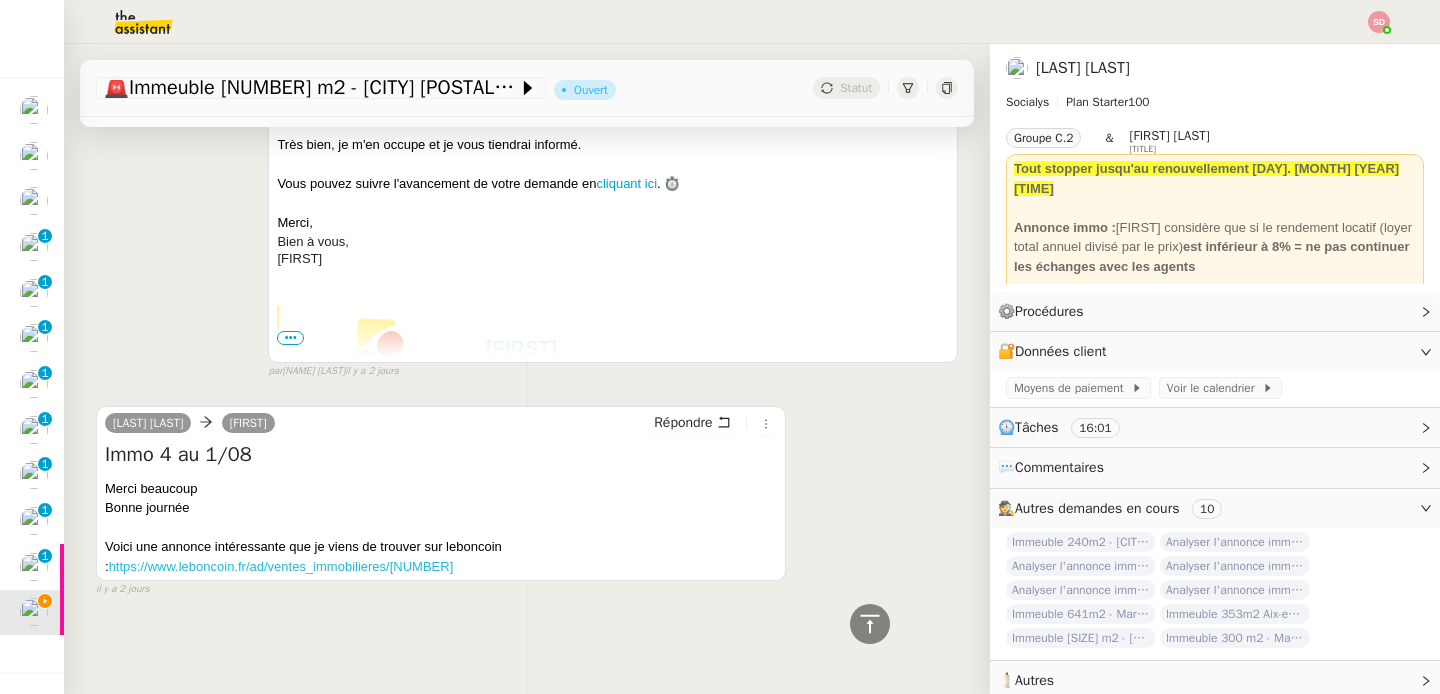 click on "https://www.leboncoin.fr/ad/ventes_immobilieres/[NUMBER]" at bounding box center [281, 566] 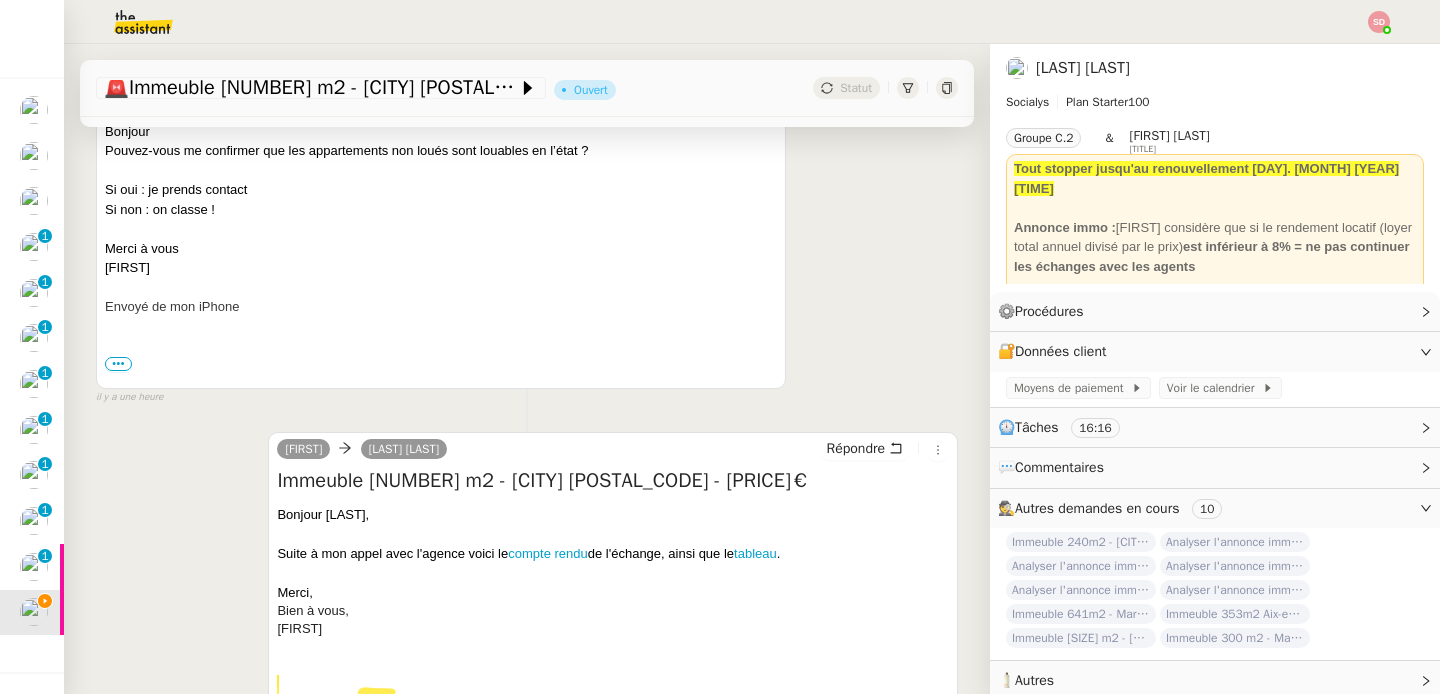 scroll, scrollTop: 541, scrollLeft: 0, axis: vertical 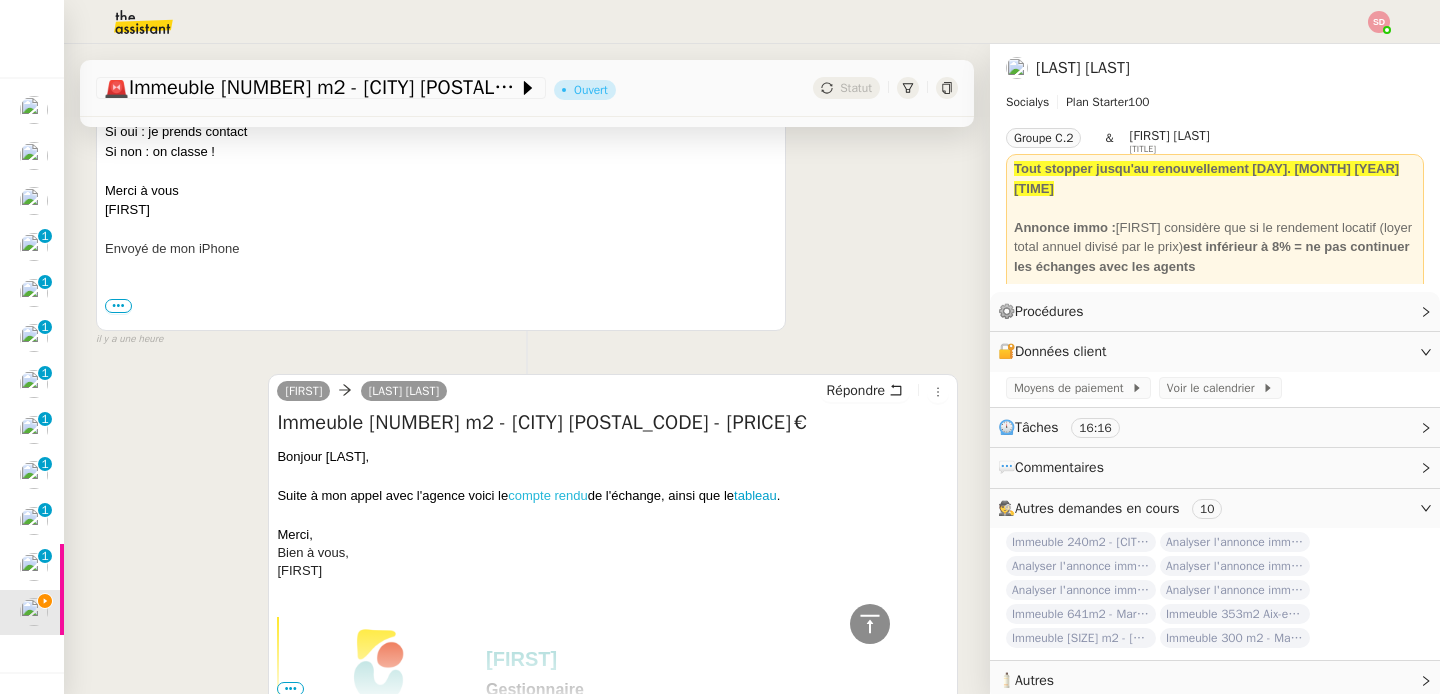 click on "compte rendu" at bounding box center [548, 495] 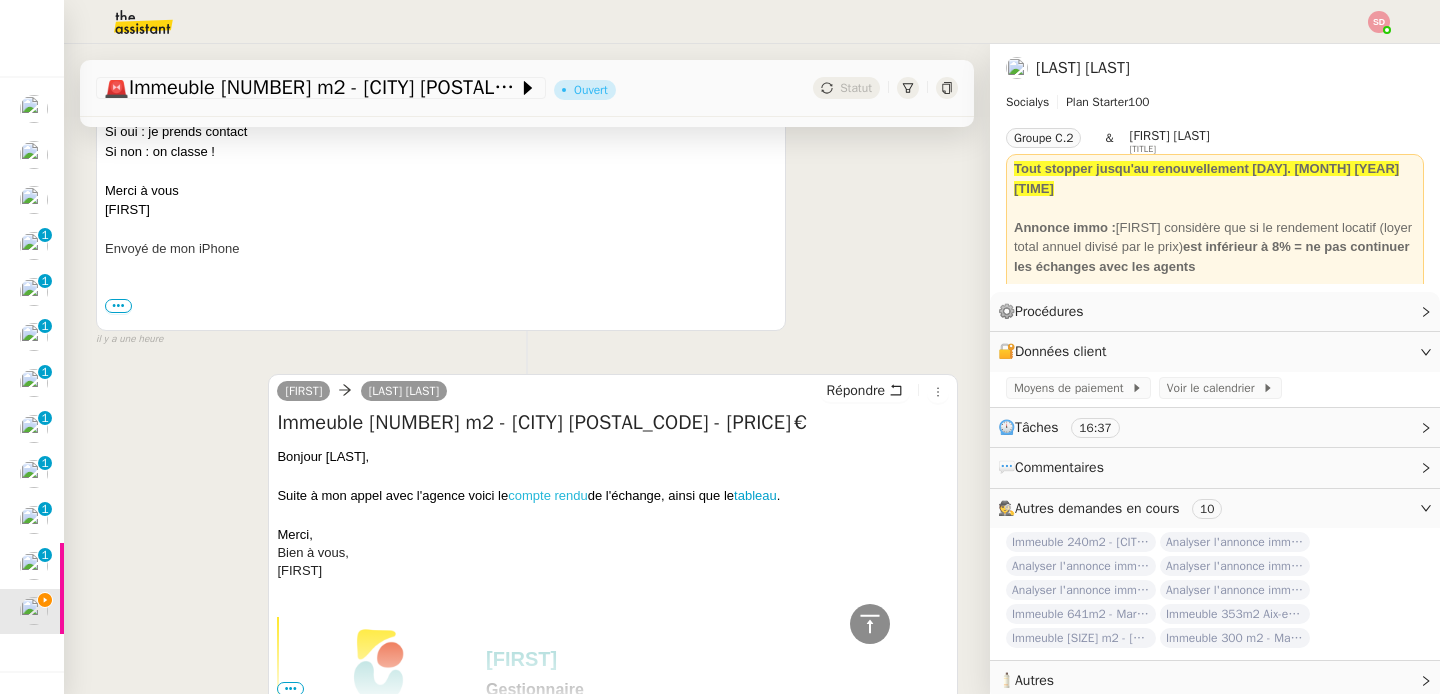 scroll, scrollTop: 10, scrollLeft: 0, axis: vertical 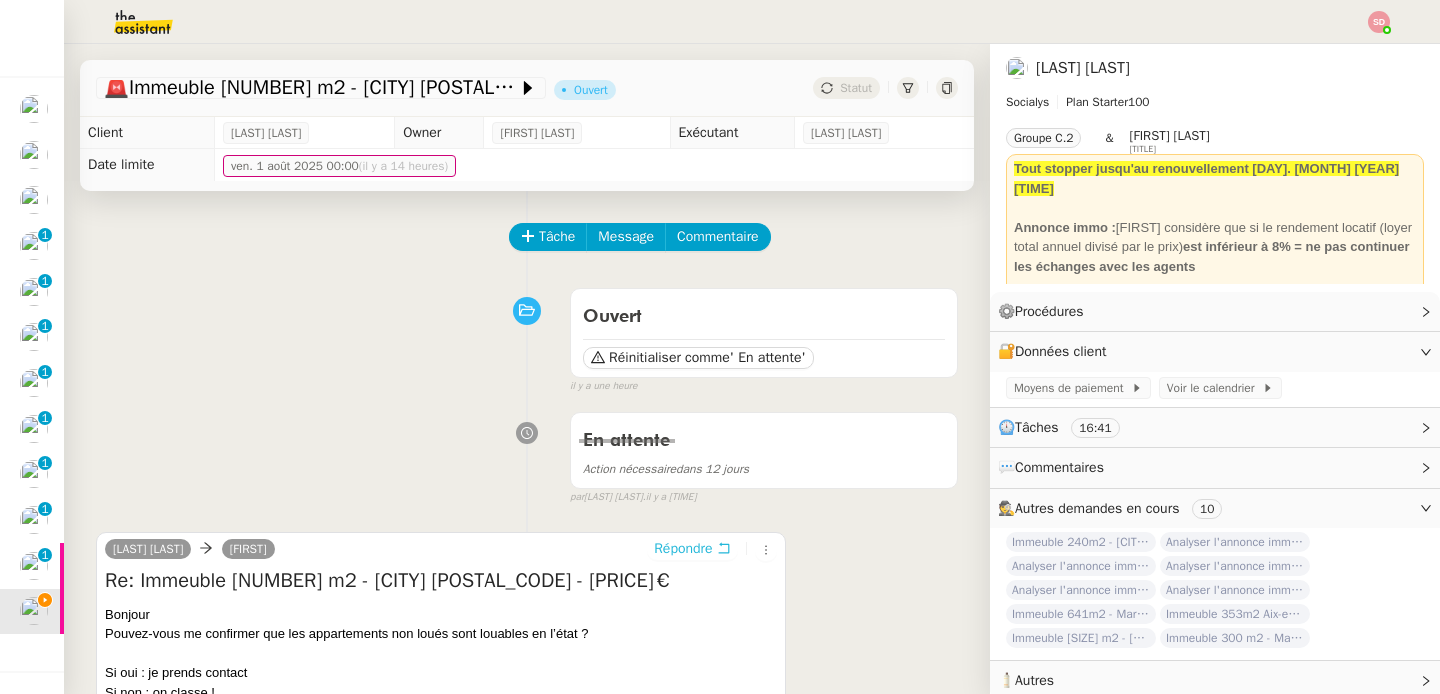 click on "Répondre" at bounding box center (683, 549) 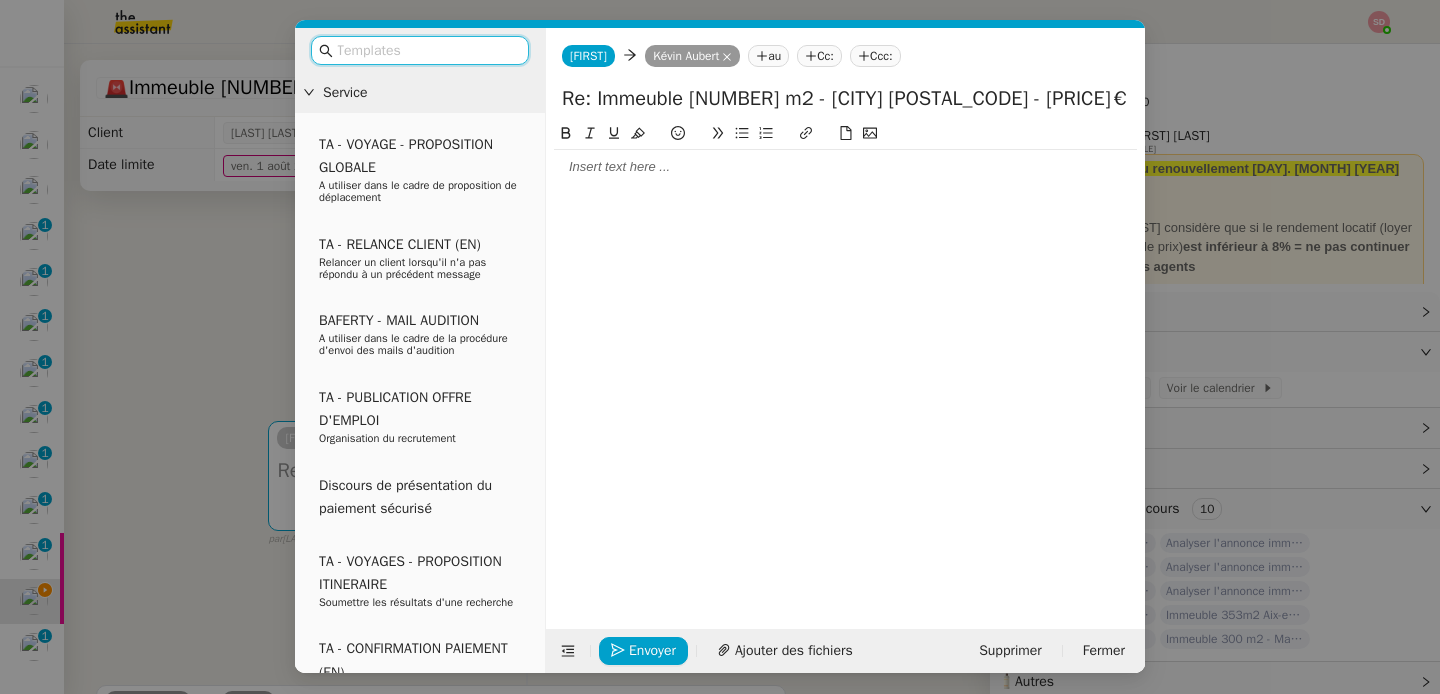 click 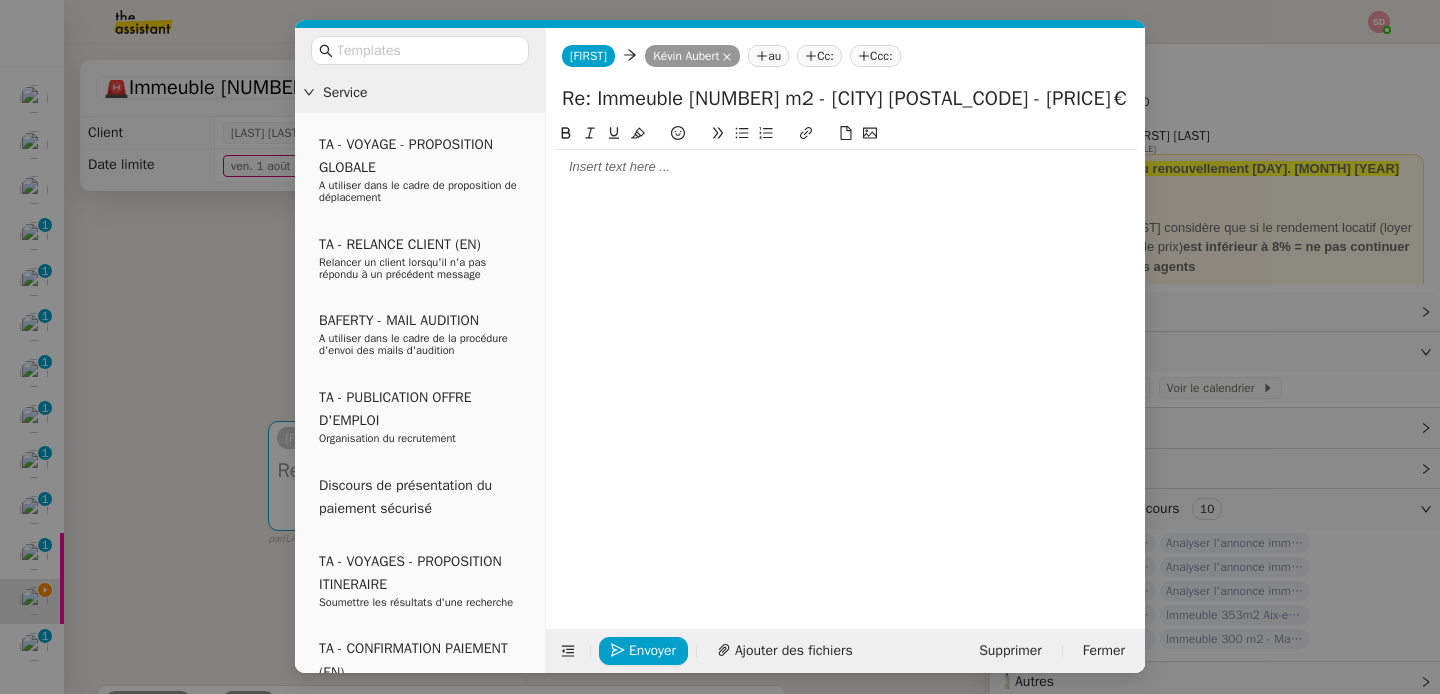 type 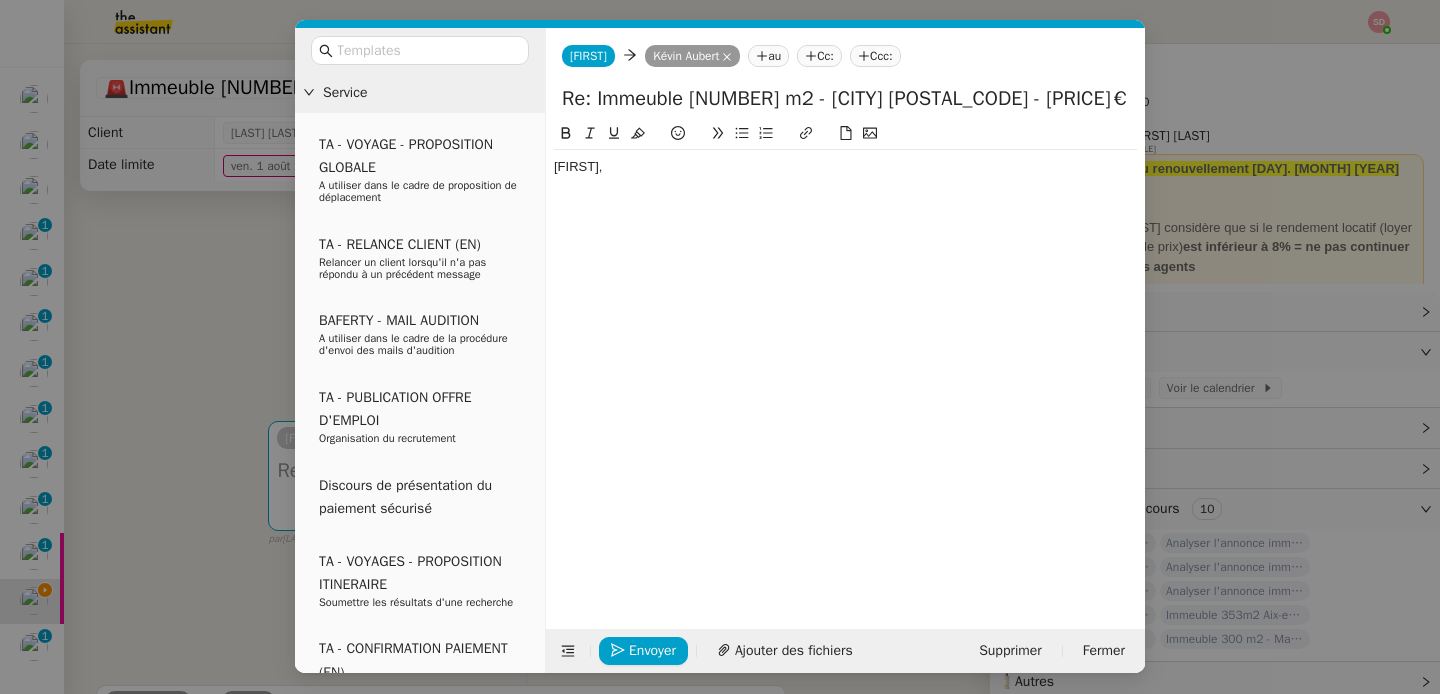 scroll, scrollTop: 0, scrollLeft: 0, axis: both 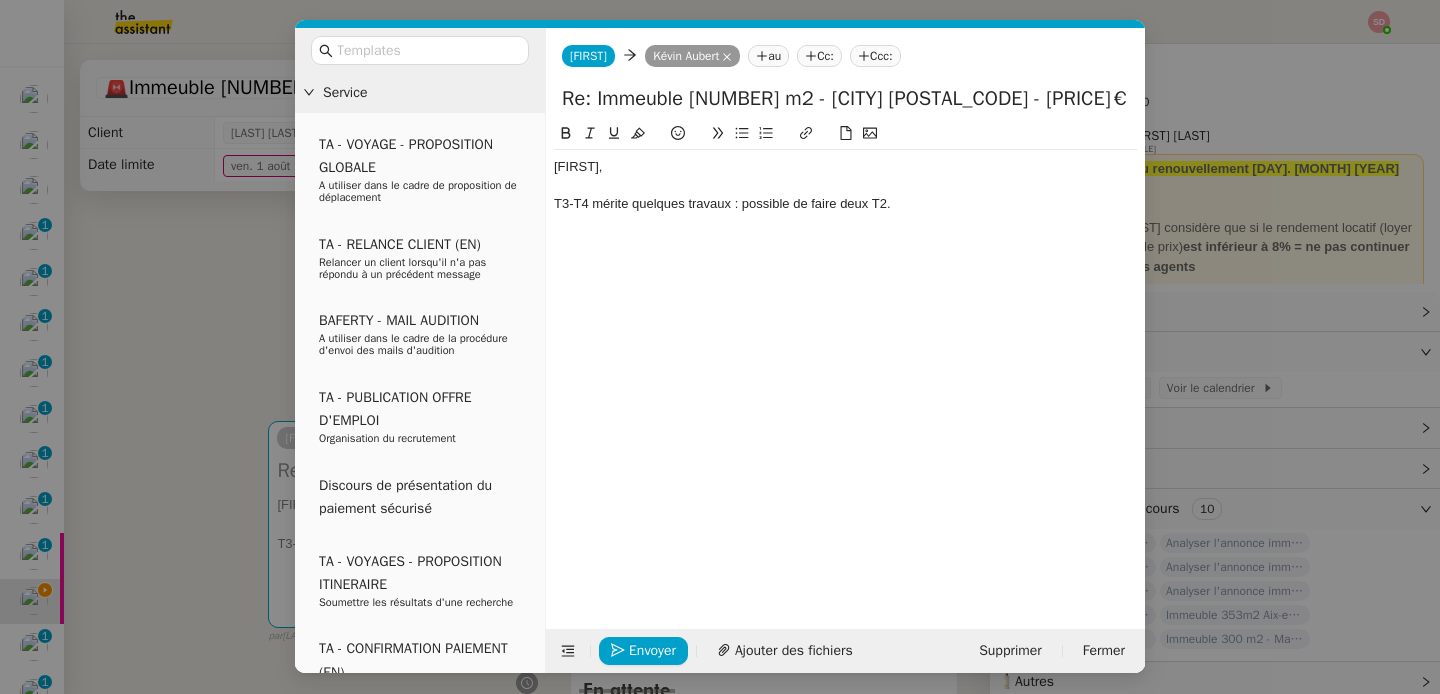 click 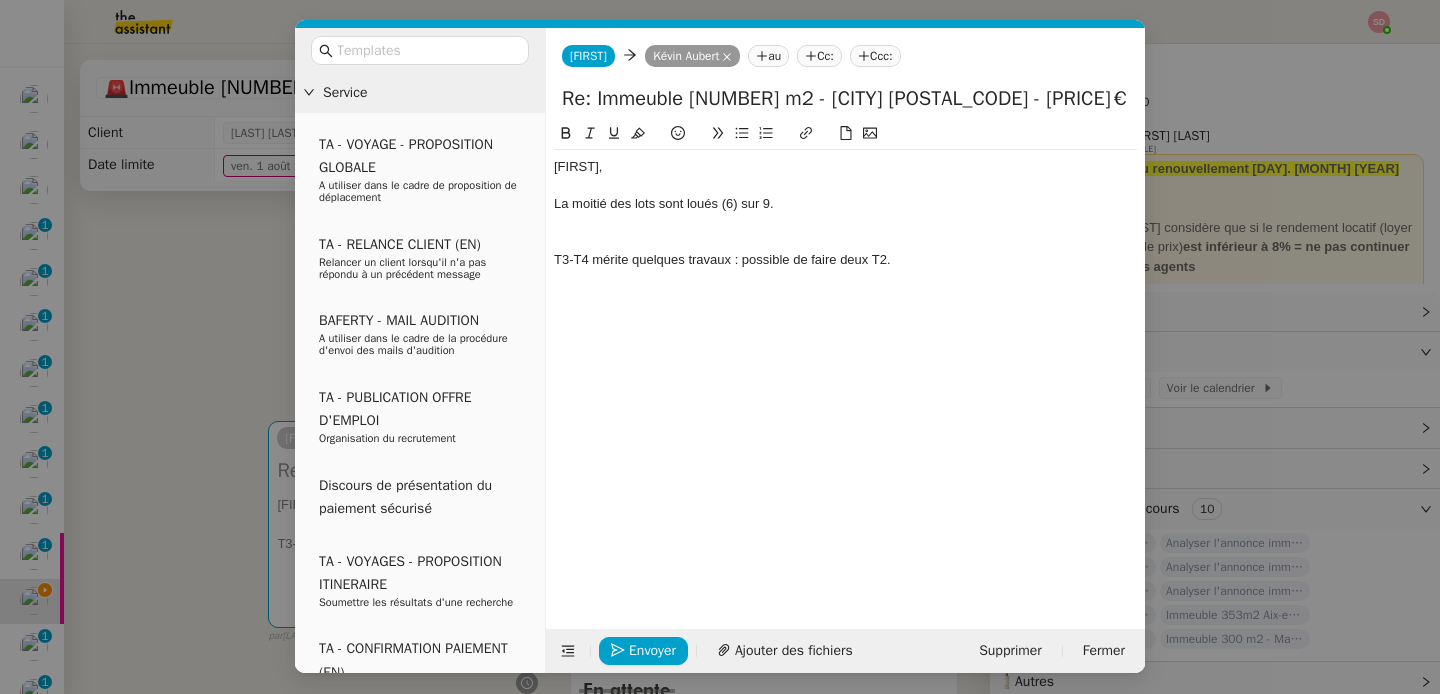 scroll, scrollTop: 0, scrollLeft: 0, axis: both 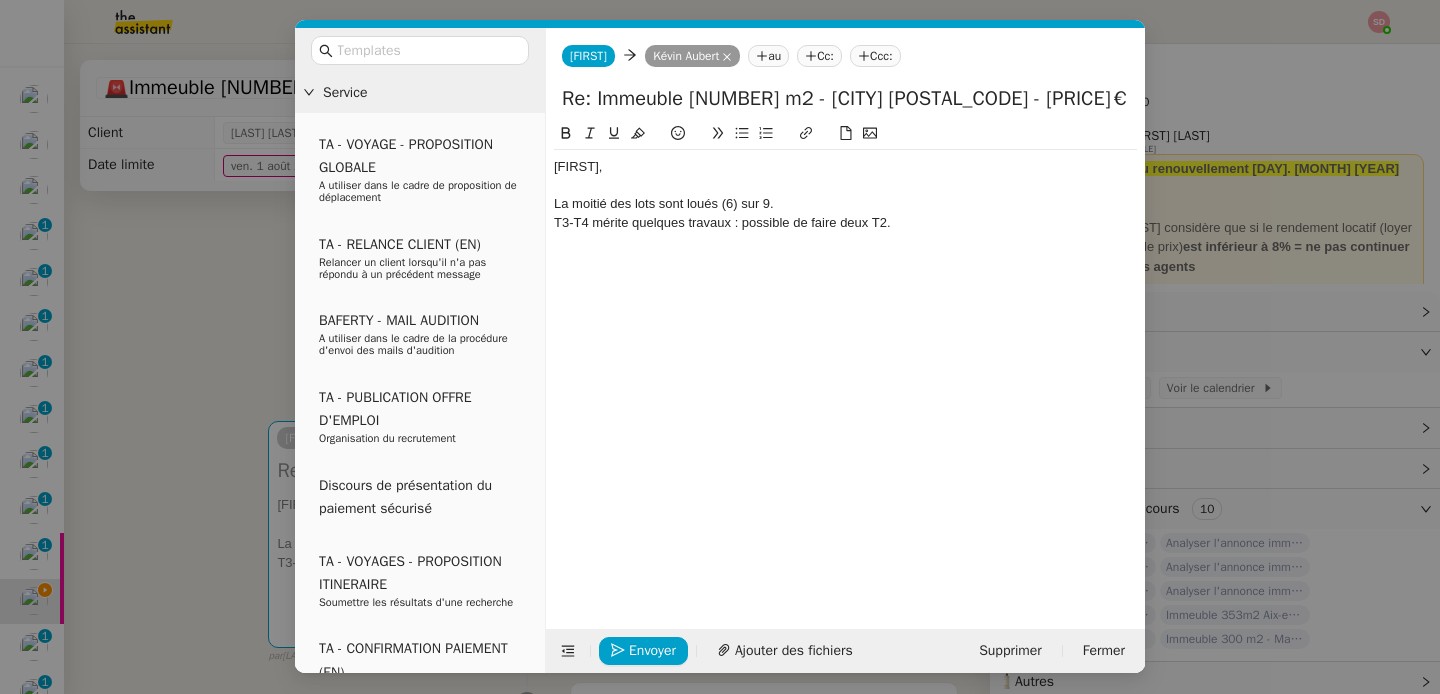 click on "La moitié des lots sont loués (6) sur 9." 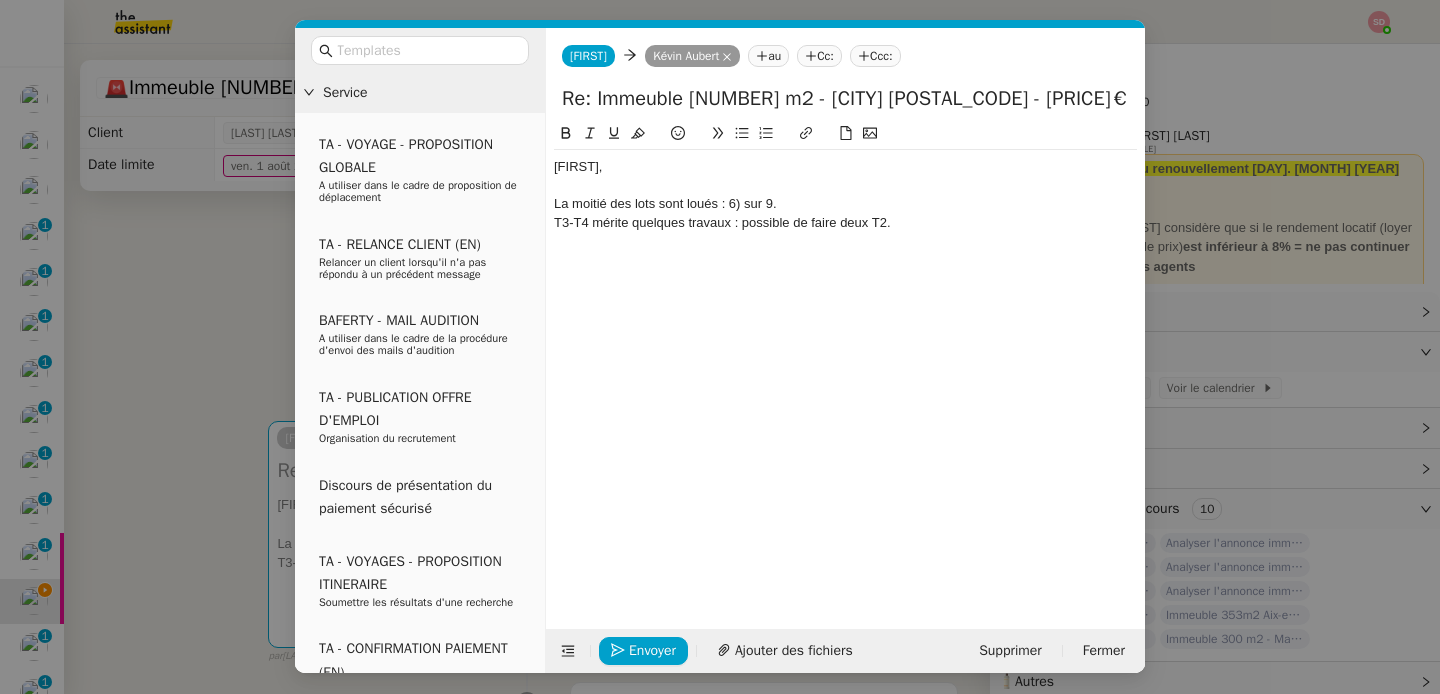 click on "La moitié des lots sont loués : 6) sur 9." 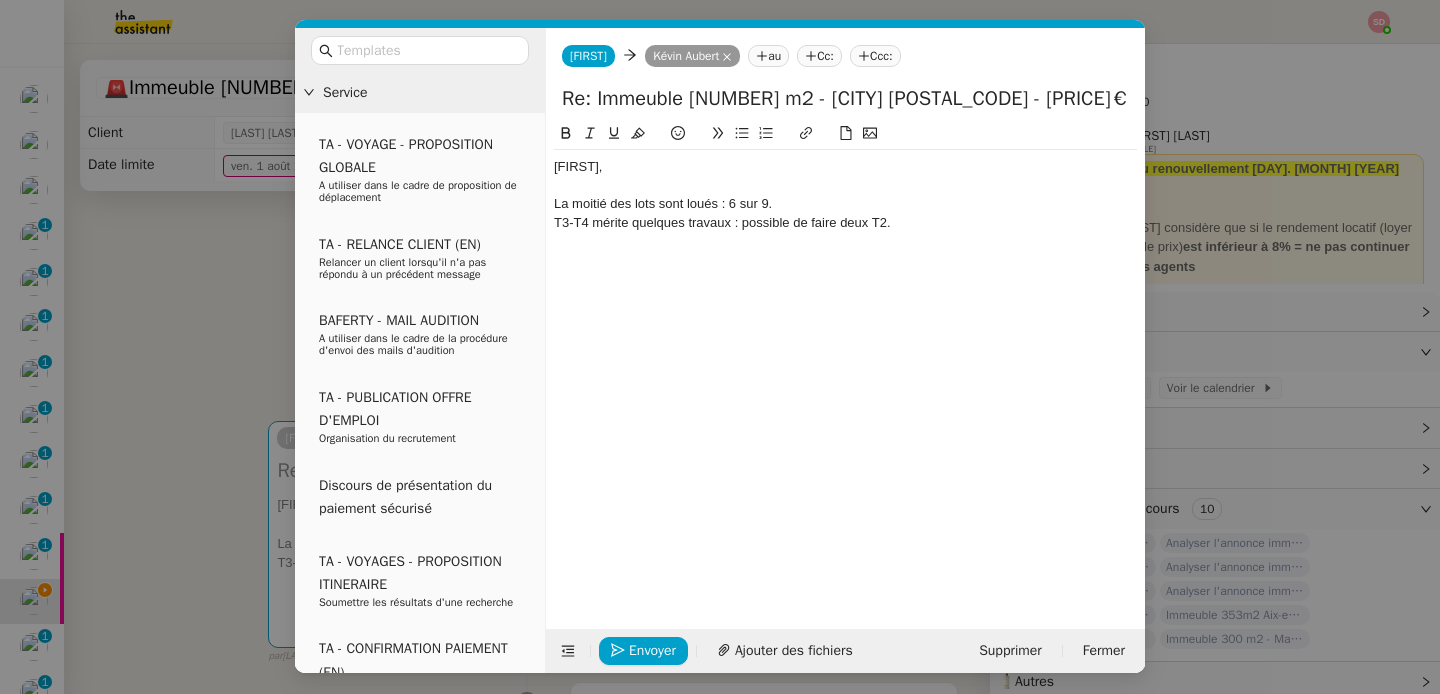 click on "T3-T4 mérite quelques travaux : possible de faire deux T2." 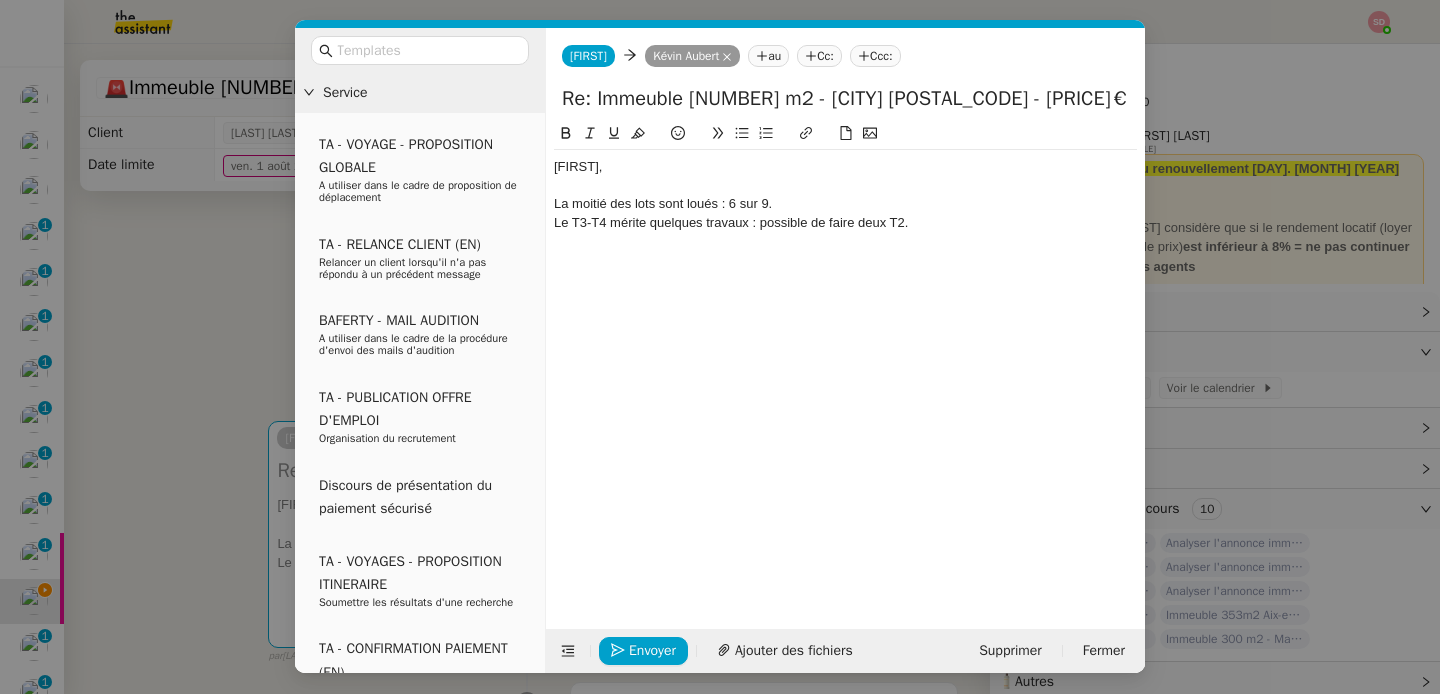click on "Le T3-T4 mérite quelques travaux : possible de faire deux T2." 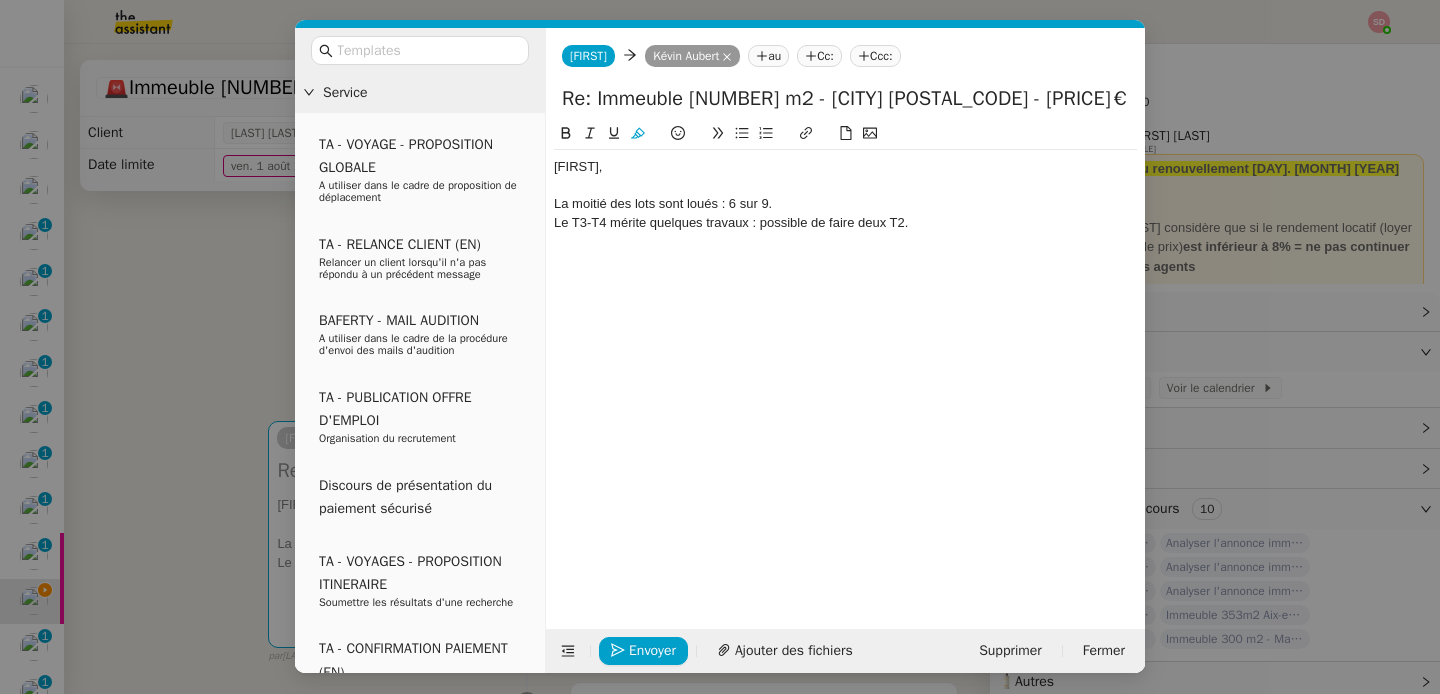 click on "Le T3-T4 mérite quelques travaux : possible de faire deux T2." 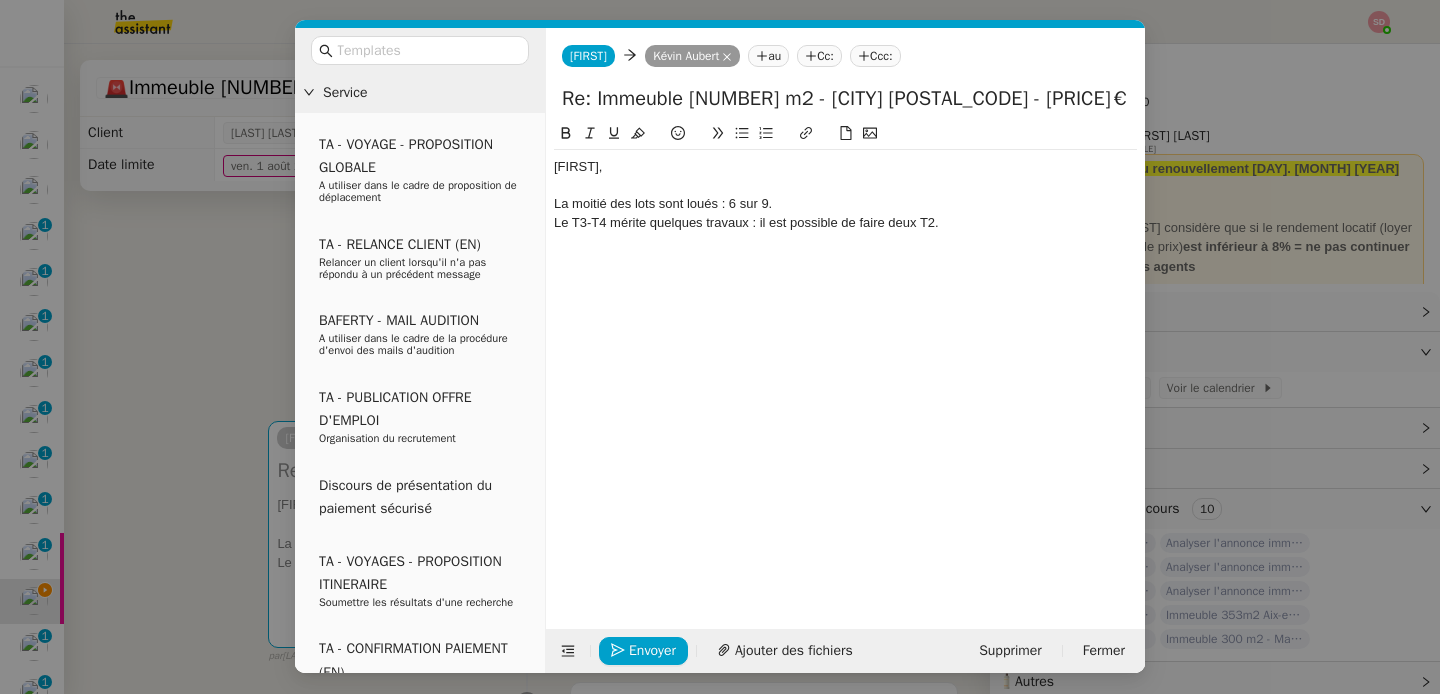 click on "Le T3-T4 mérite quelques travaux : il est possible de faire deux T2." 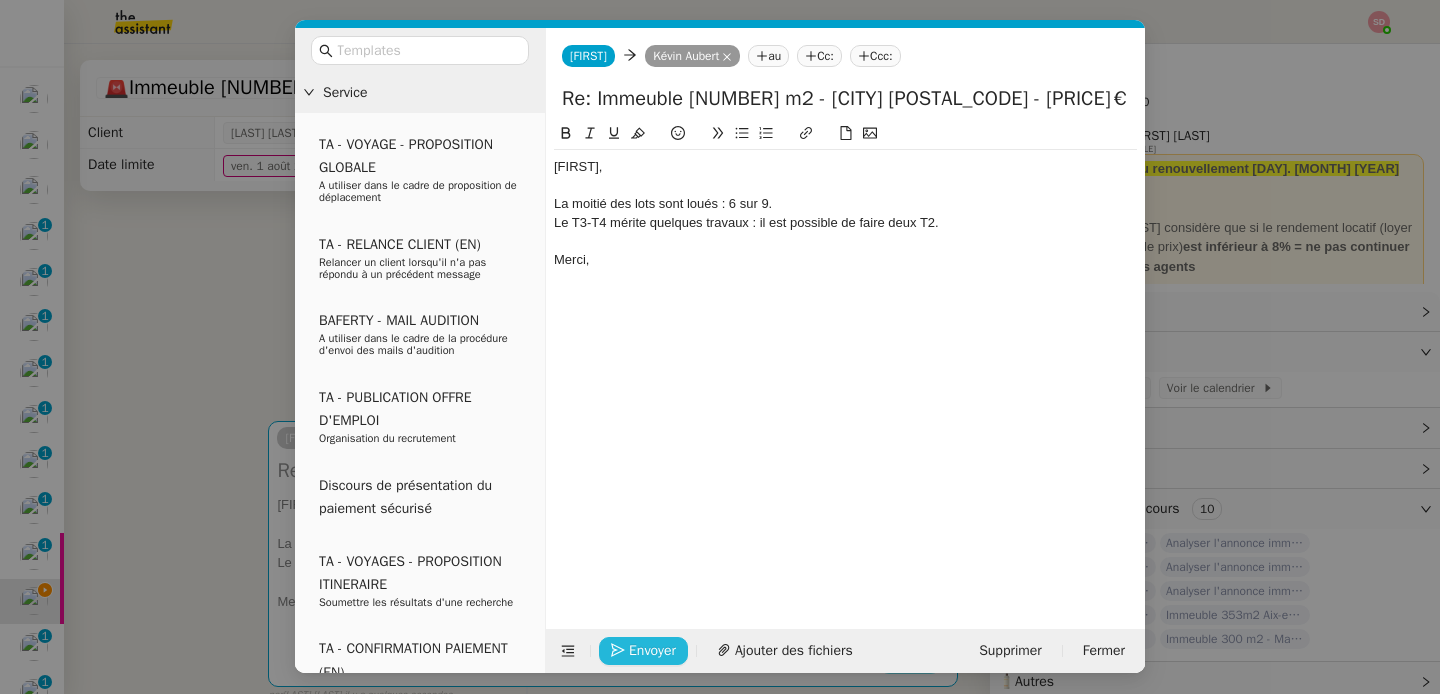 click on "Envoyer" 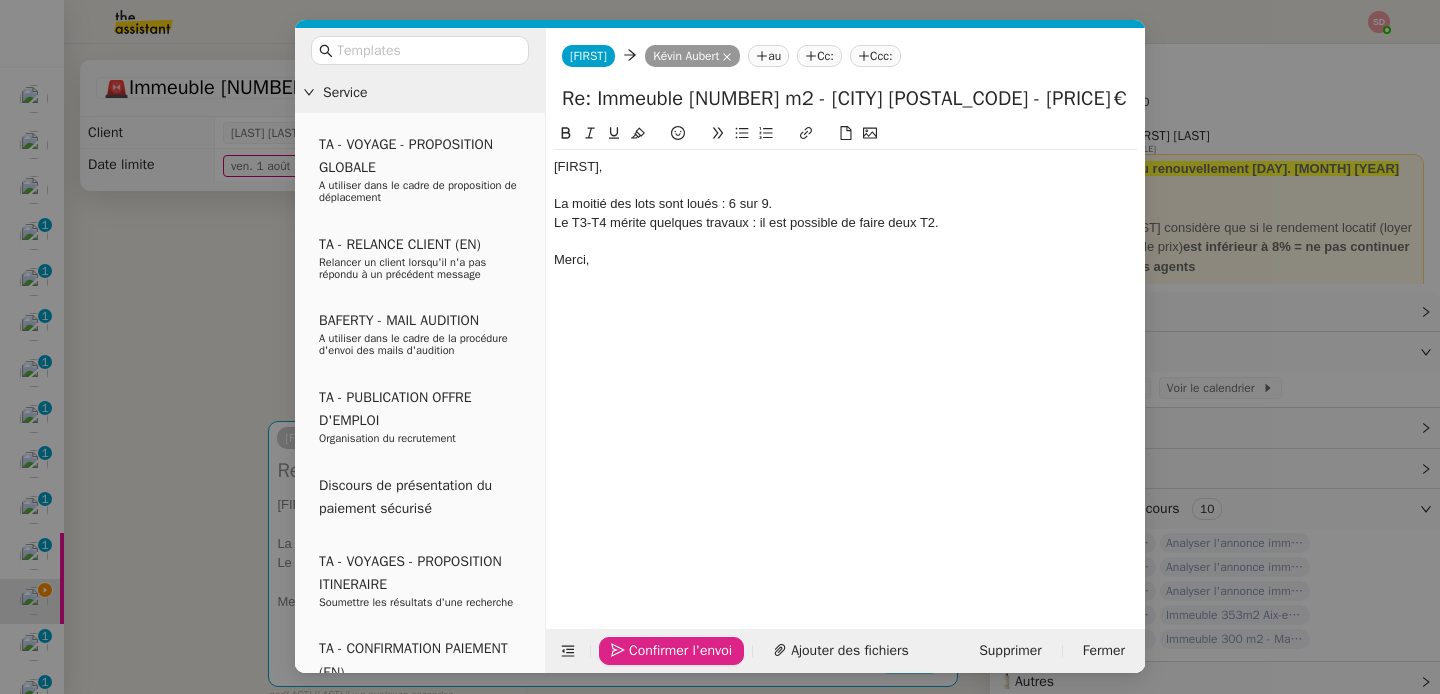click on "Confirmer l'envoi" 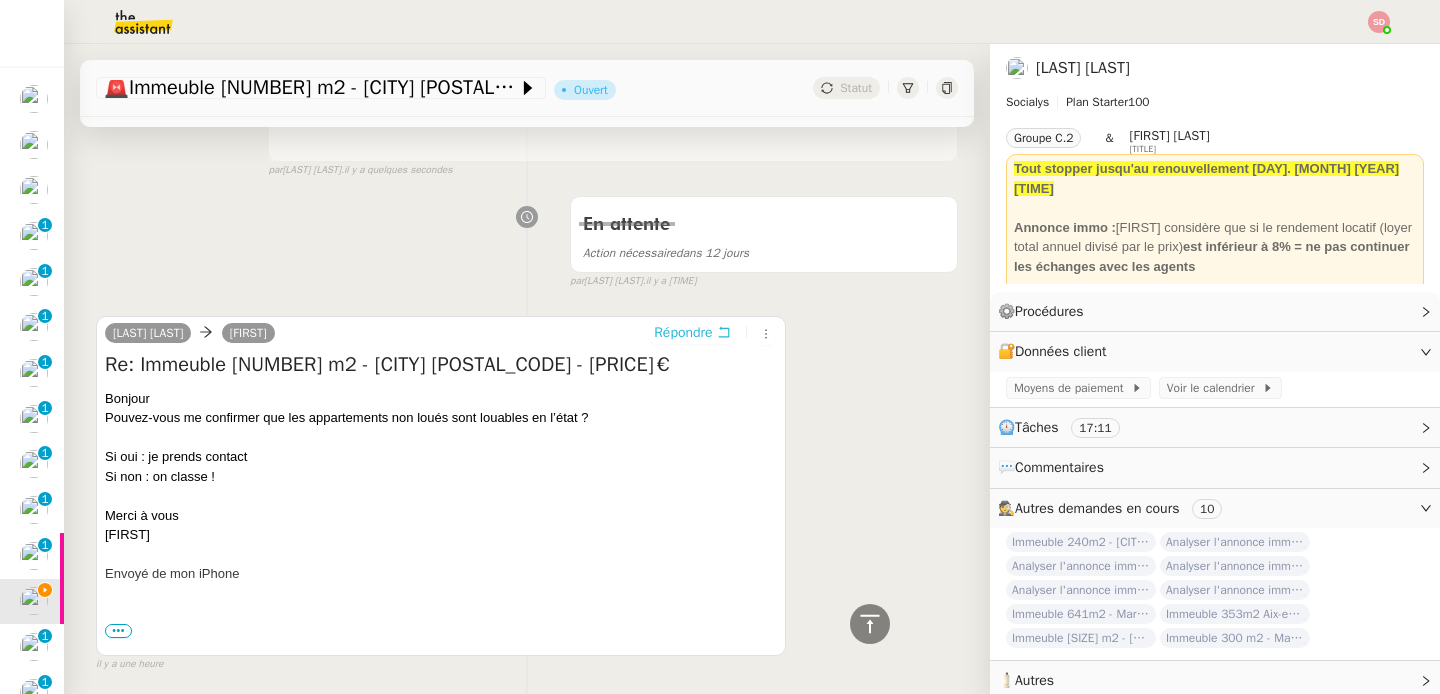 scroll, scrollTop: 492, scrollLeft: 0, axis: vertical 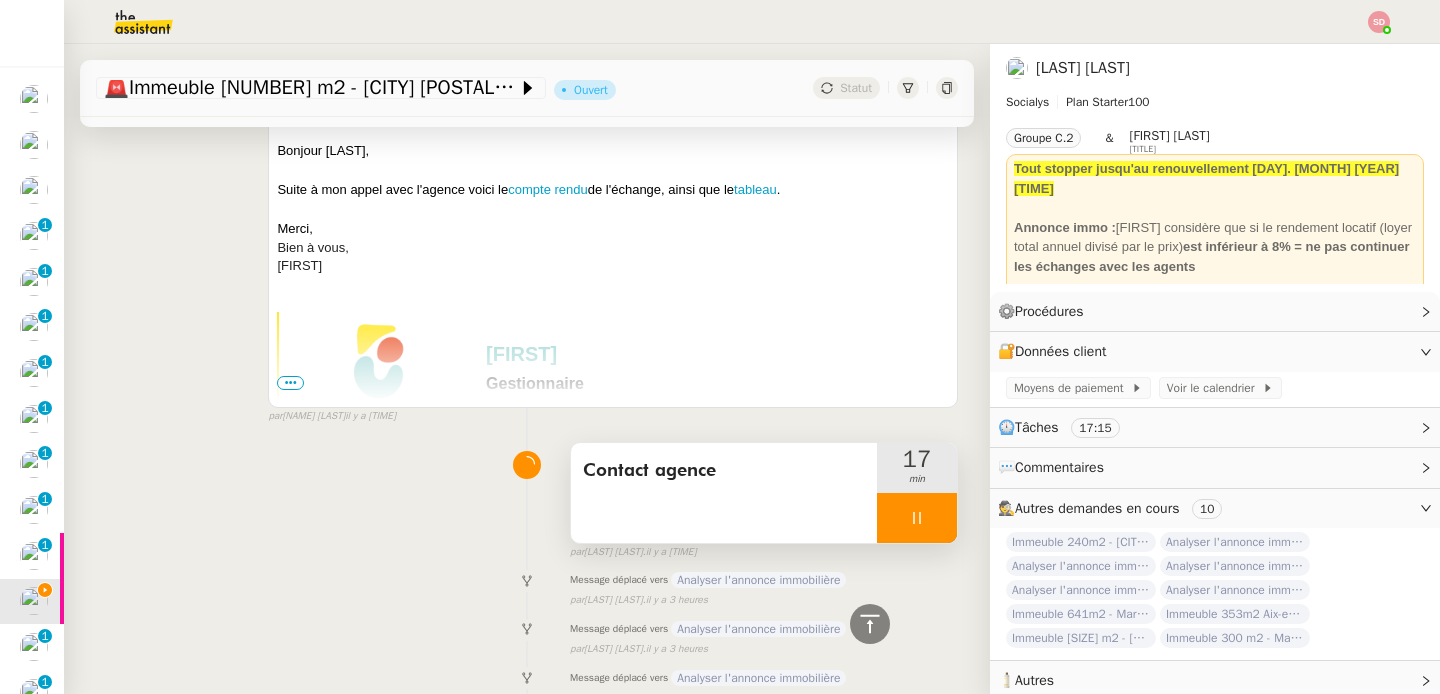 click at bounding box center [917, 518] 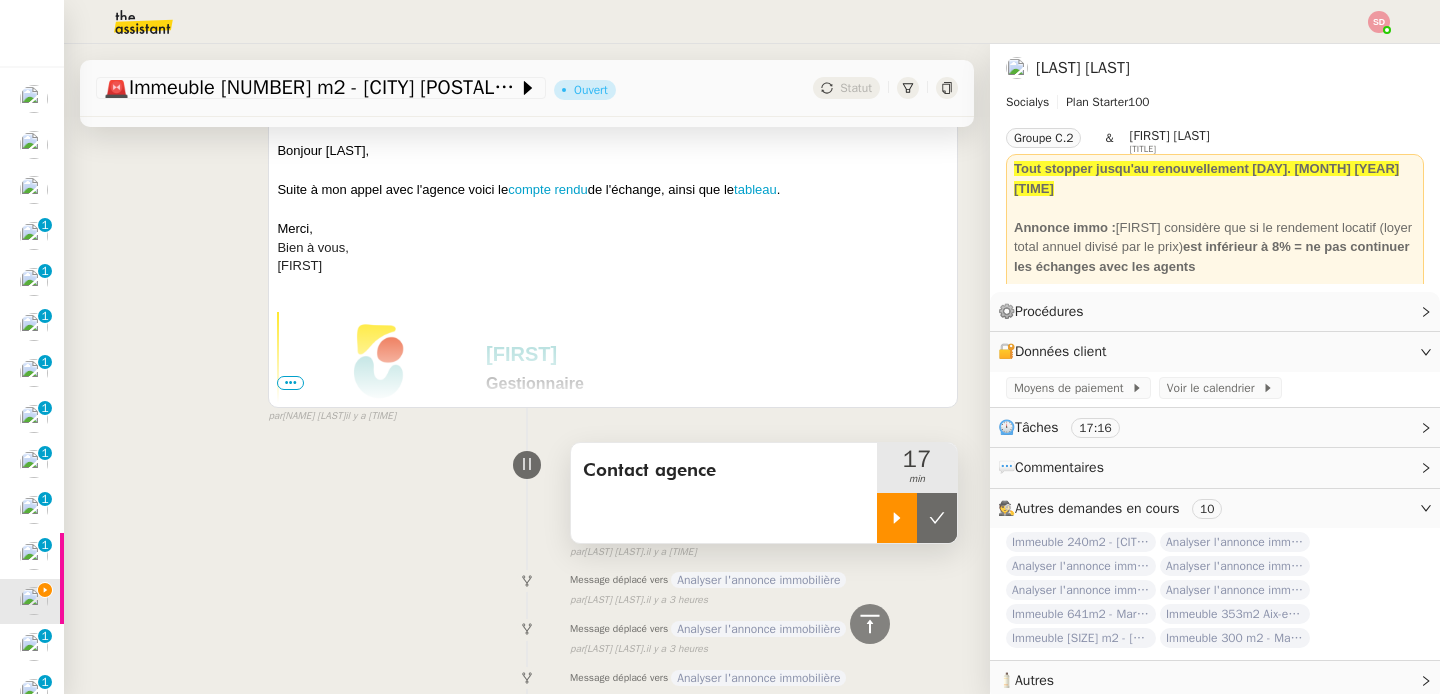 click 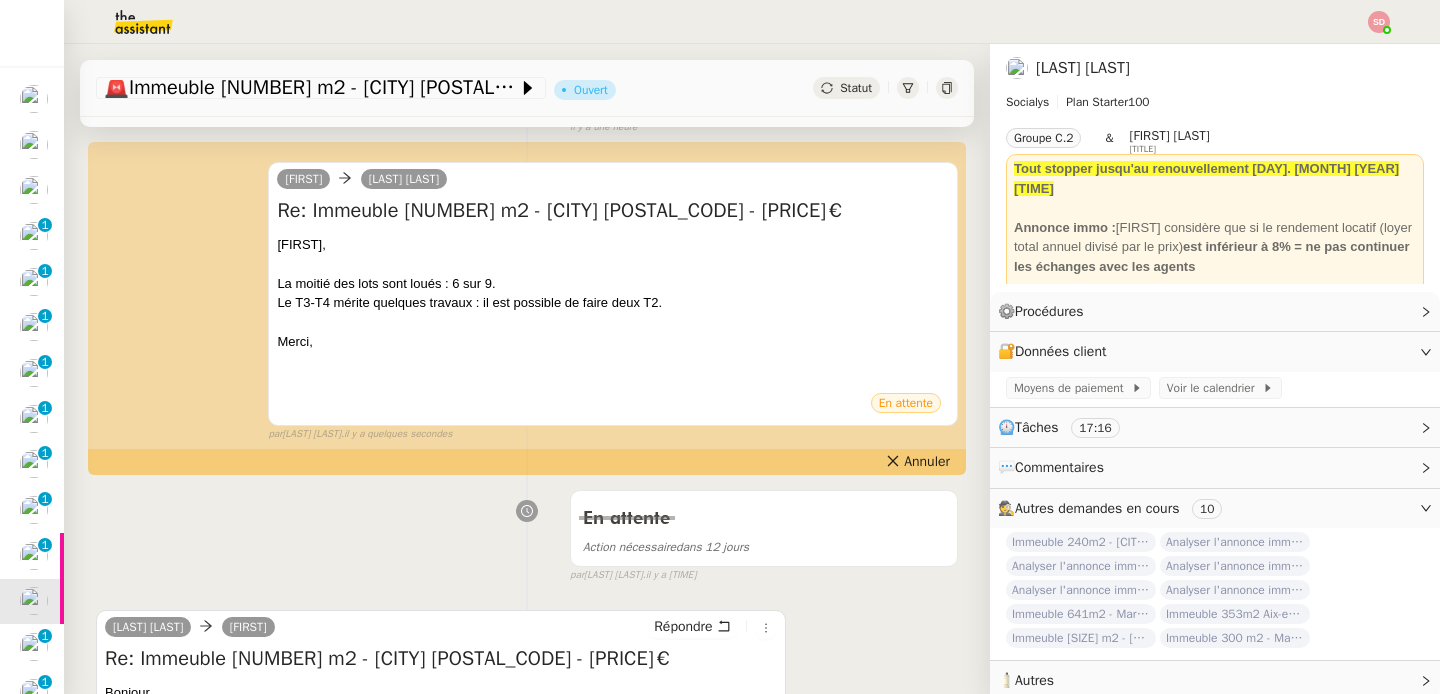 scroll, scrollTop: 0, scrollLeft: 0, axis: both 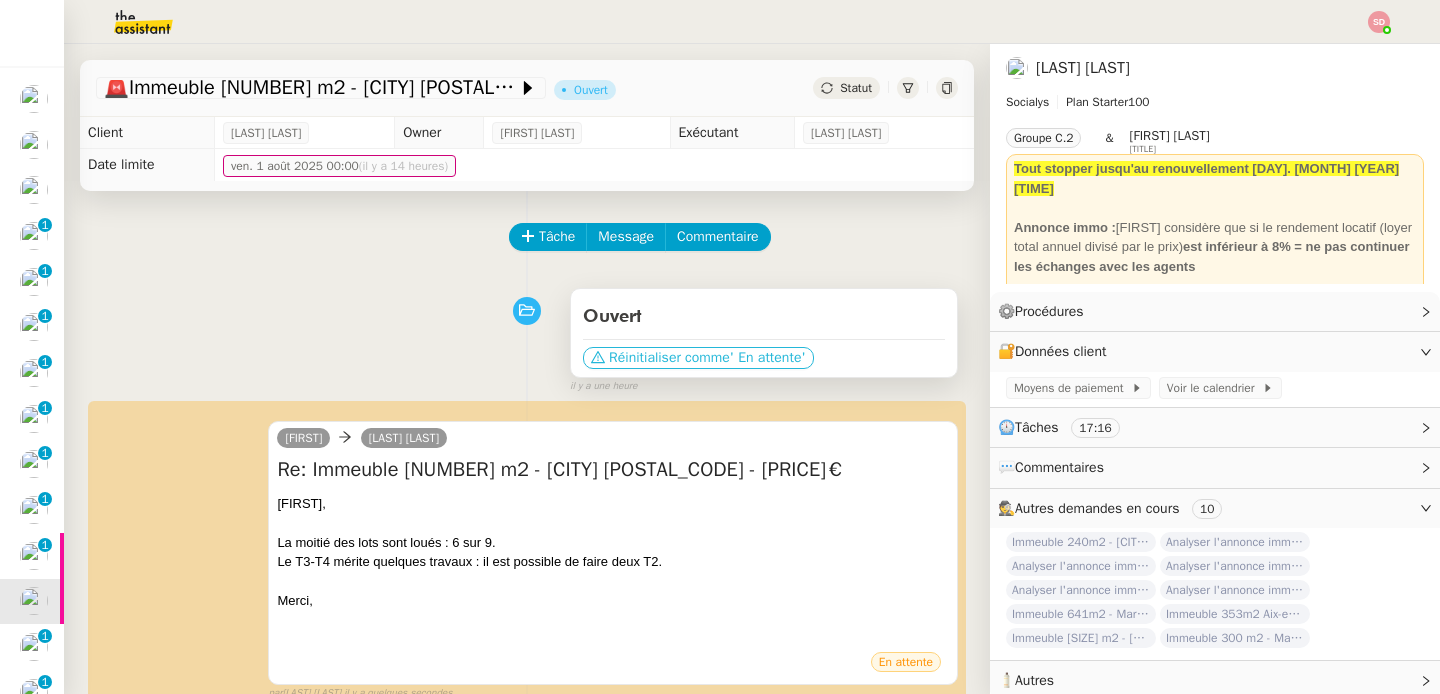 click on "' En attente'" at bounding box center [768, 358] 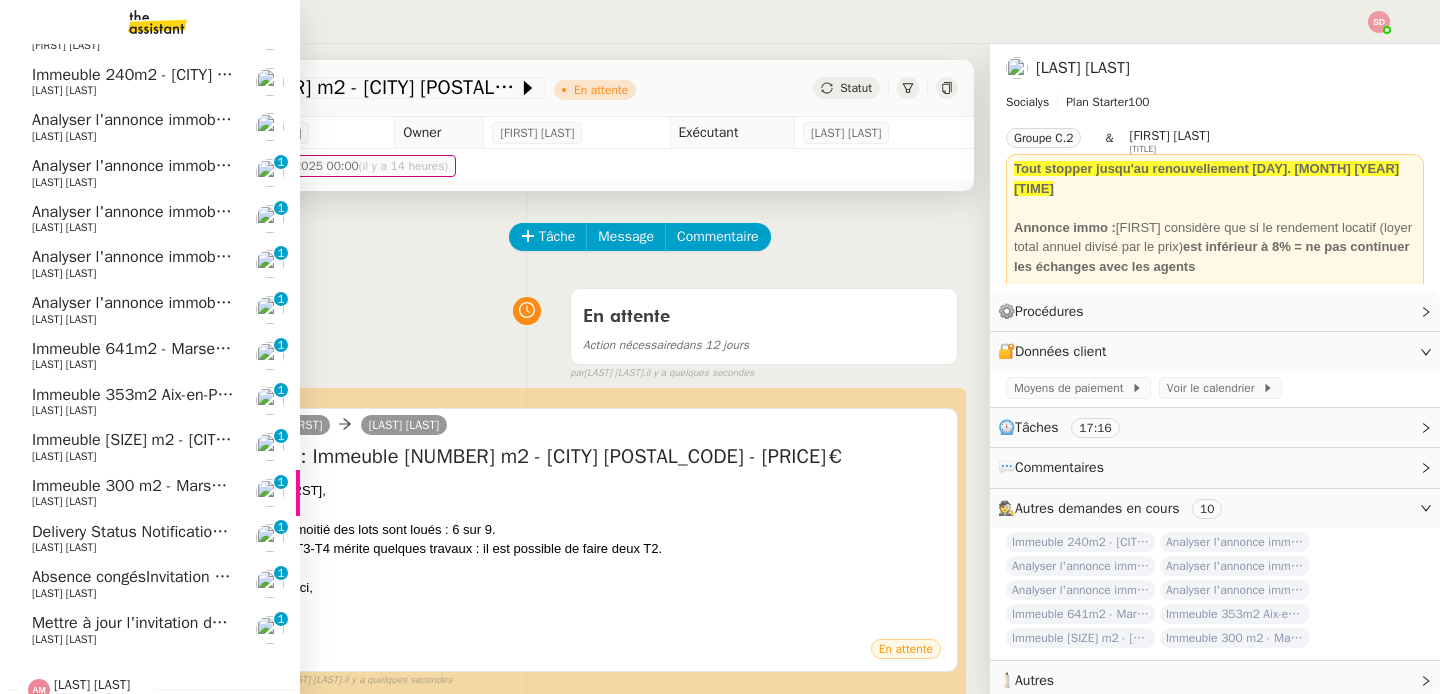 scroll, scrollTop: 147, scrollLeft: 0, axis: vertical 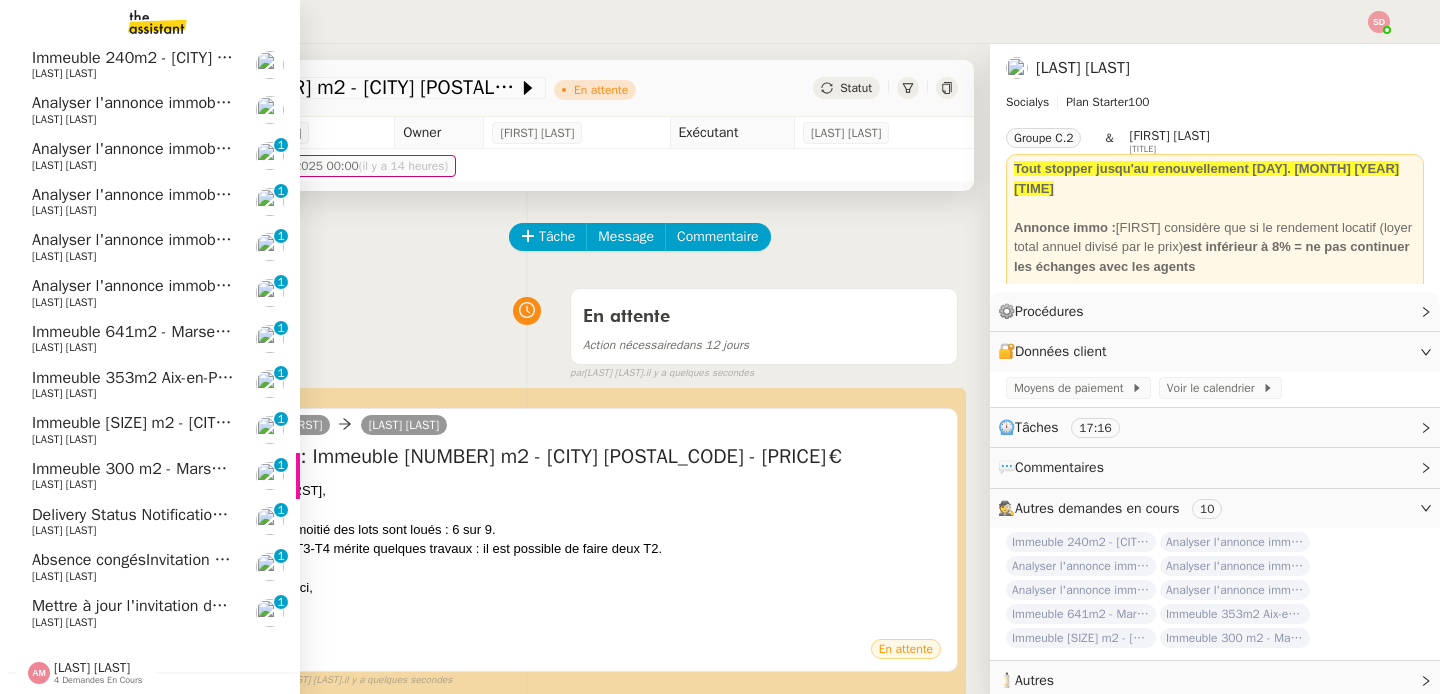 click on "Immeuble 300 m2 - Marseille 13006 - 849 000€" 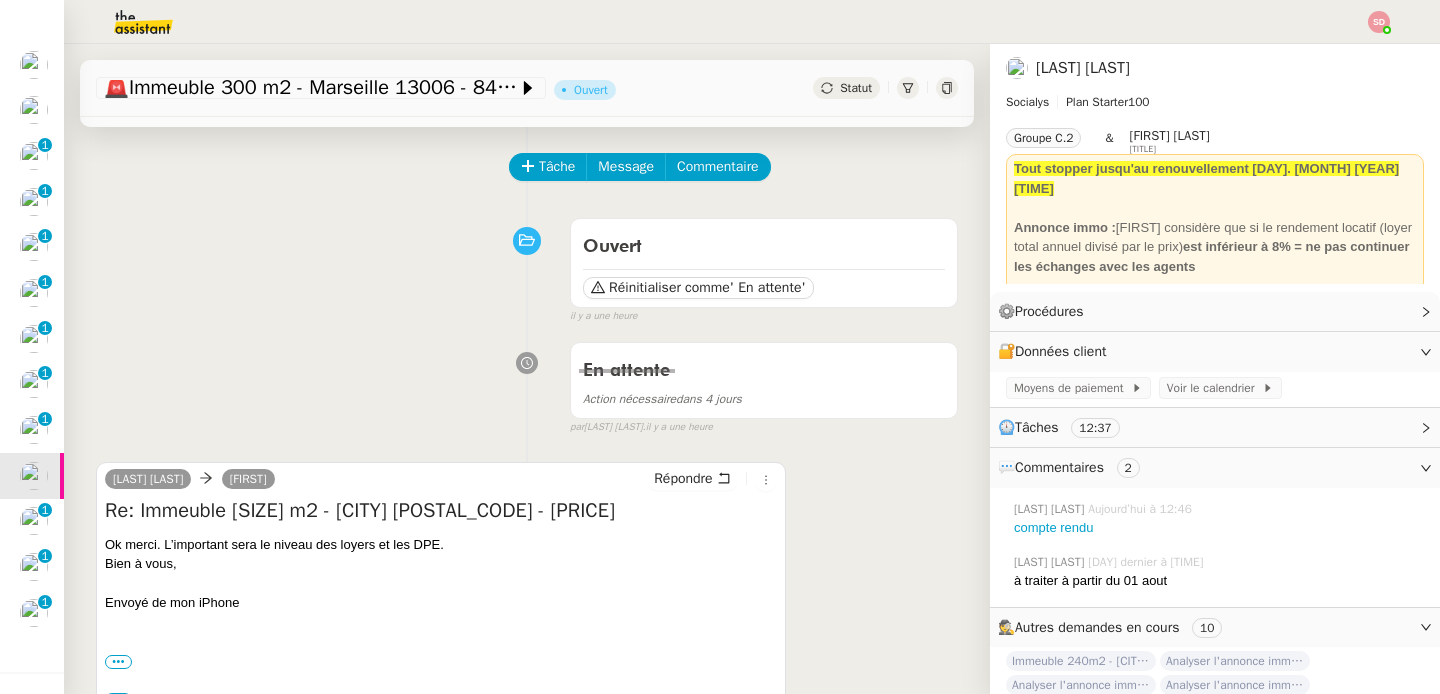scroll, scrollTop: 0, scrollLeft: 0, axis: both 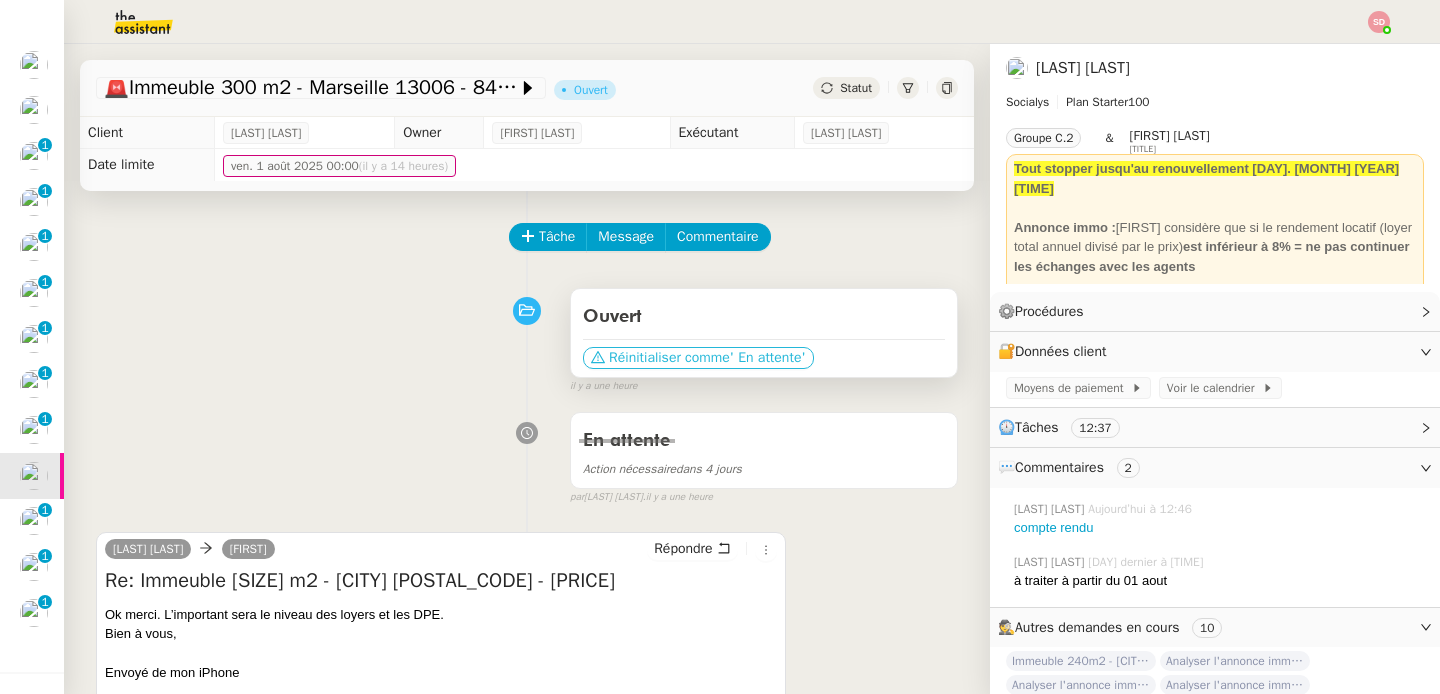 click on "' En attente'" at bounding box center [768, 358] 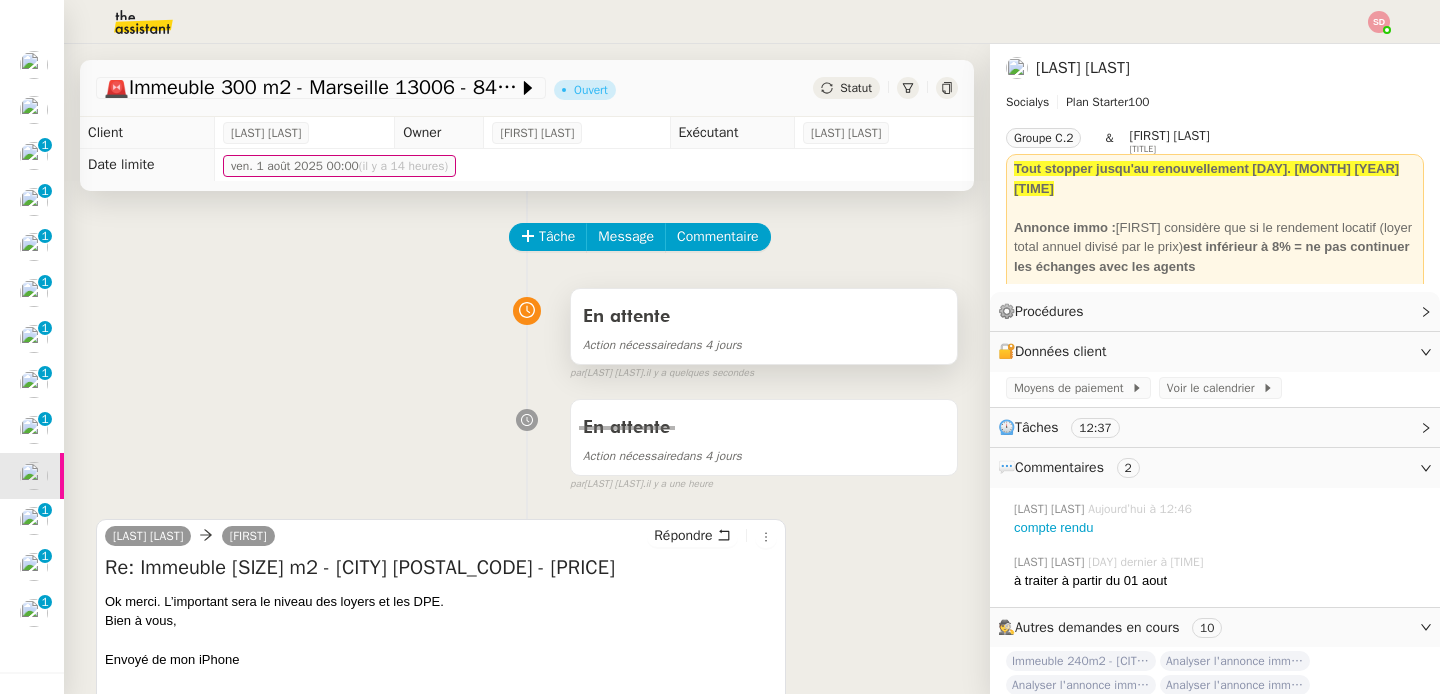 scroll, scrollTop: 101, scrollLeft: 0, axis: vertical 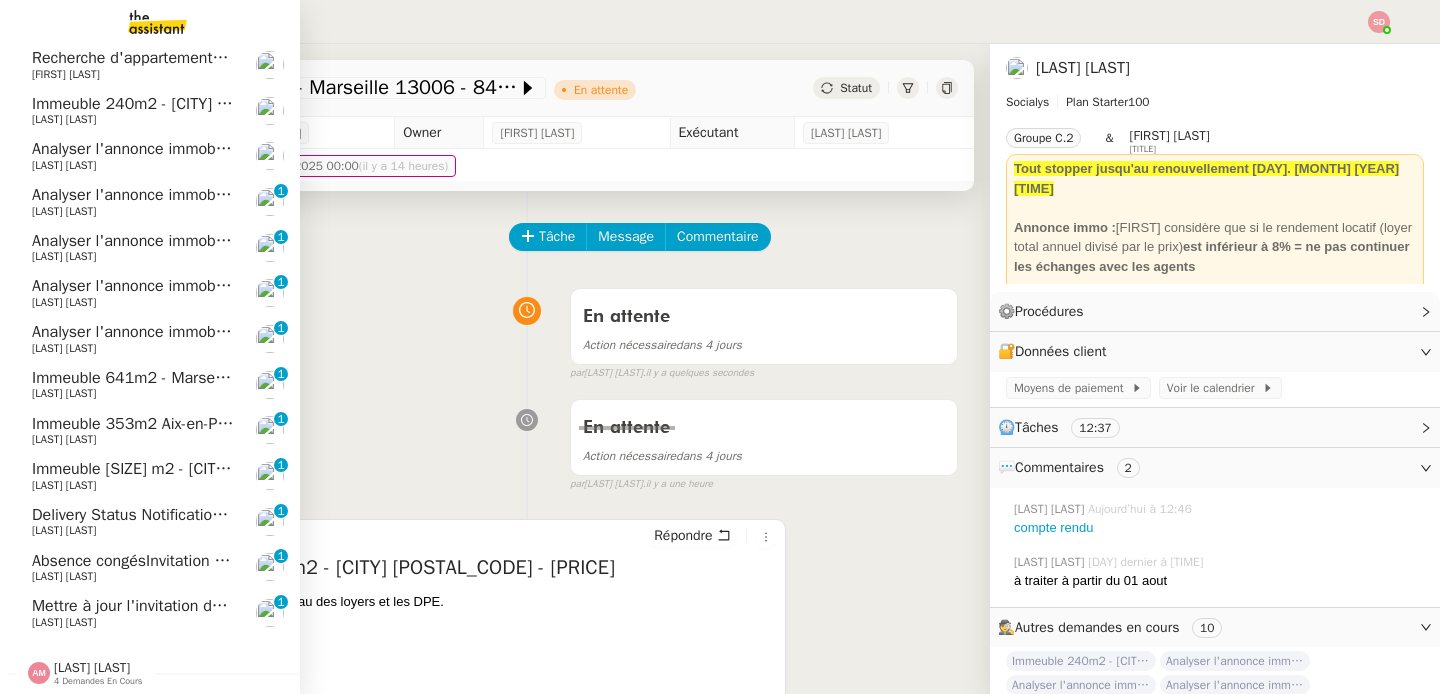 click on "Immeuble [SIZE] m2 - [CITY] [POSTAL_CODE] - [PRICE]€" 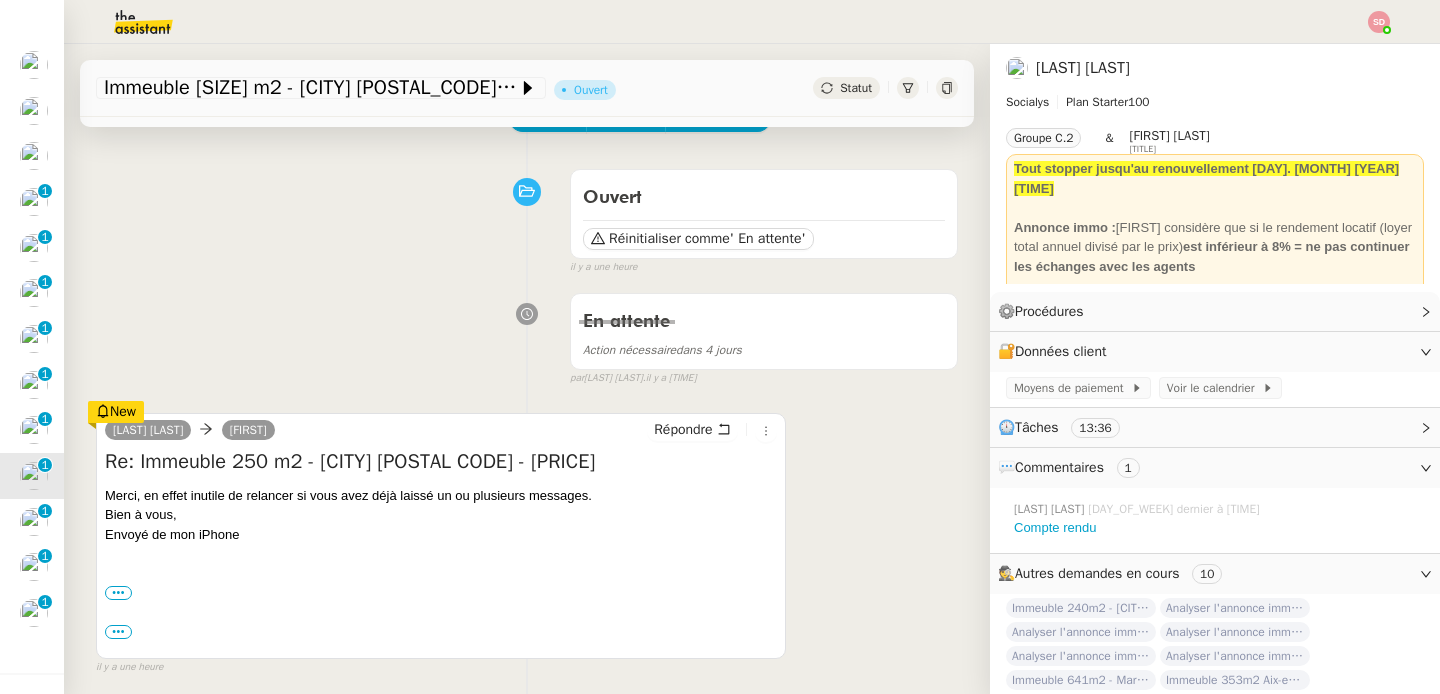 scroll, scrollTop: 144, scrollLeft: 0, axis: vertical 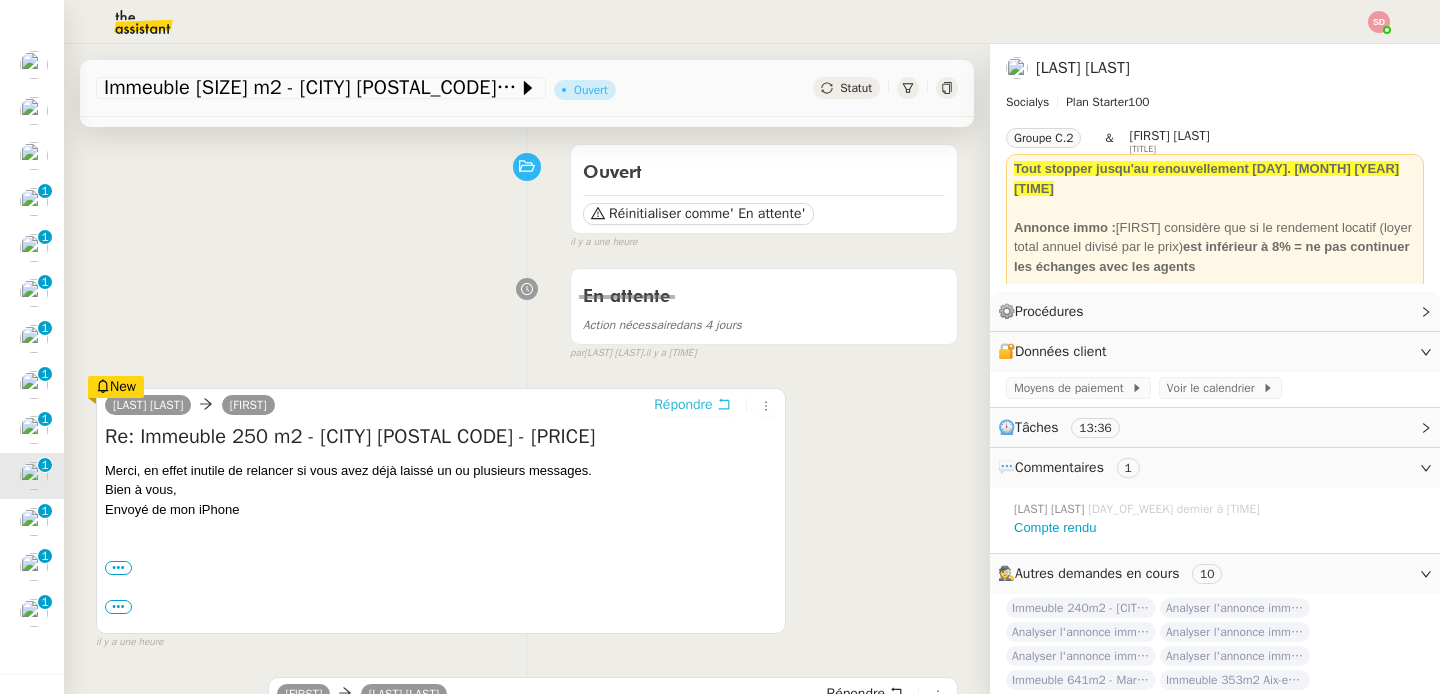 click on "Répondre" at bounding box center (683, 405) 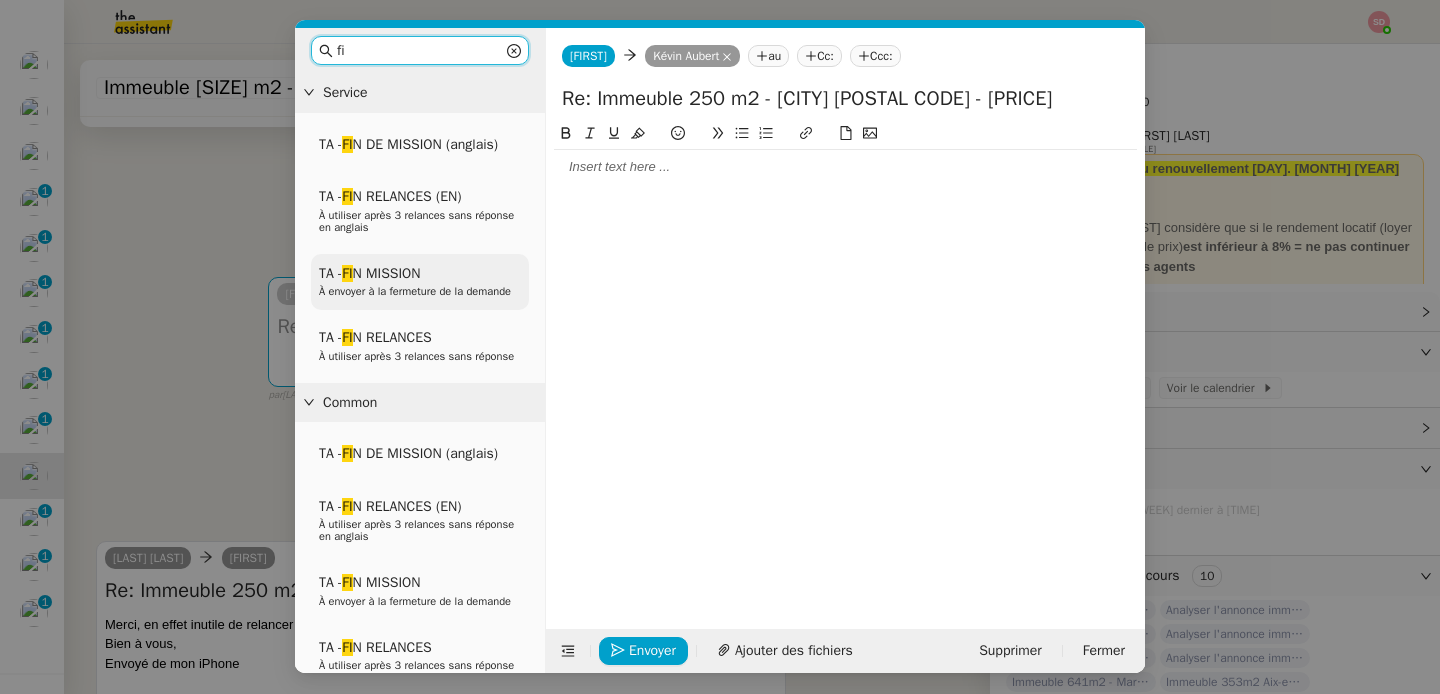 type on "fi" 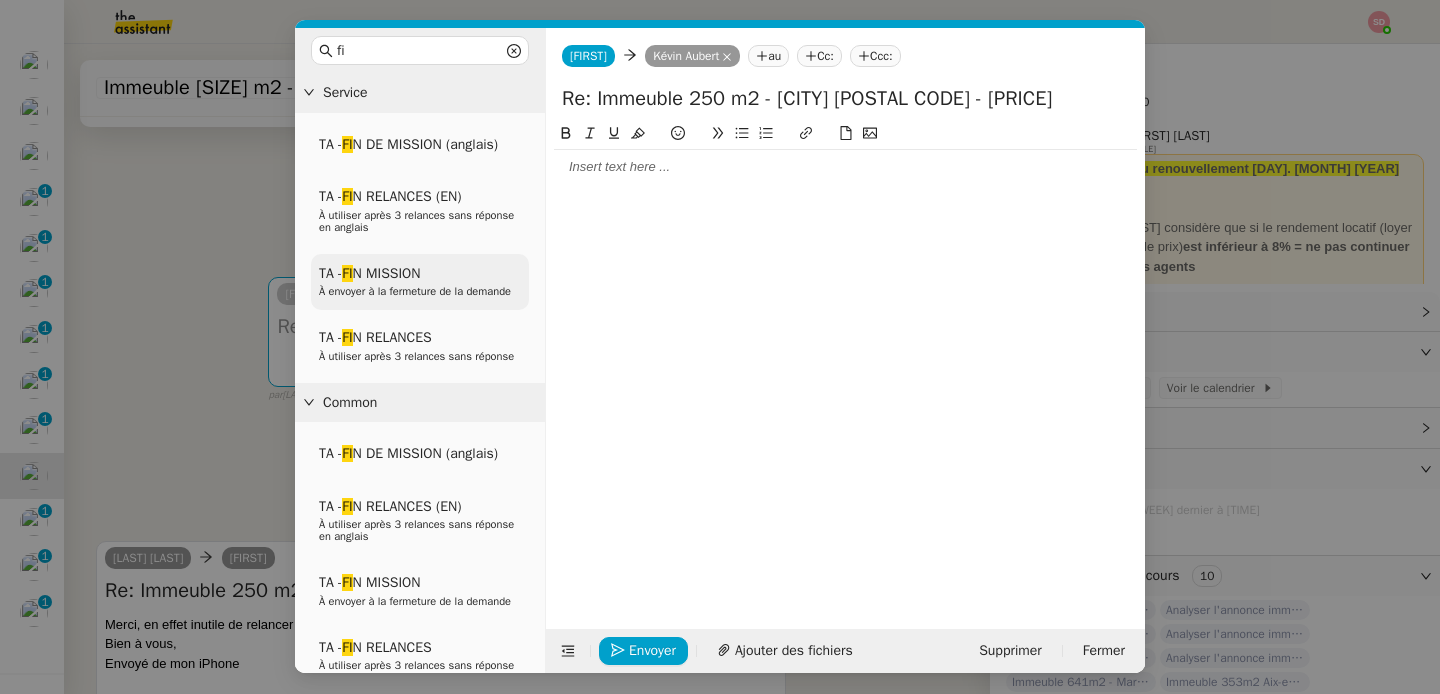 click on "À envoyer à la fermeture de la demande" at bounding box center (415, 291) 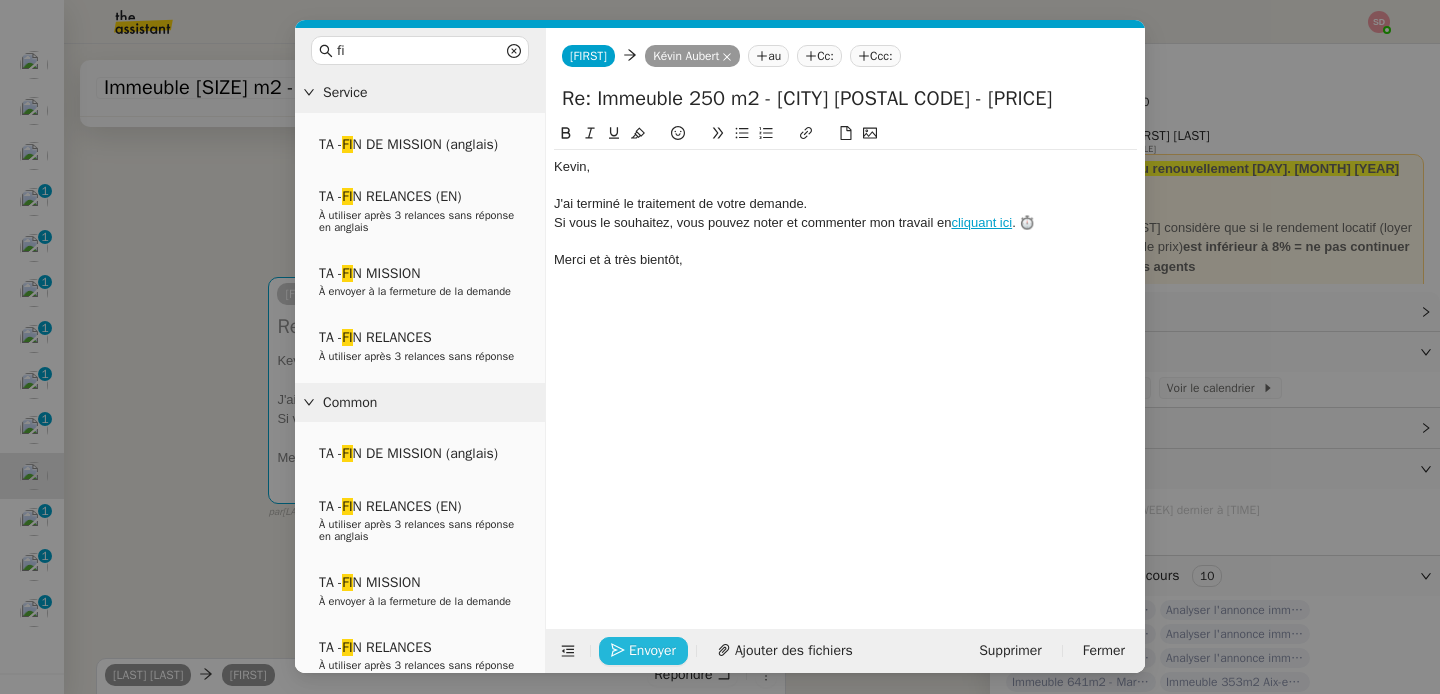 click on "Envoyer" 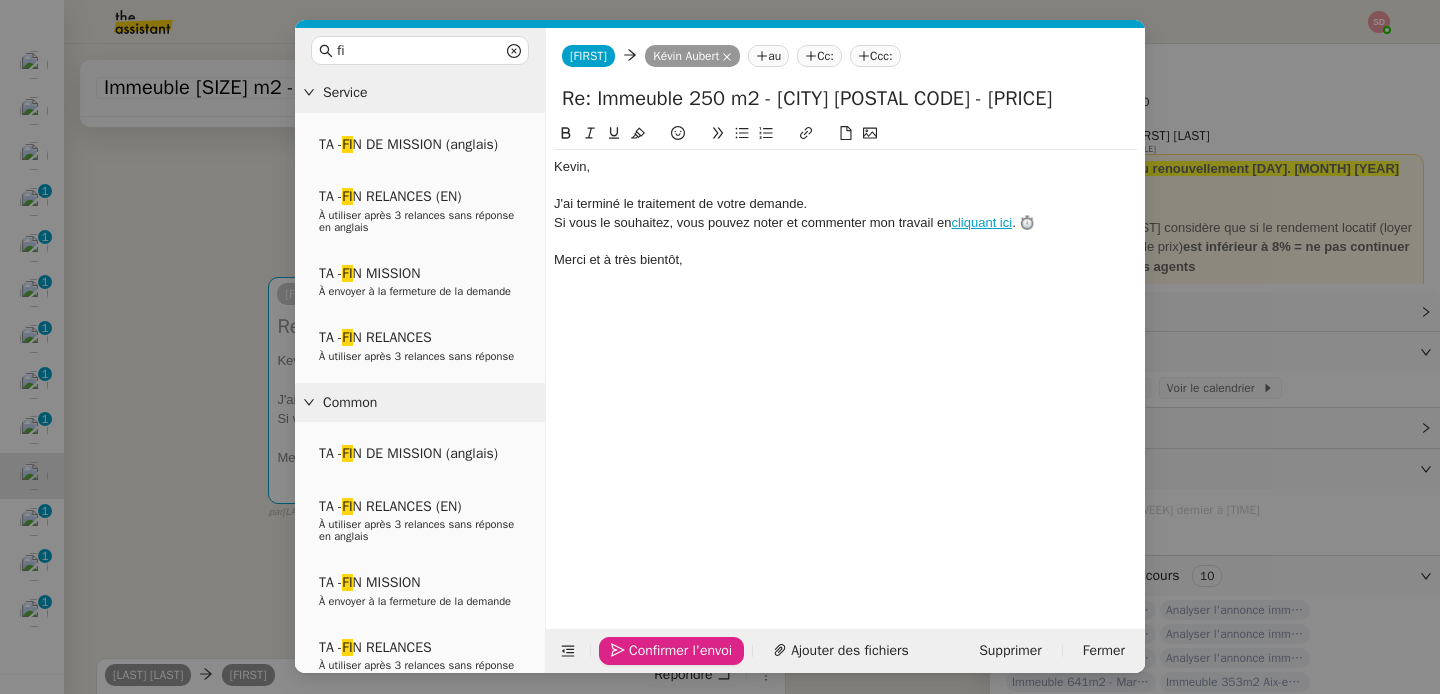 click on "Confirmer l'envoi" 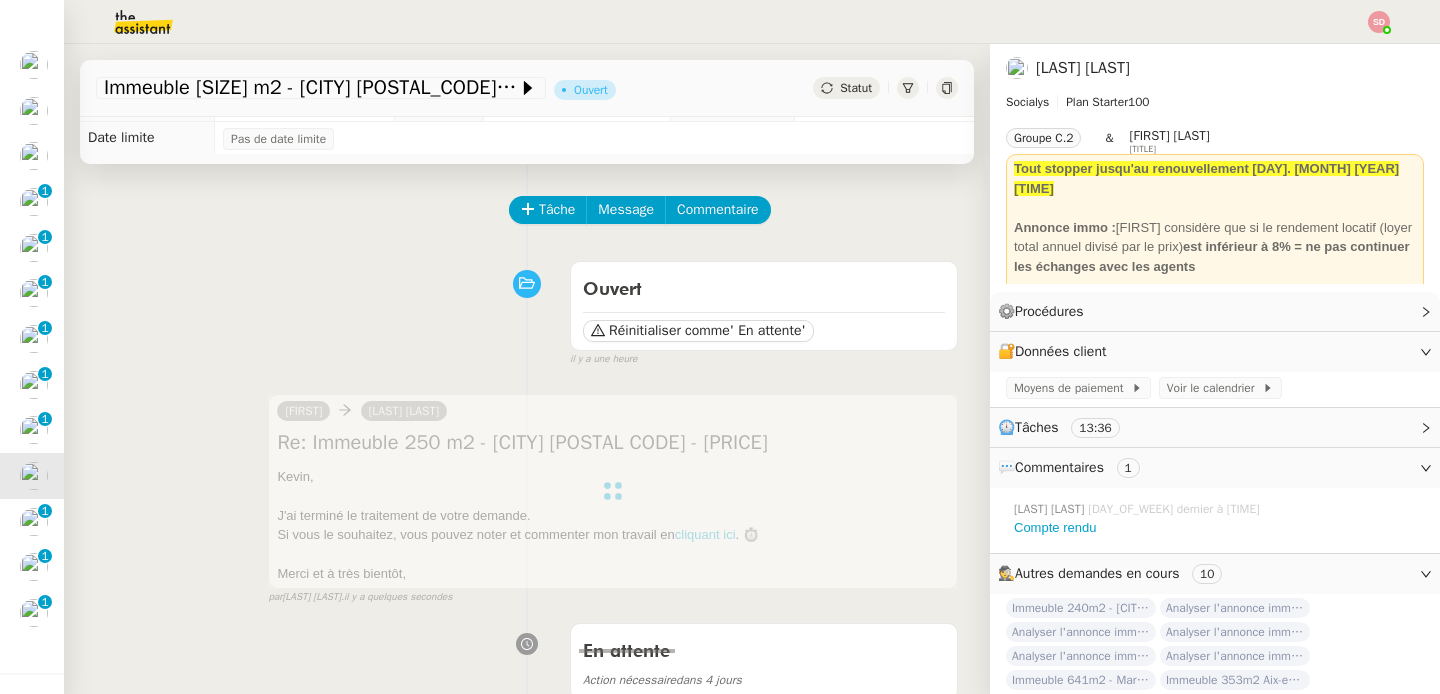 scroll, scrollTop: 0, scrollLeft: 0, axis: both 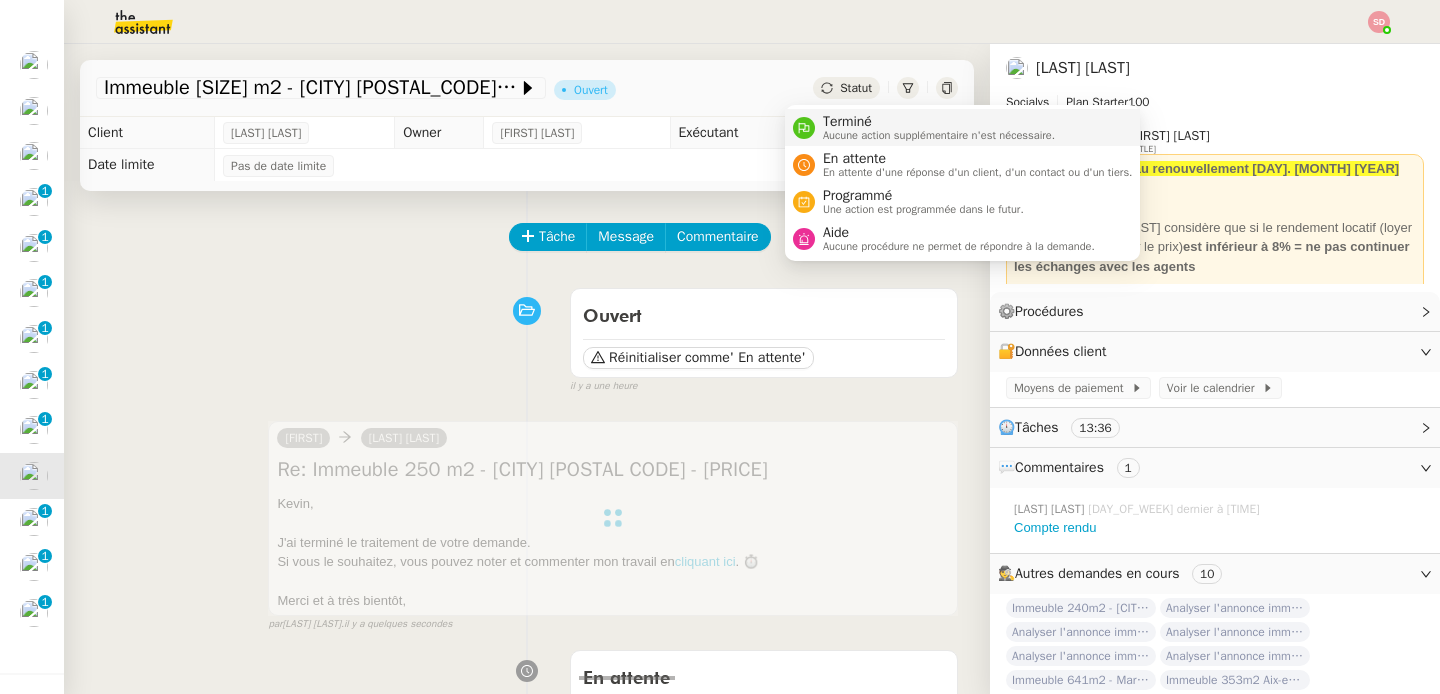 click on "Terminé" at bounding box center (939, 122) 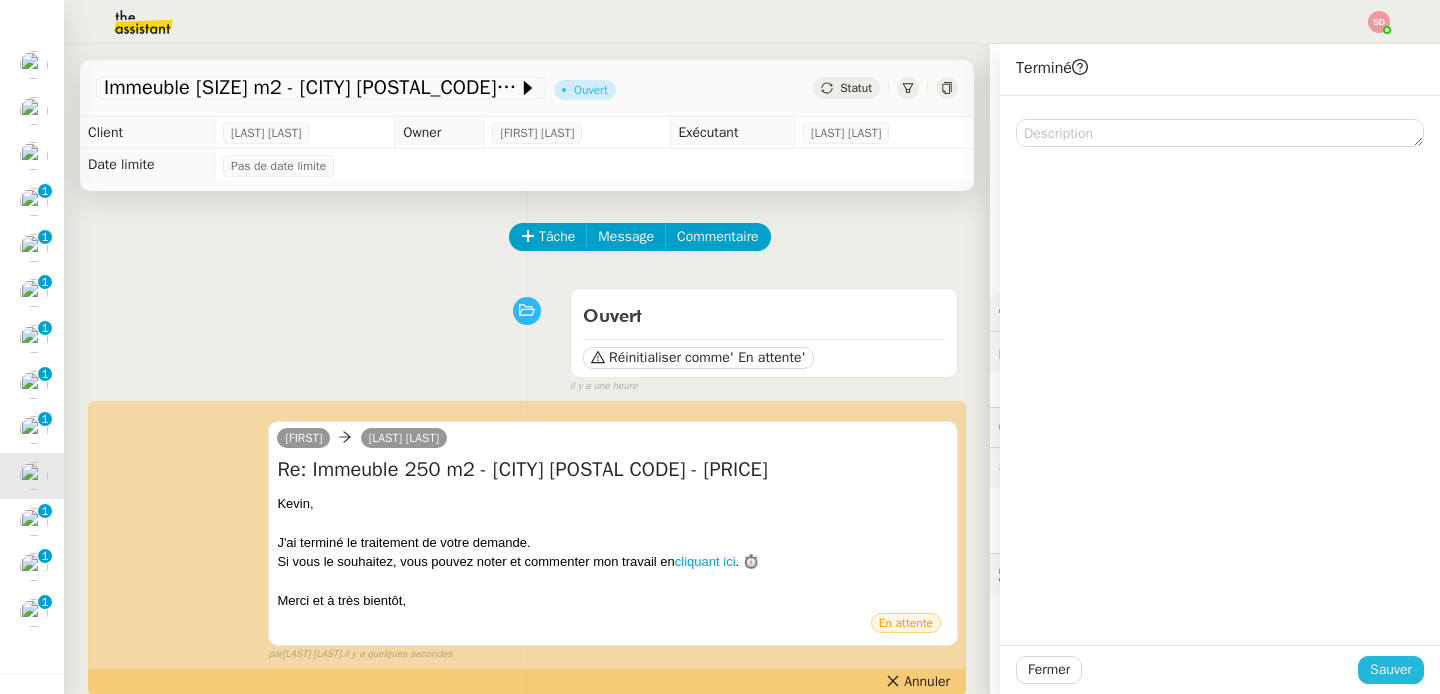click on "Sauver" 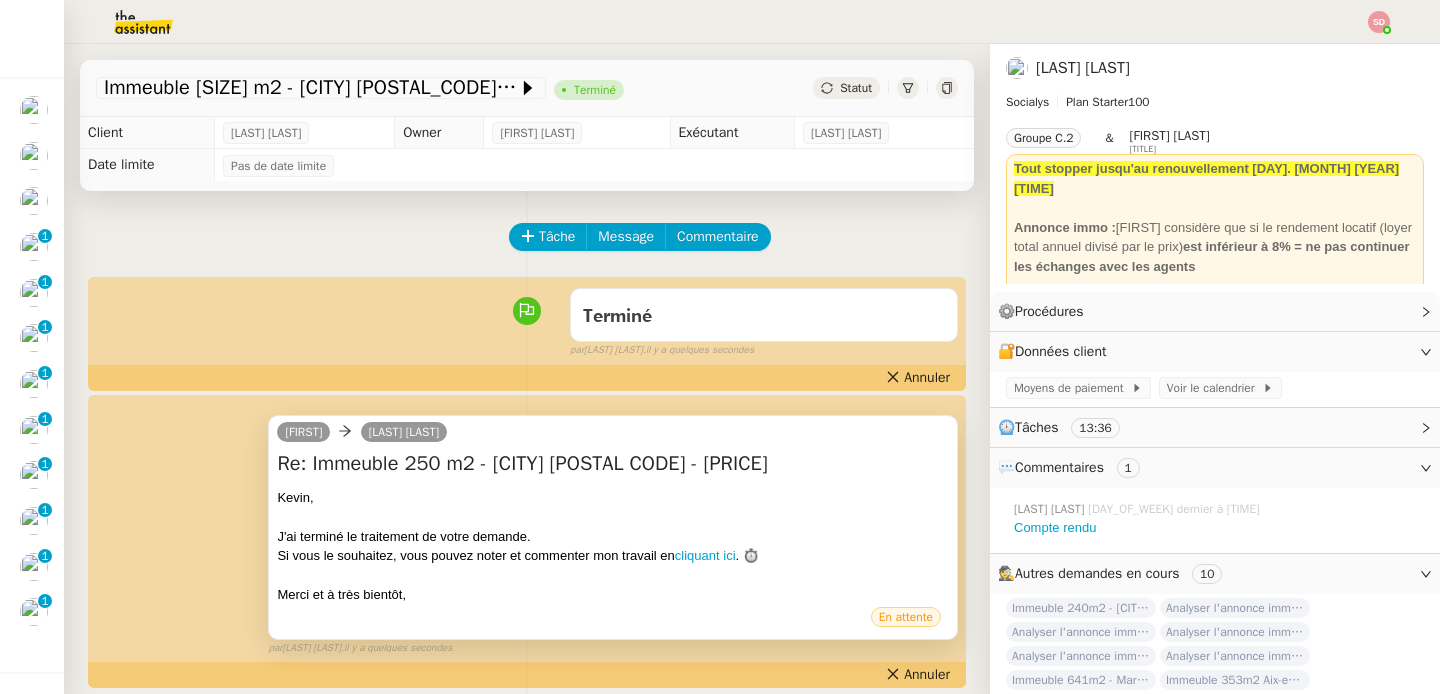 scroll, scrollTop: 56, scrollLeft: 0, axis: vertical 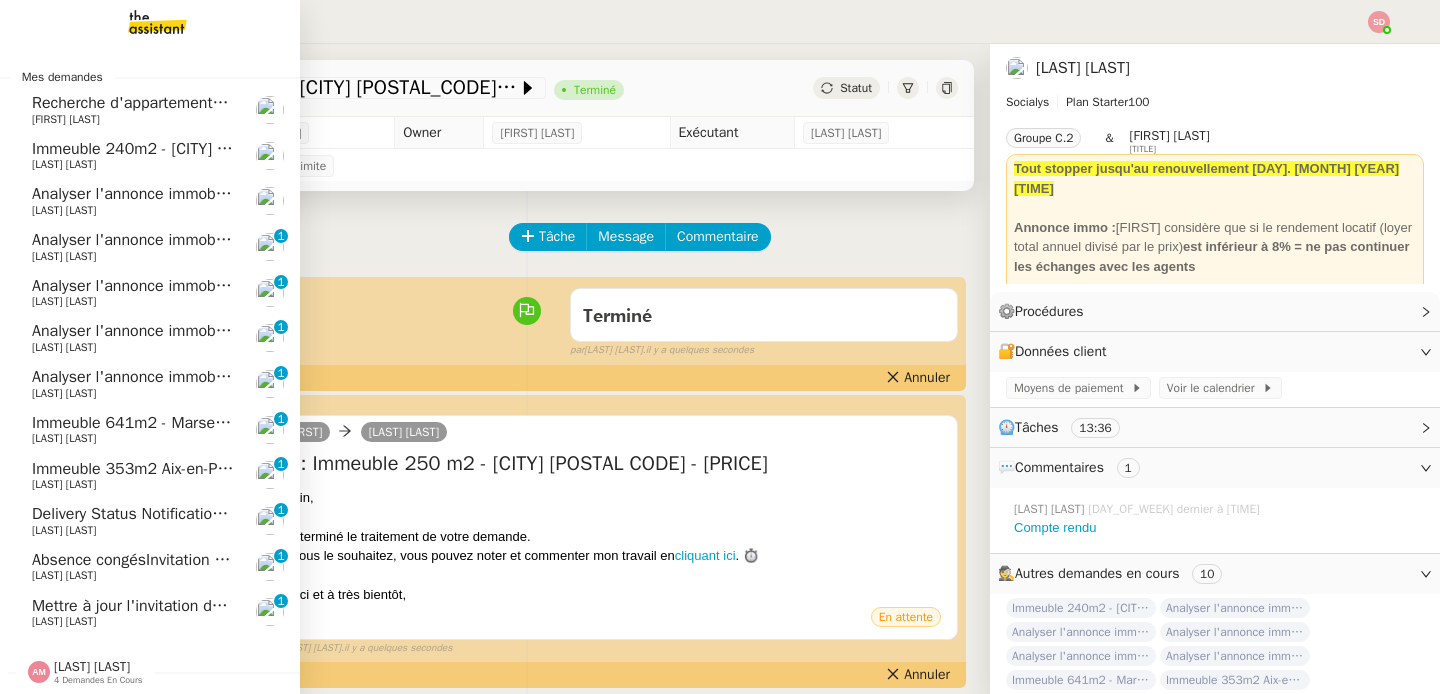 click on "Immeuble 353m2 Aix-en-Provence 1309 - 2 100 000€" 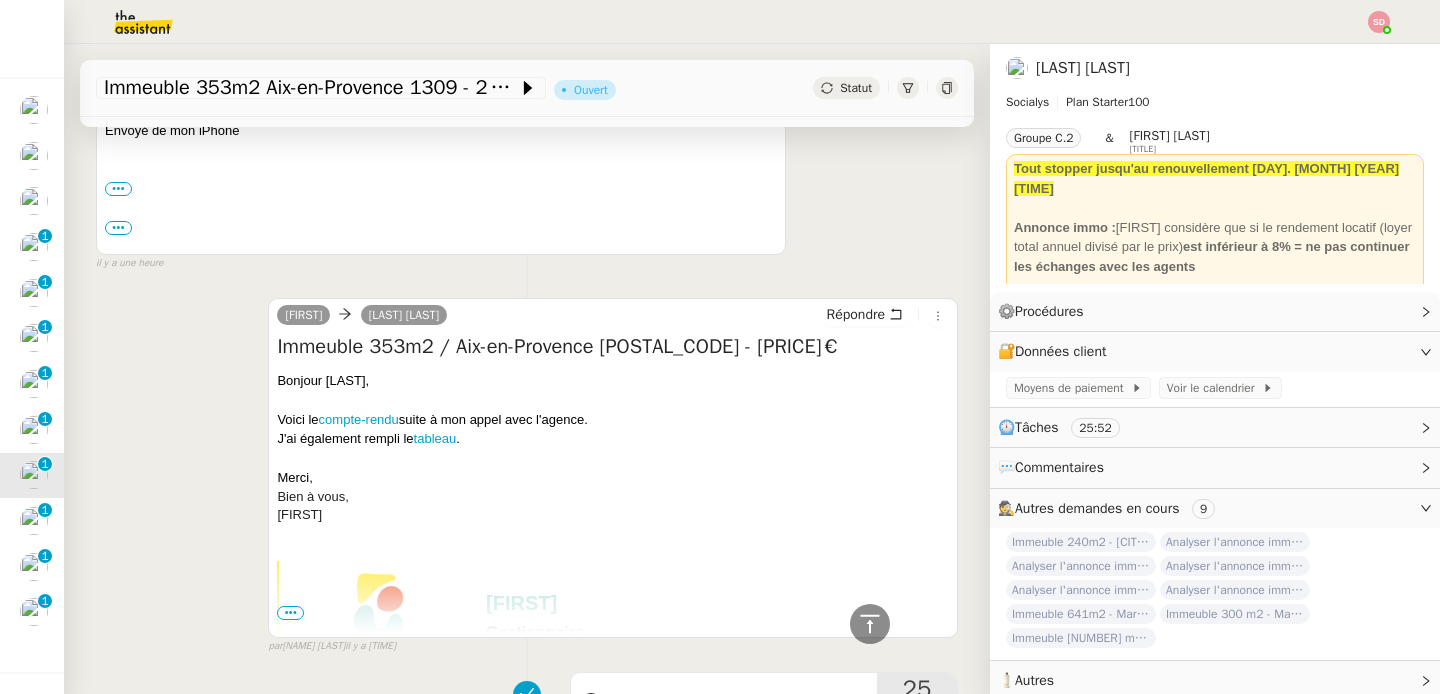 scroll, scrollTop: 735, scrollLeft: 0, axis: vertical 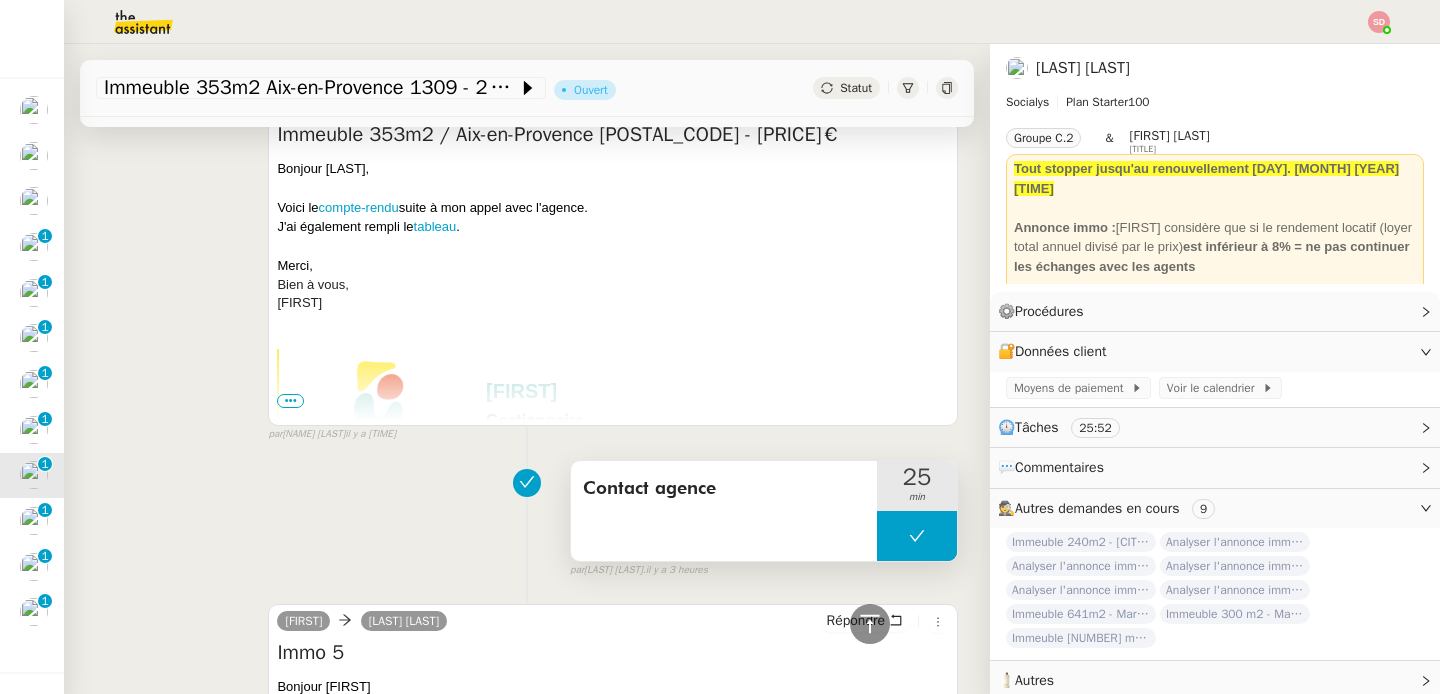 click at bounding box center [917, 536] 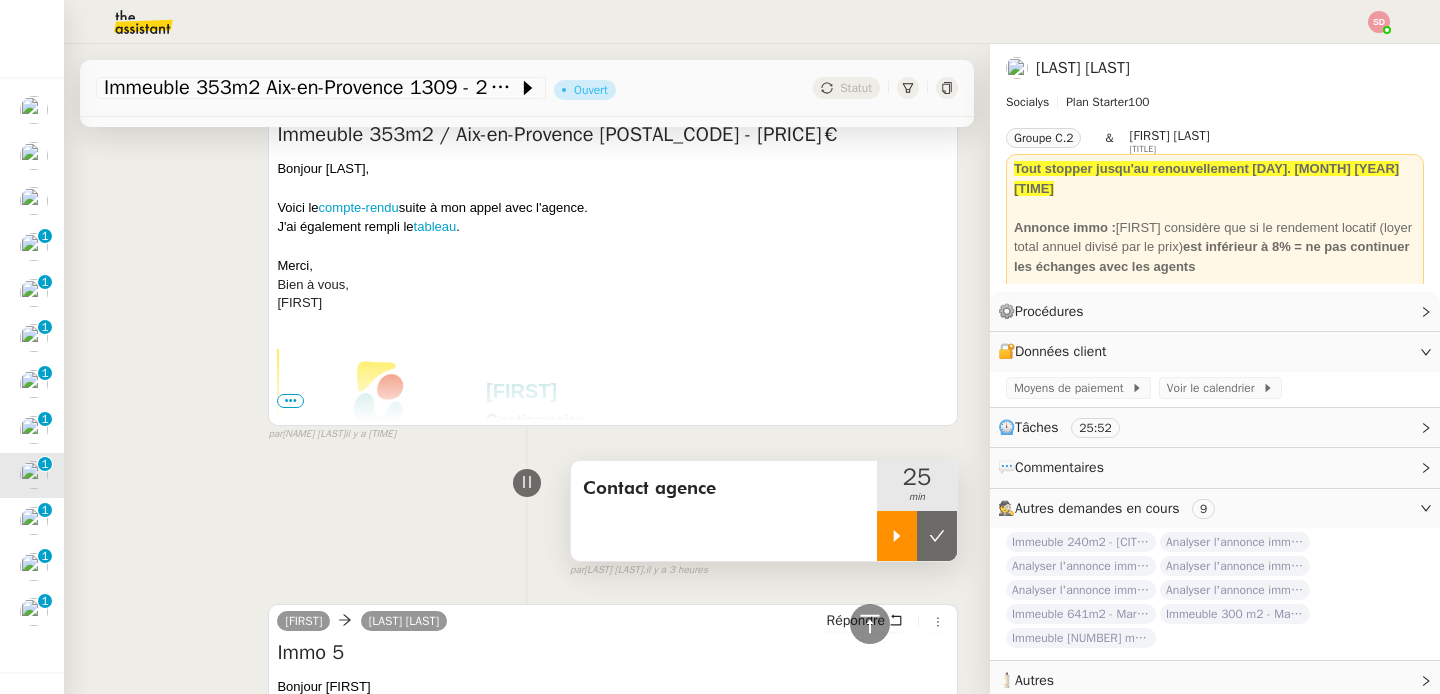 click 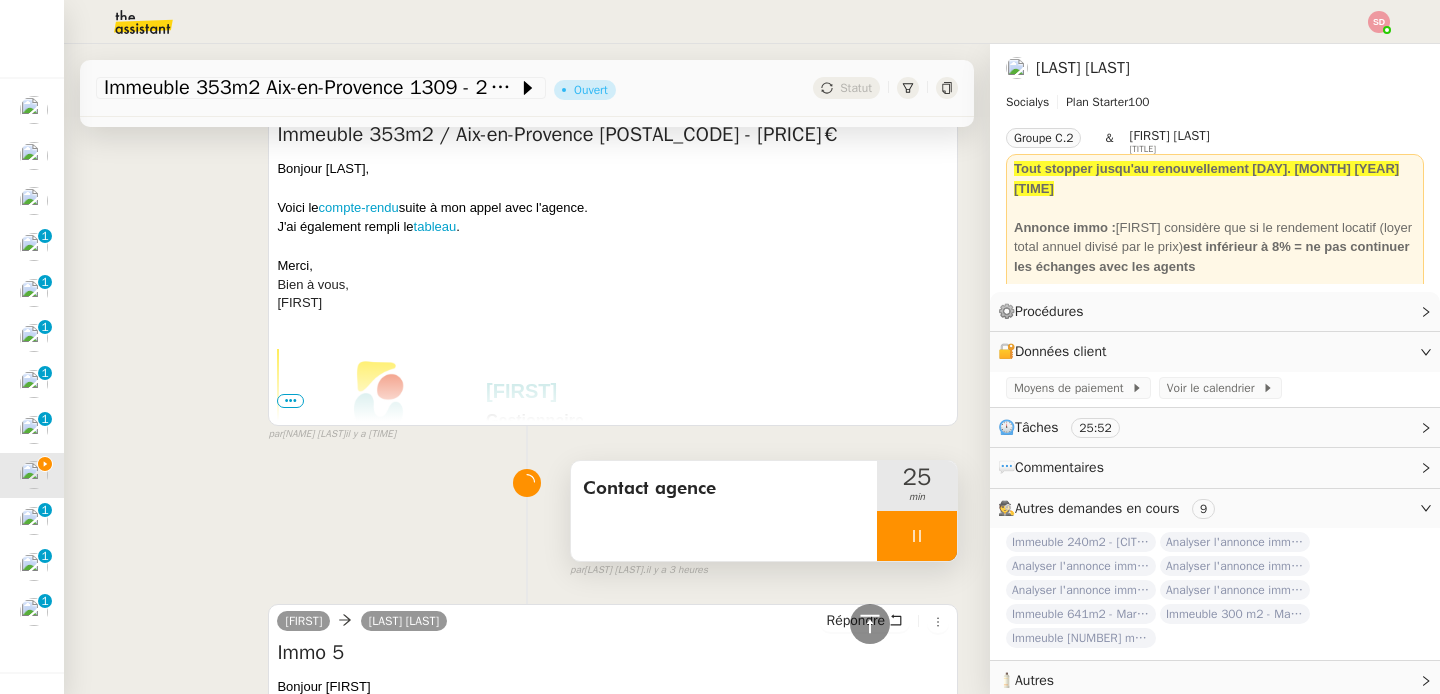 scroll, scrollTop: 158, scrollLeft: 0, axis: vertical 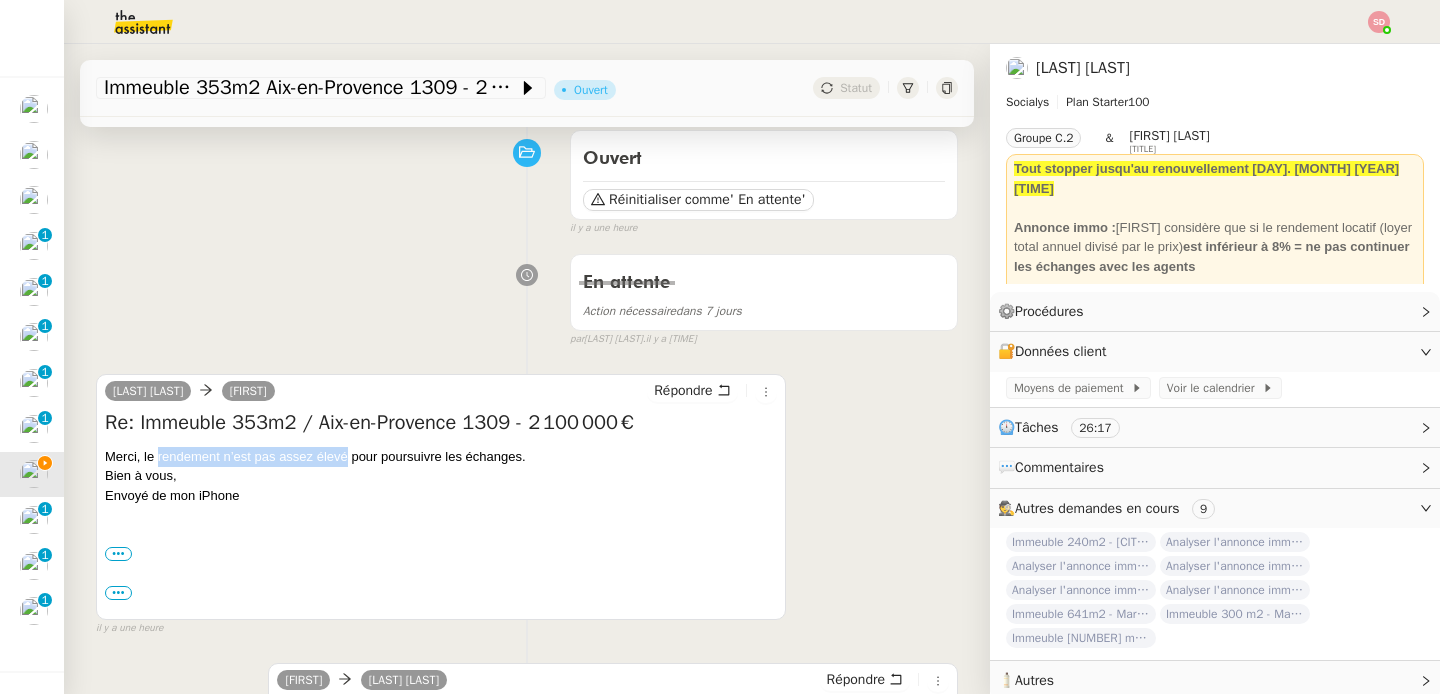 drag, startPoint x: 157, startPoint y: 459, endPoint x: 346, endPoint y: 457, distance: 189.01057 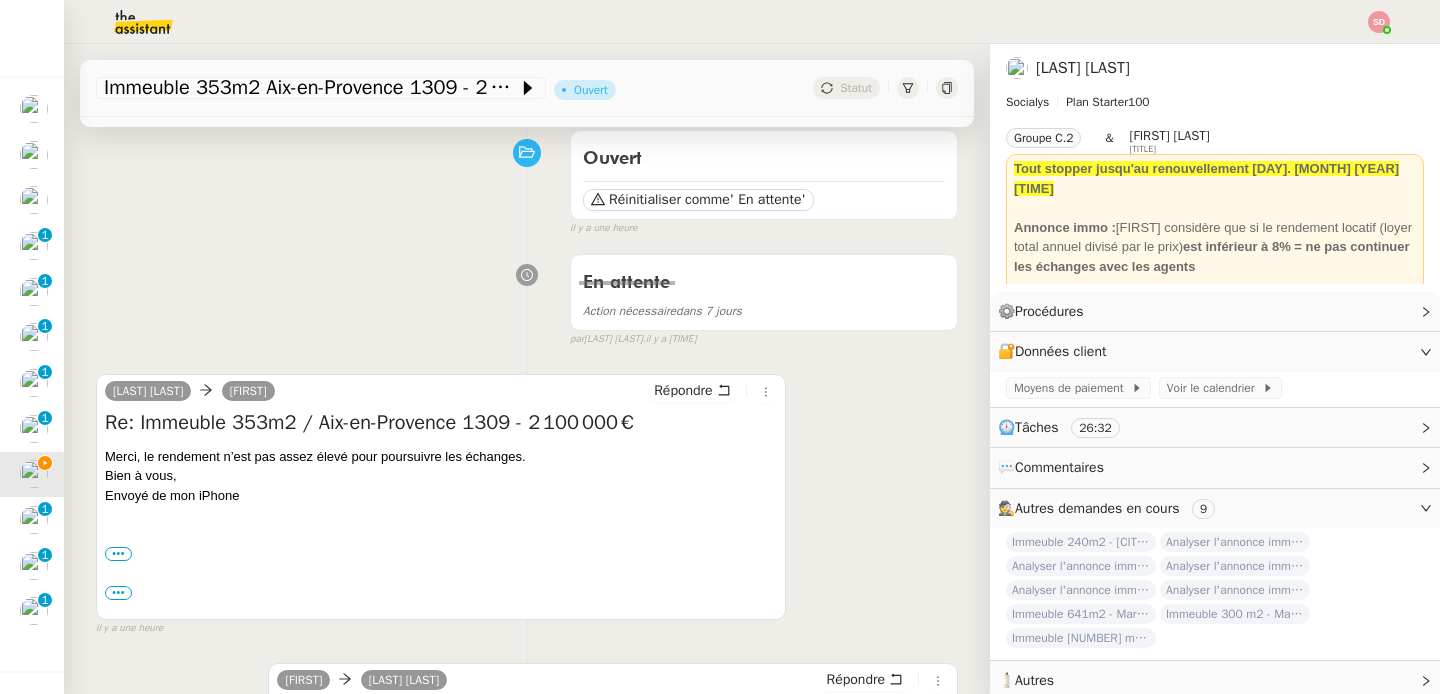click on "En attente Action nécessaire dans [TIME_AGO] false par [PERSON] il y a [TIME_AGO]" at bounding box center [527, 296] 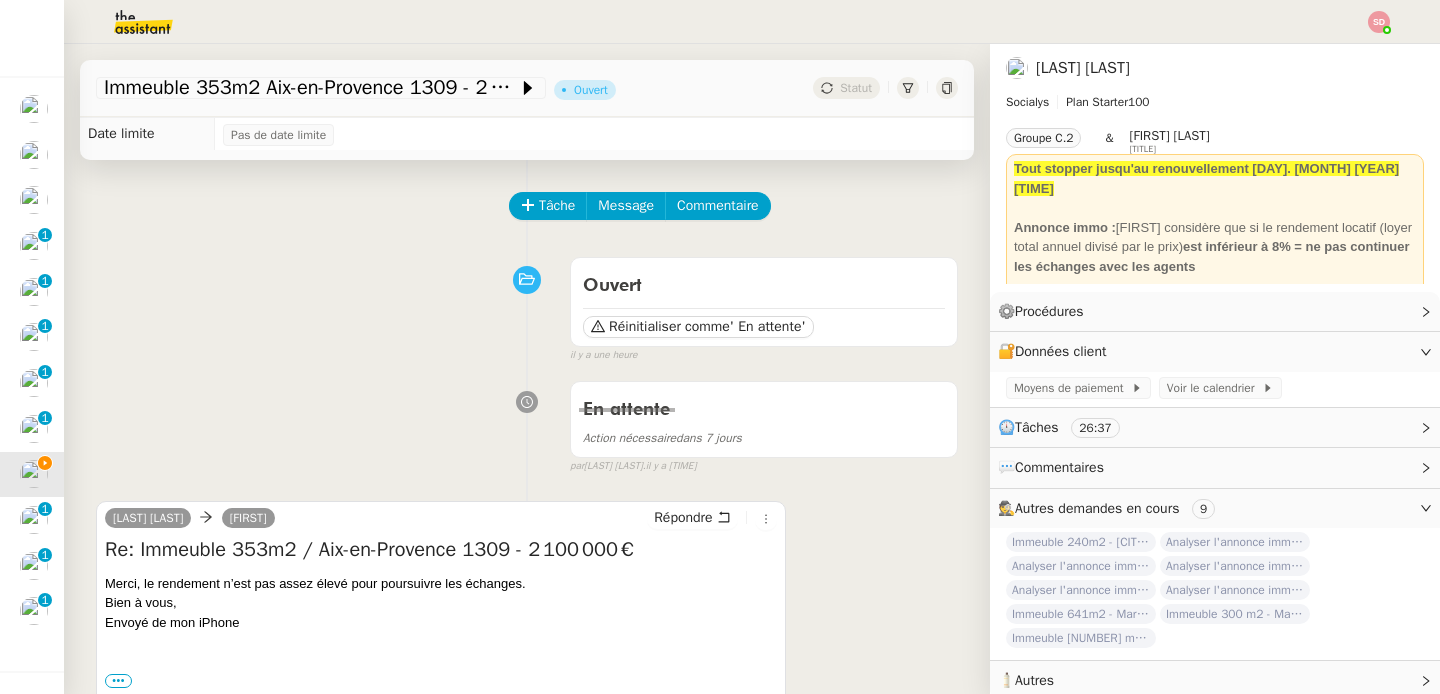 scroll, scrollTop: 0, scrollLeft: 0, axis: both 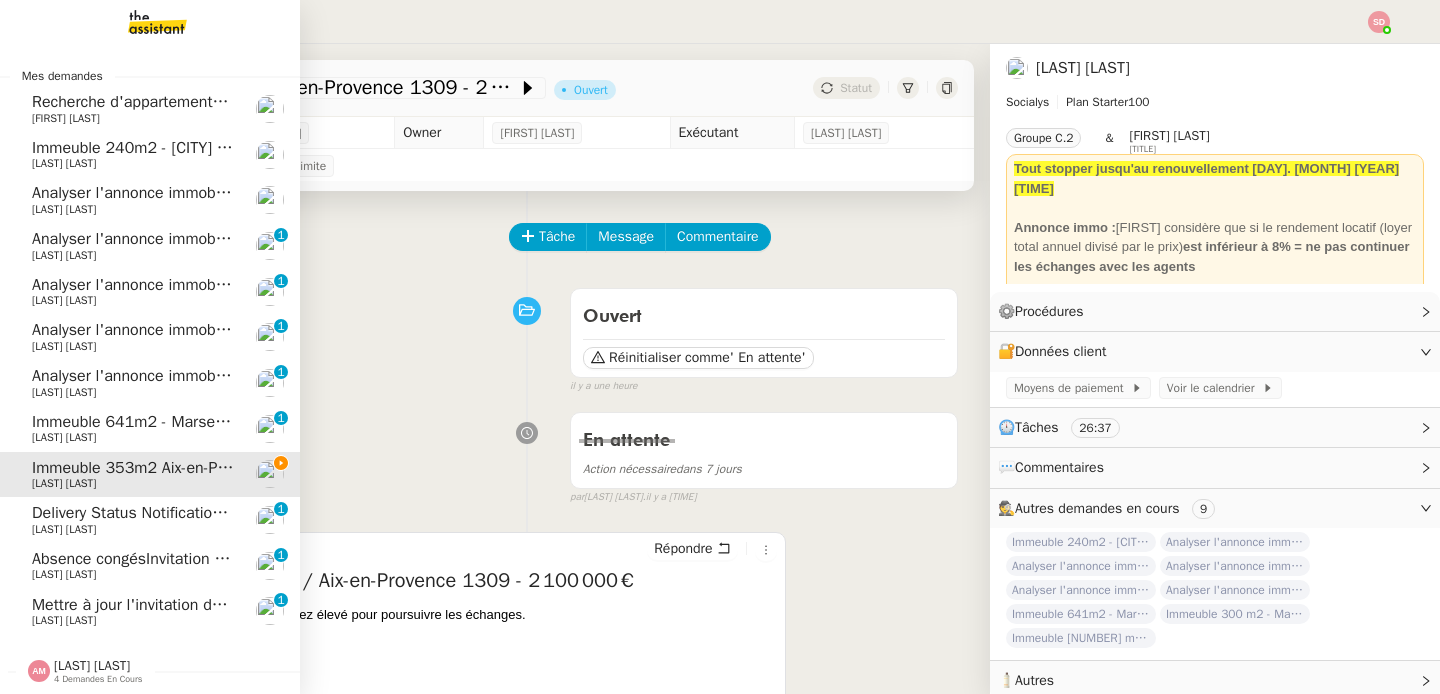click on "Immeuble 641m2 - Marseille [POSTAL_CODE] - [PRICE]€ [FIRST] [LAST] [NUMBER] [NUMBER] [NUMBER] [NUMBER] [NUMBER] [NUMBER] [NUMBER] [NUMBER] [NUMBER]" 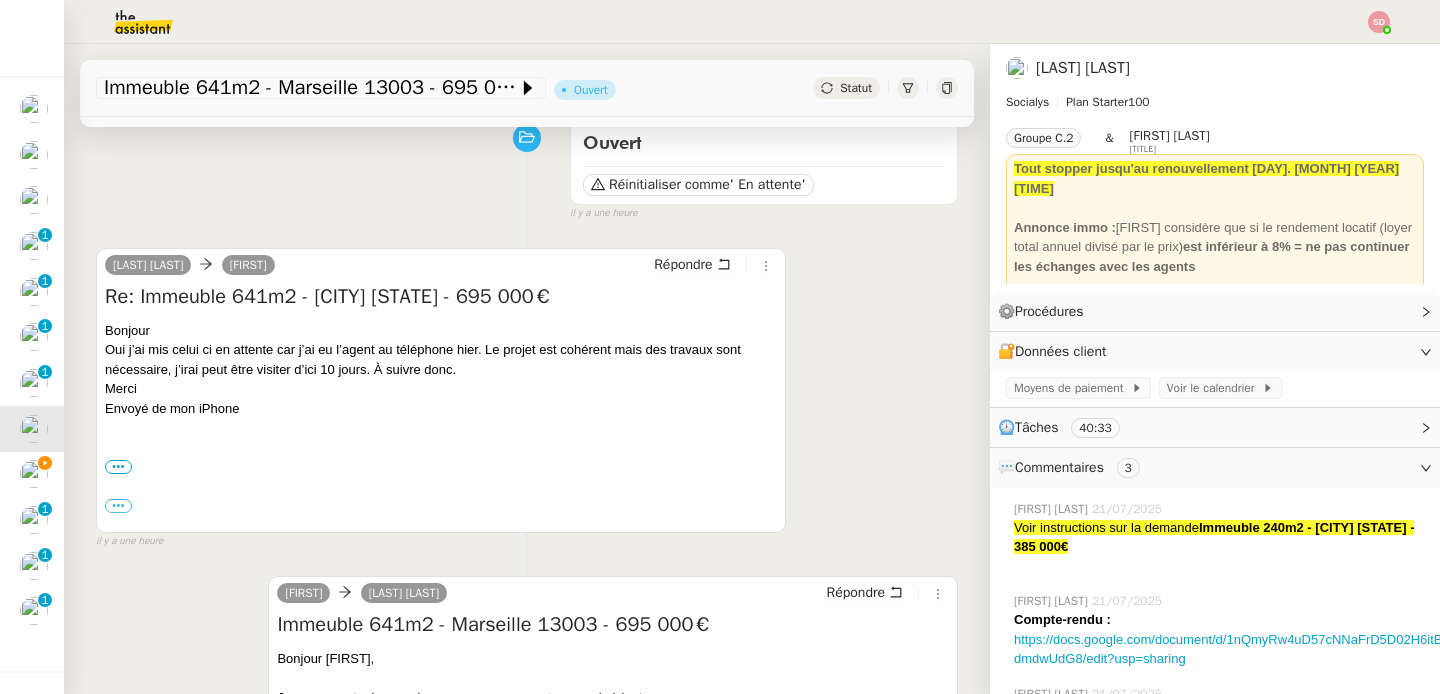 scroll, scrollTop: 246, scrollLeft: 0, axis: vertical 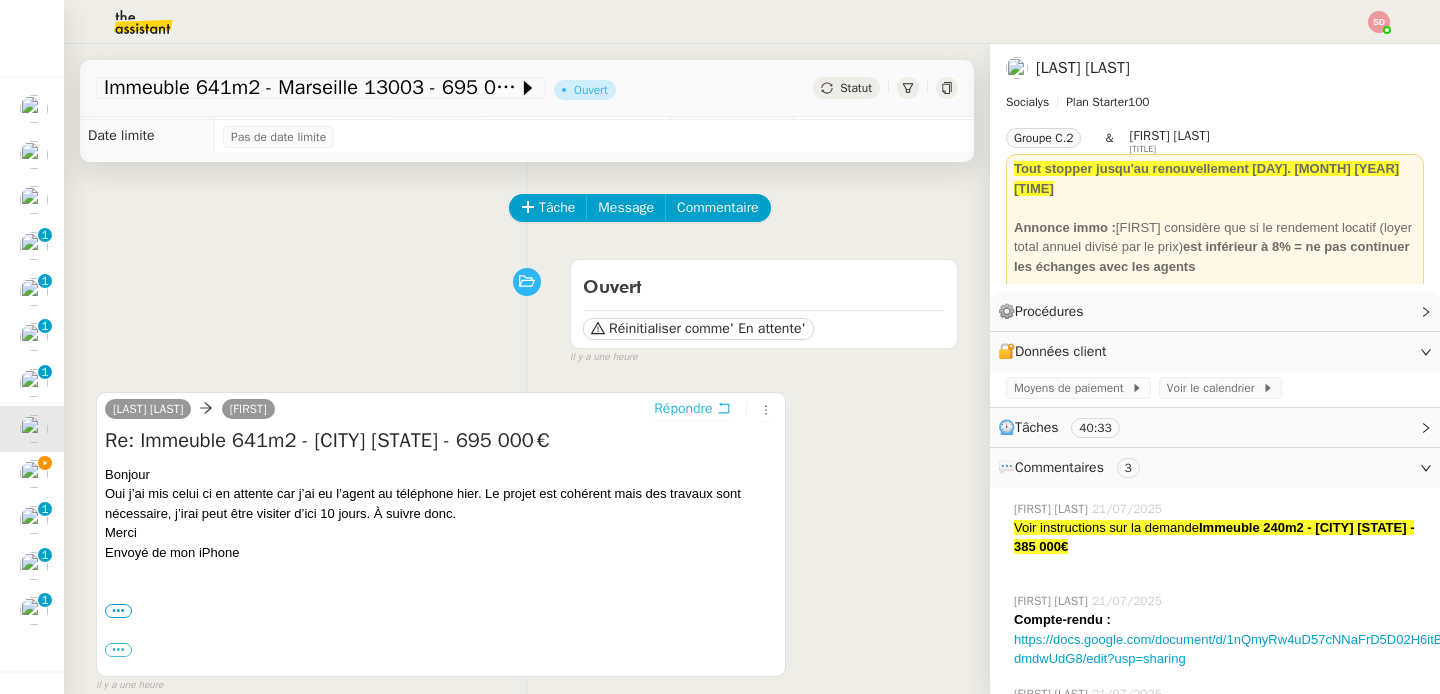 click on "Répondre" at bounding box center [683, 409] 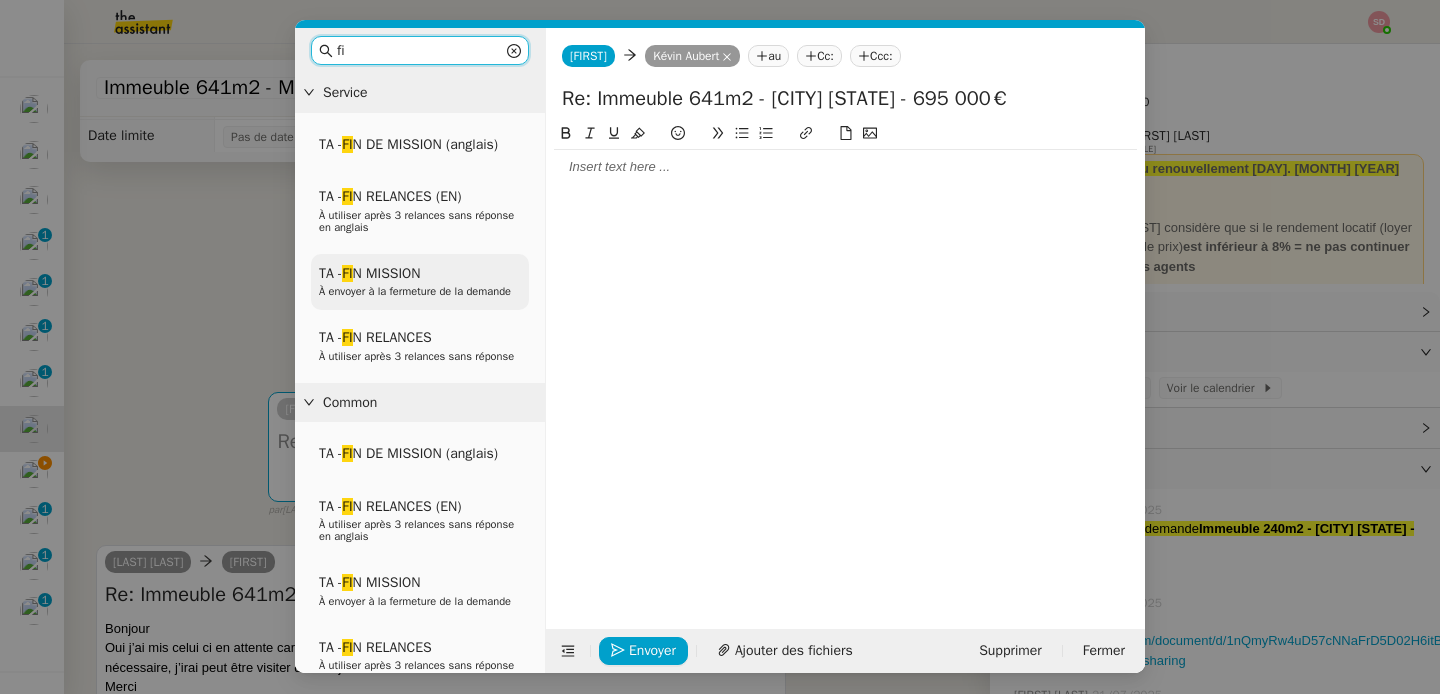 type on "fi" 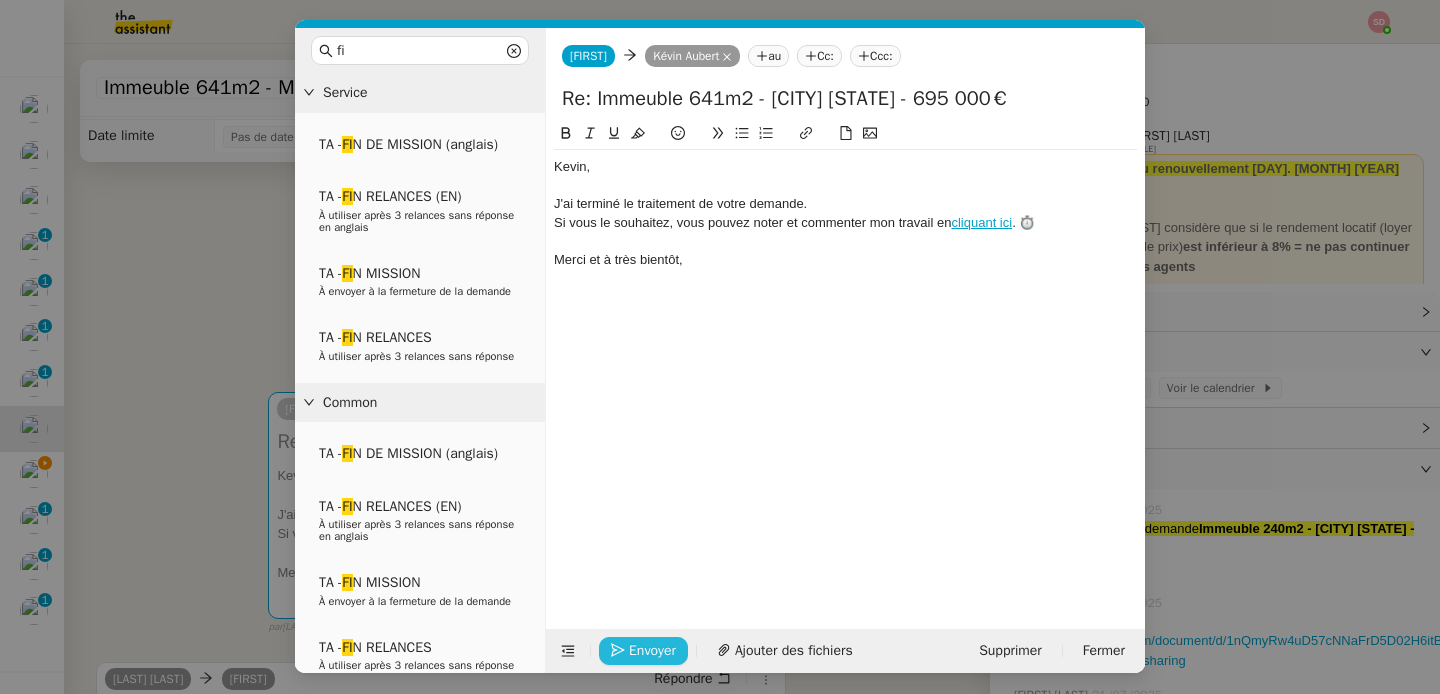 click on "Envoyer" 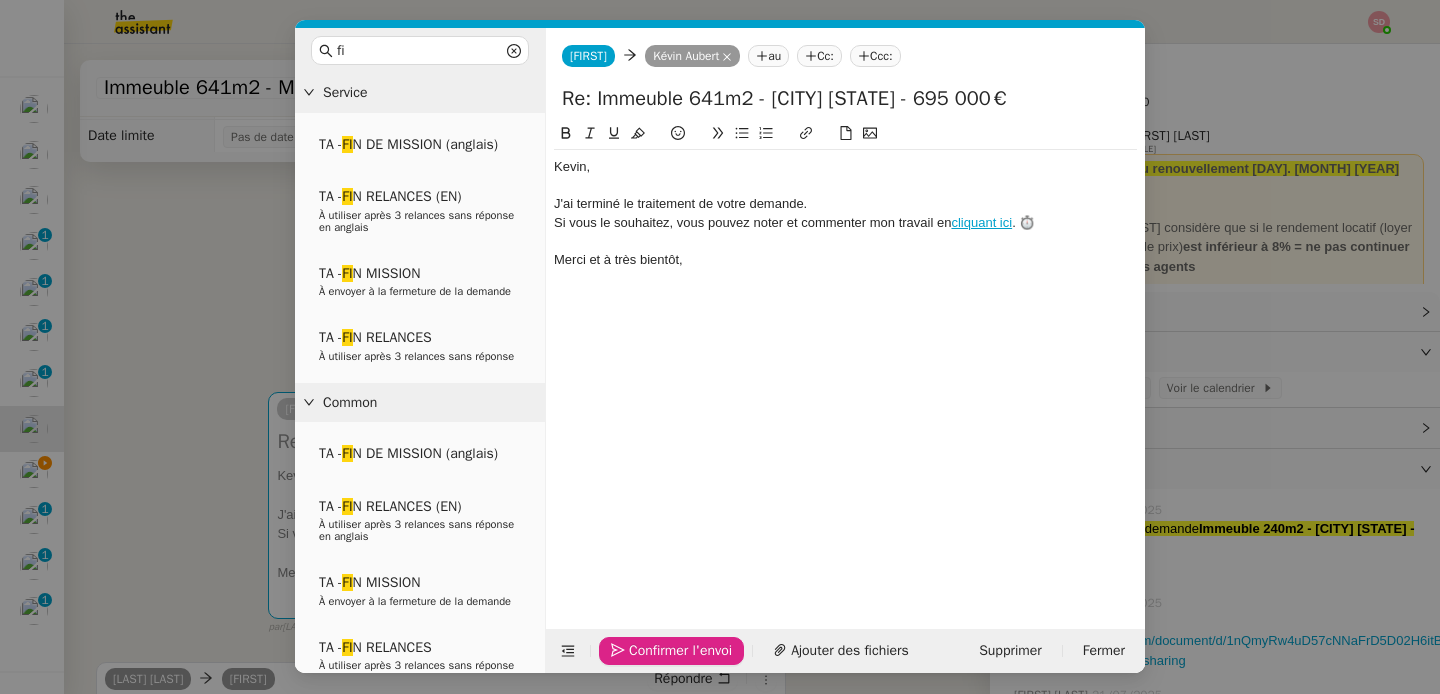 click on "Confirmer l'envoi" 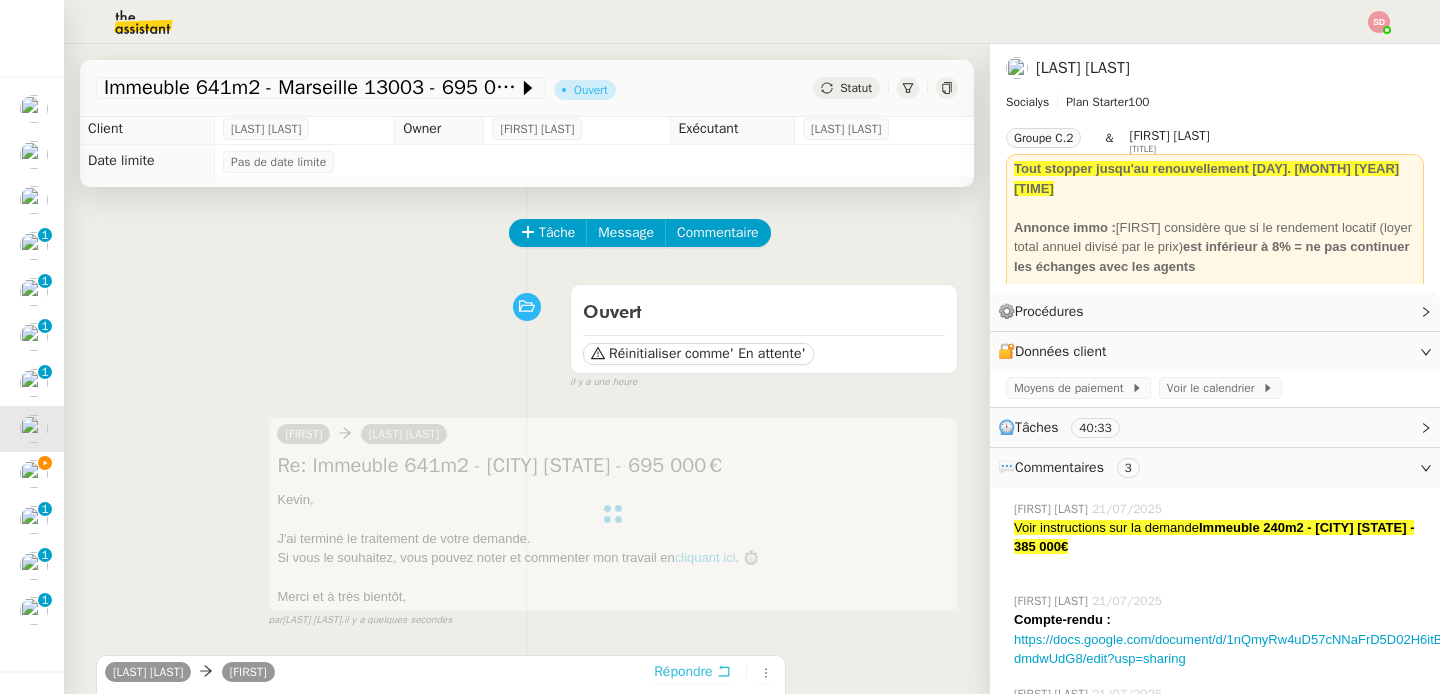 scroll, scrollTop: 0, scrollLeft: 0, axis: both 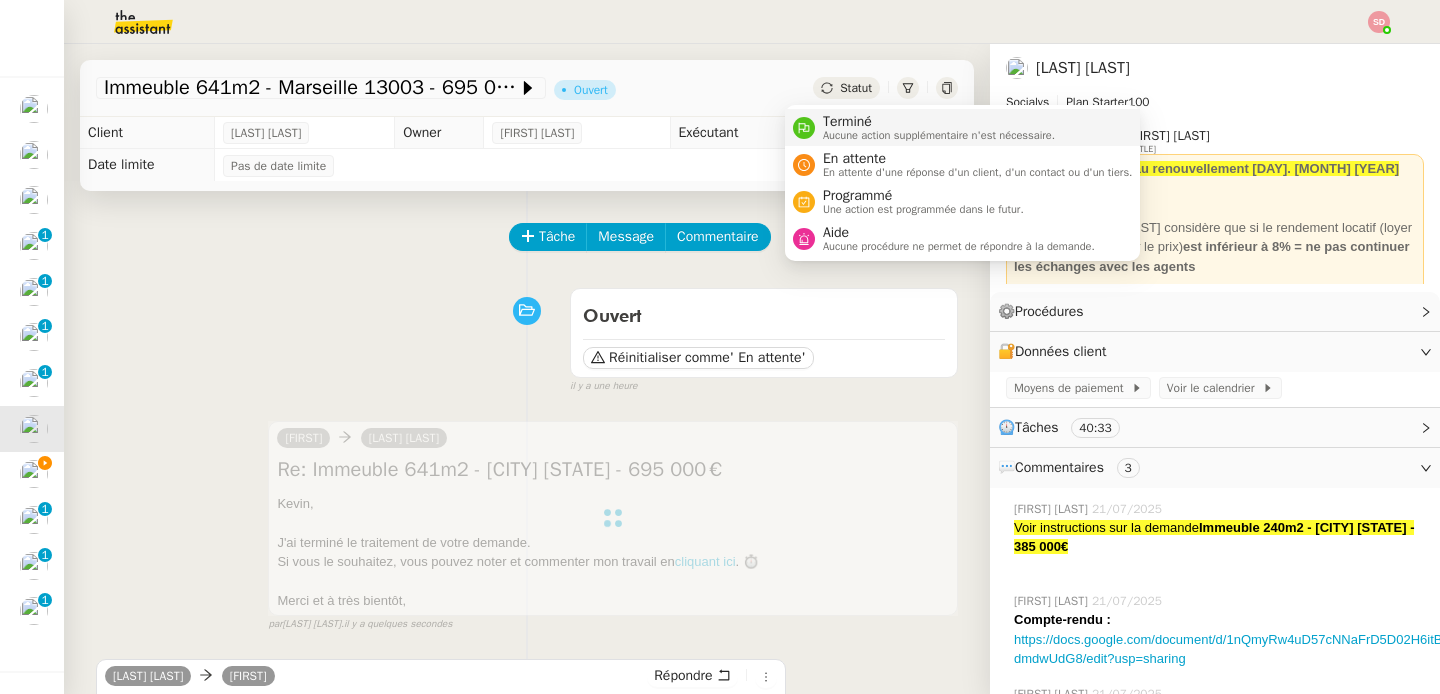 click on "Terminé" at bounding box center [939, 122] 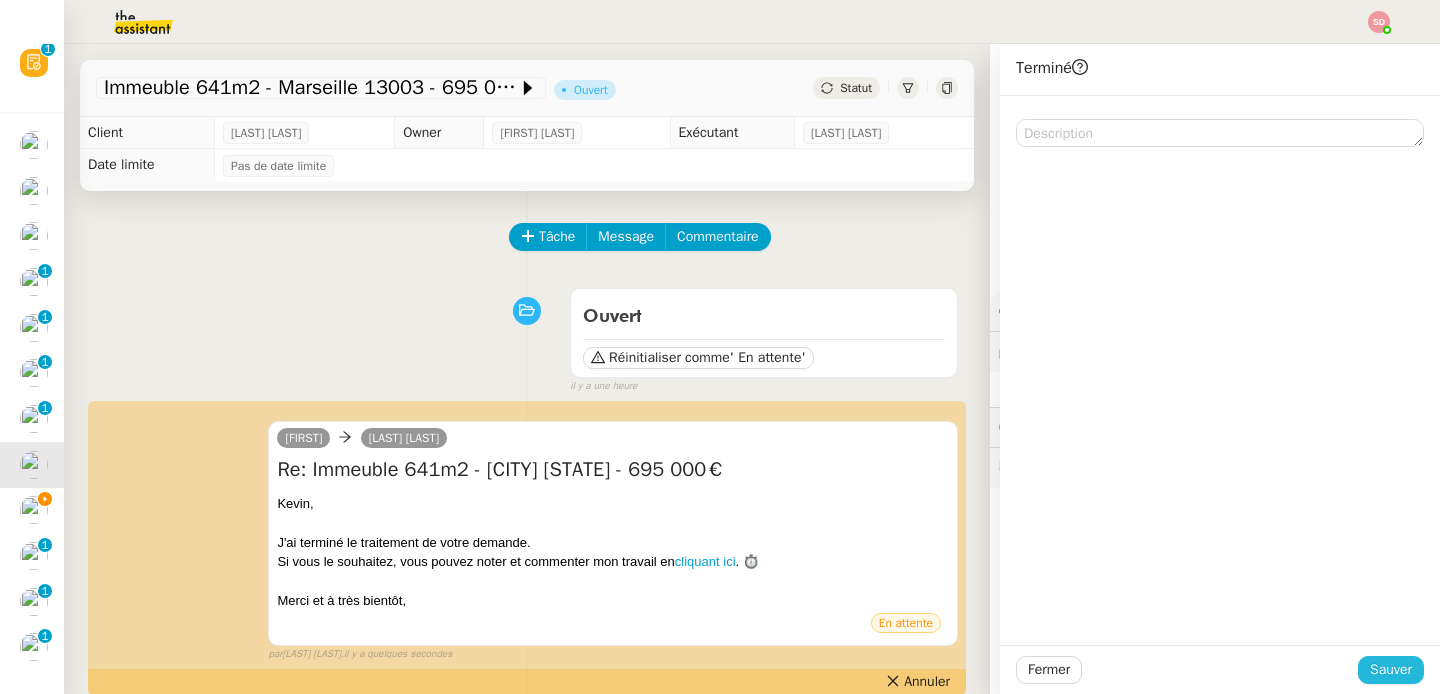 scroll, scrollTop: 56, scrollLeft: 0, axis: vertical 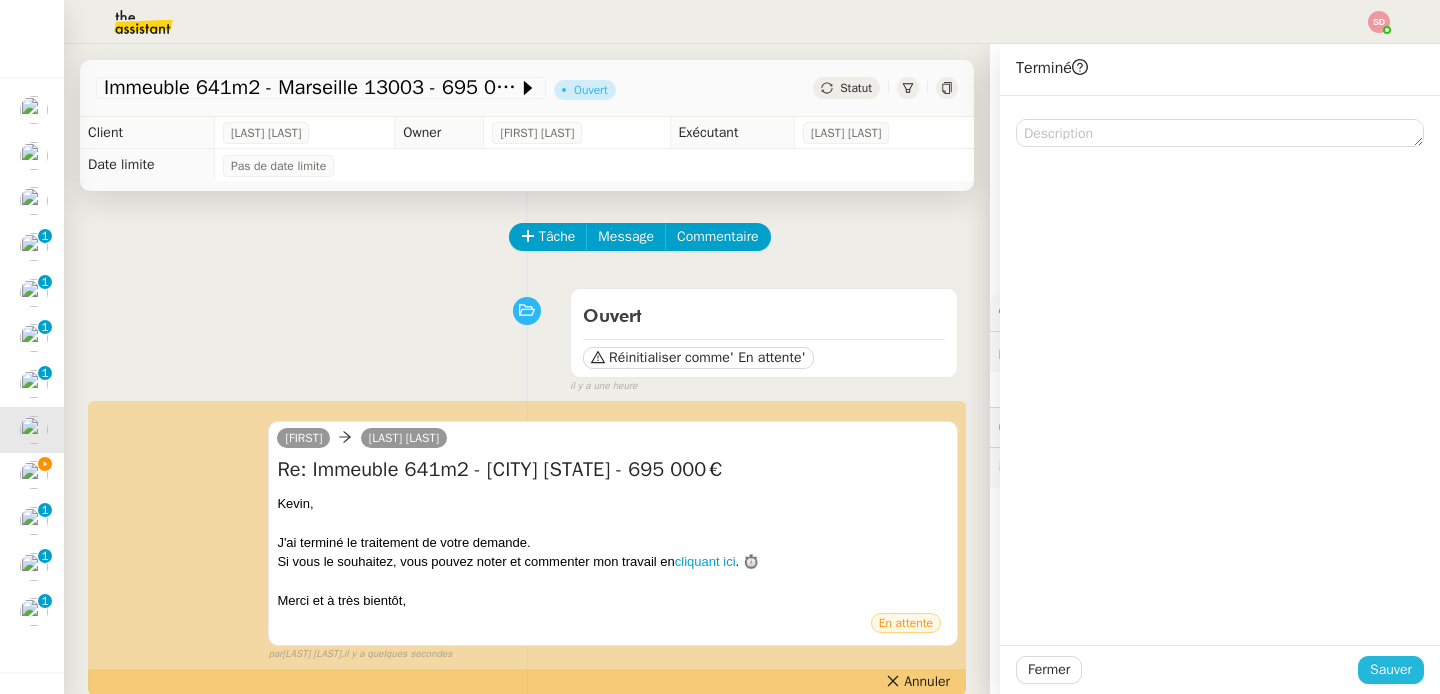 click on "Sauver" 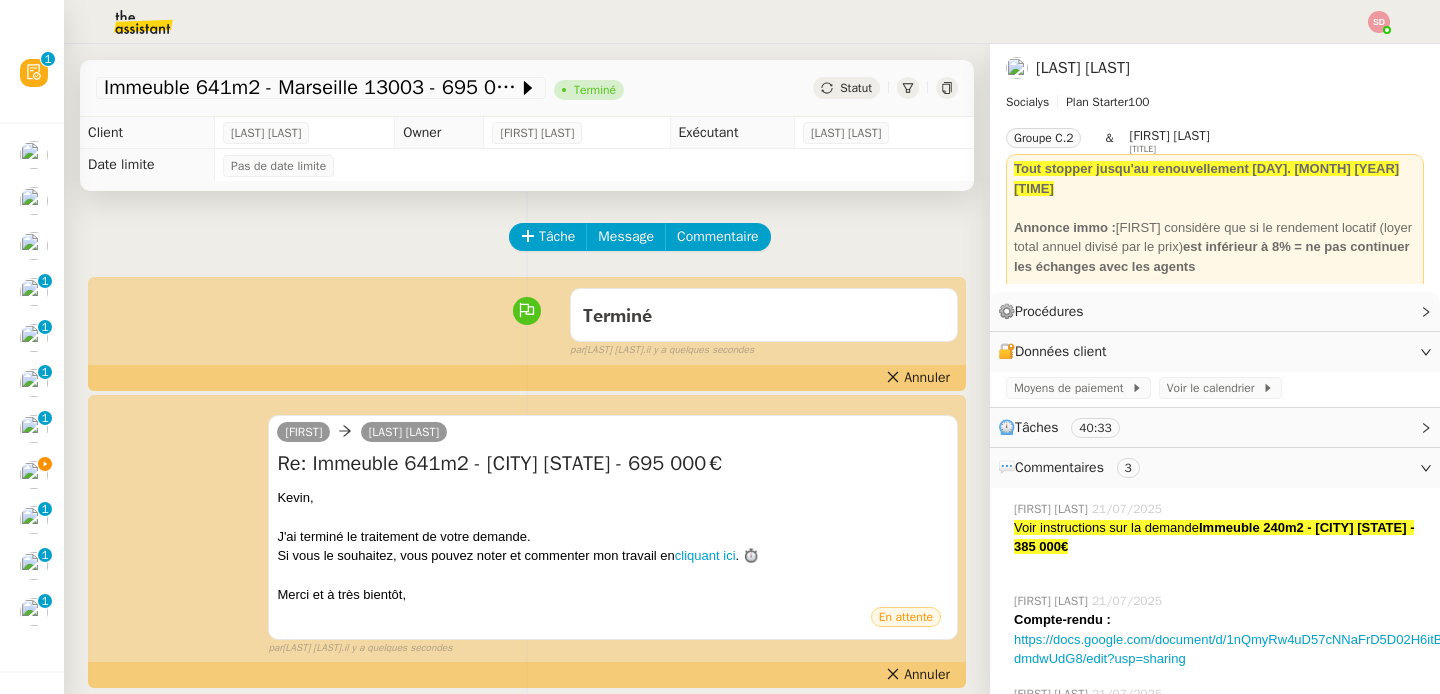 scroll, scrollTop: 10, scrollLeft: 0, axis: vertical 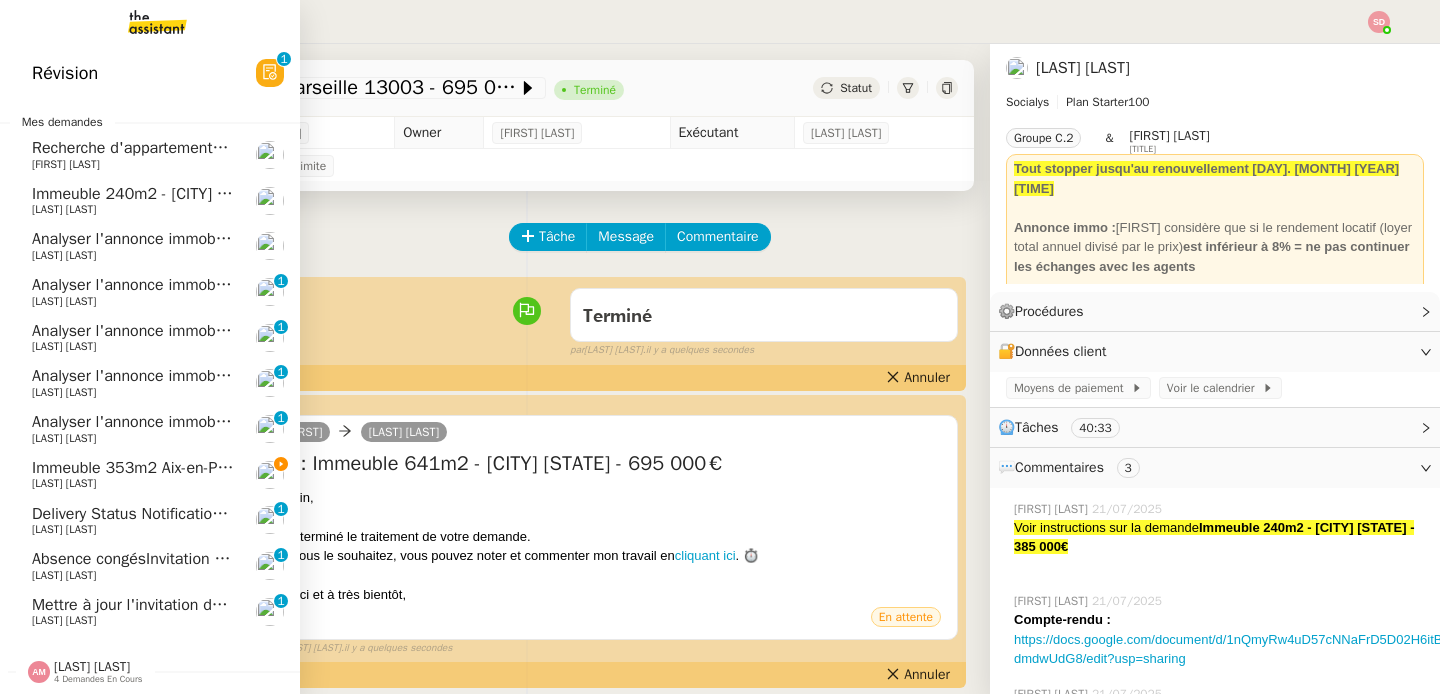 click on "[LAST] [LAST]" 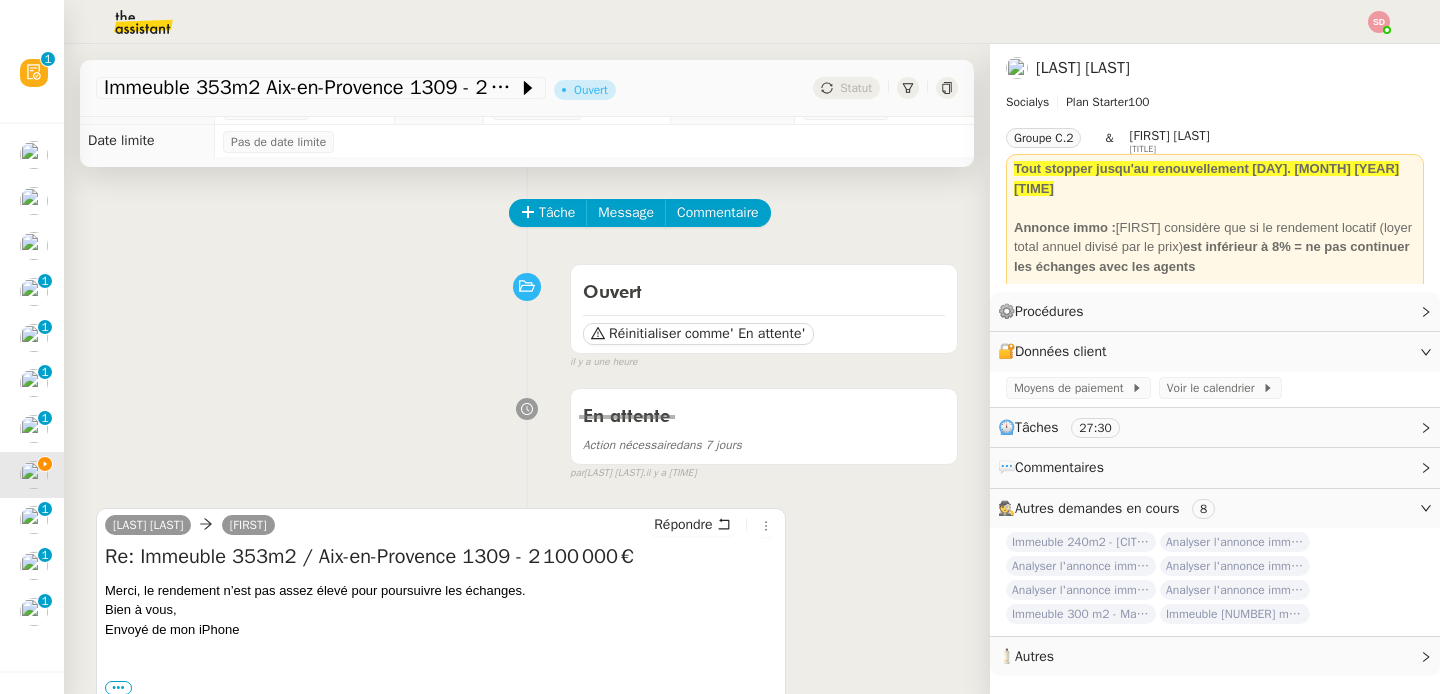 scroll, scrollTop: 90, scrollLeft: 0, axis: vertical 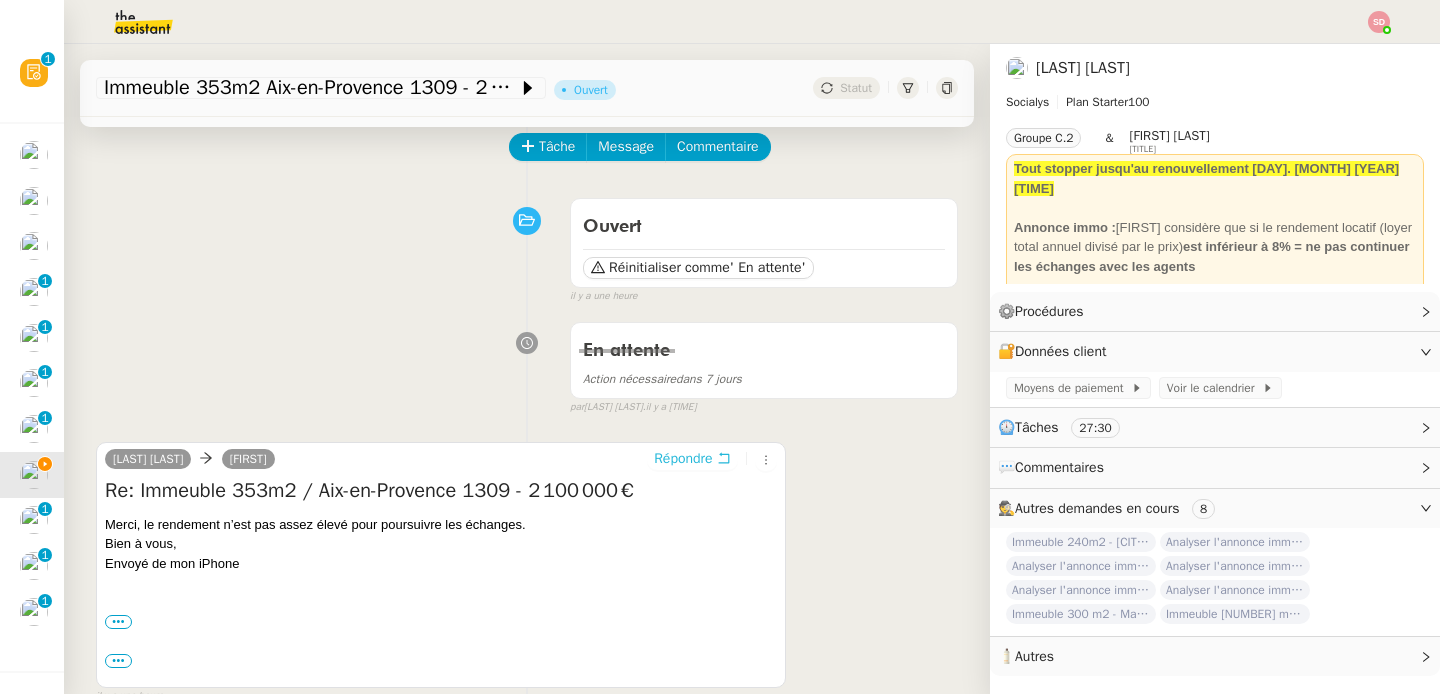 click on "Répondre" at bounding box center [683, 459] 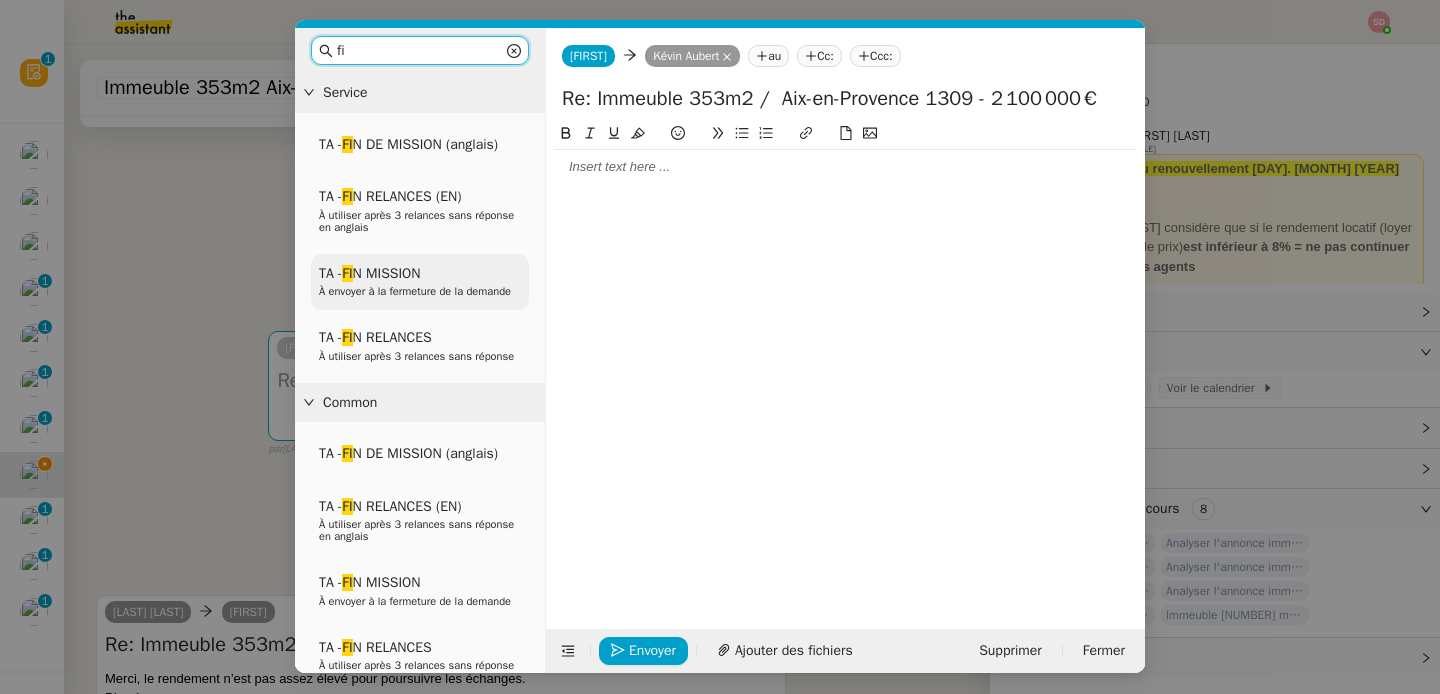 type on "fi" 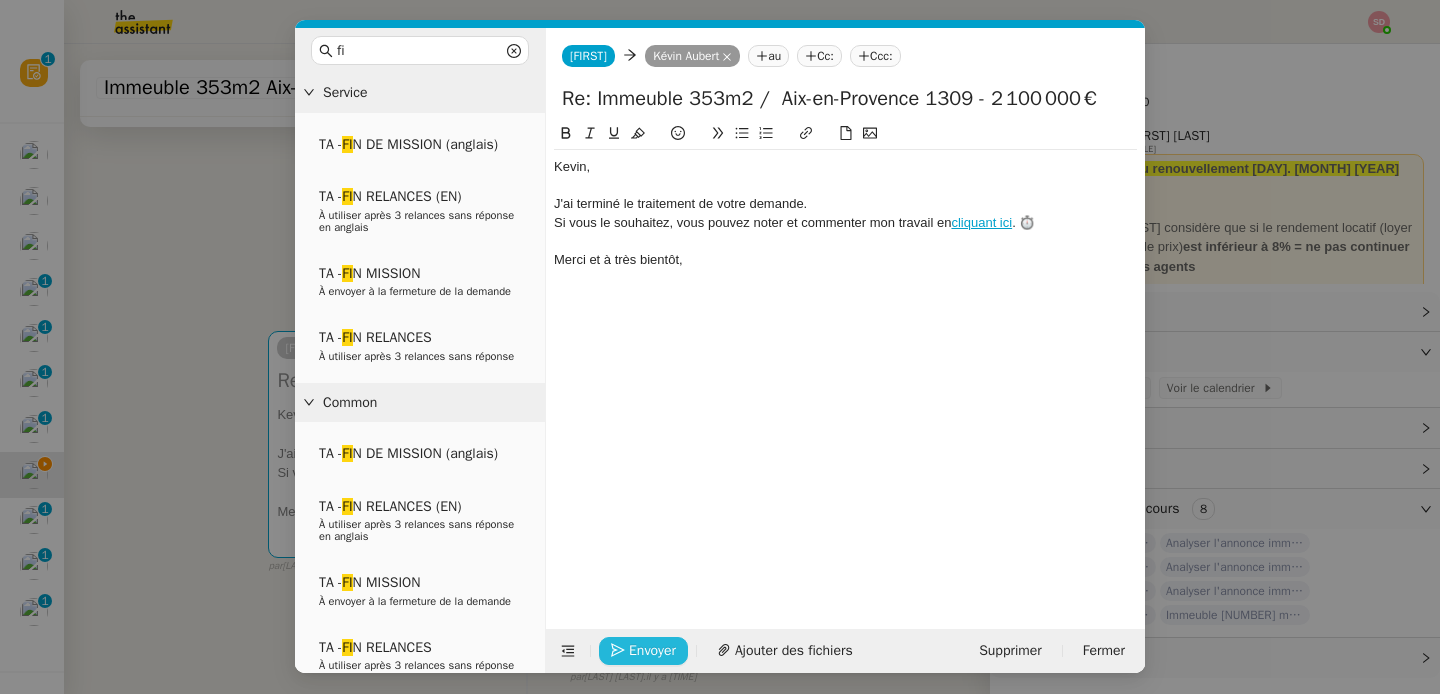 click on "Envoyer" 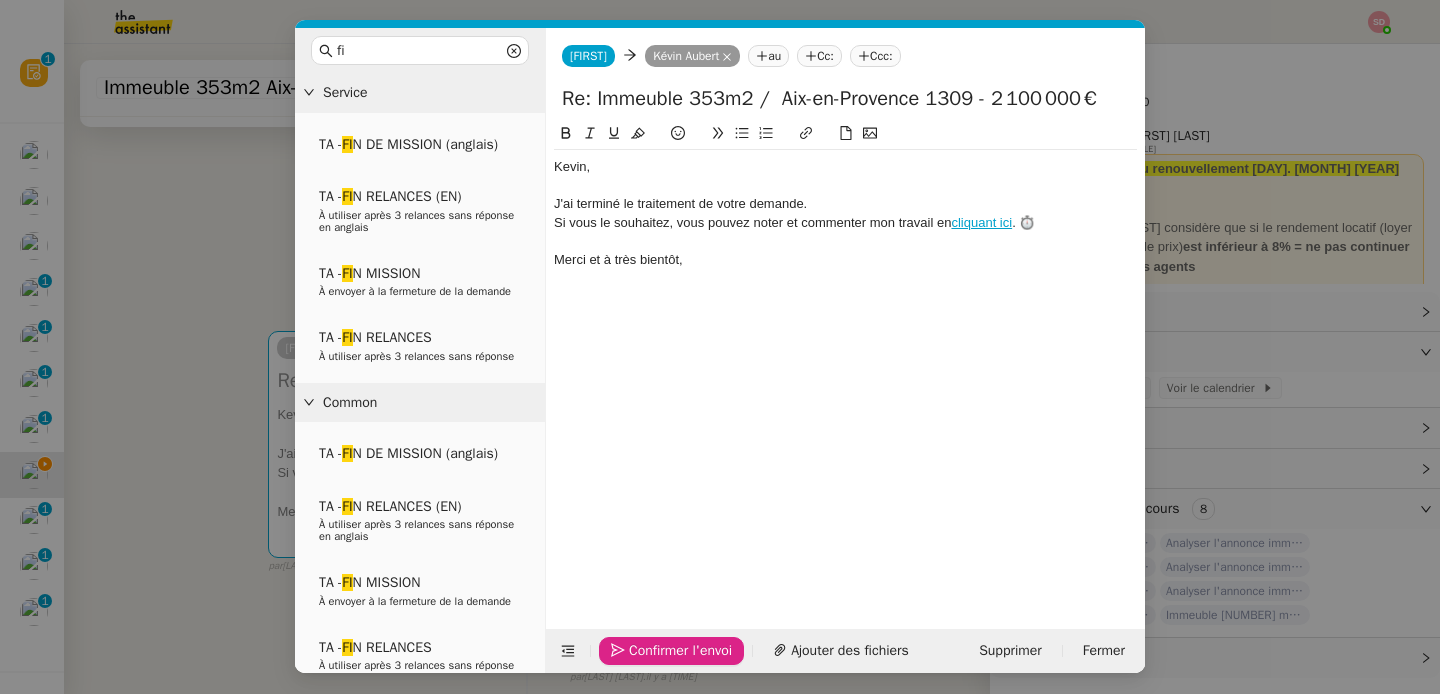 click on "Confirmer l'envoi" 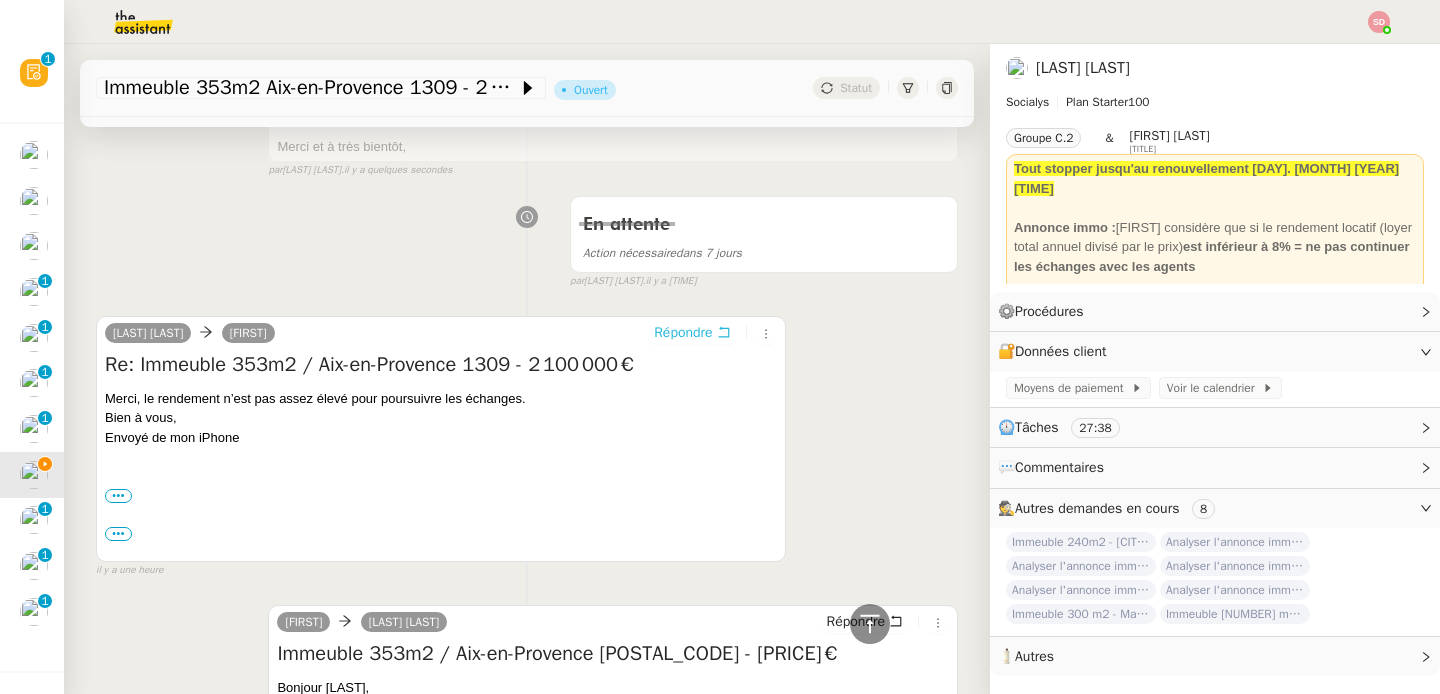 scroll, scrollTop: 453, scrollLeft: 0, axis: vertical 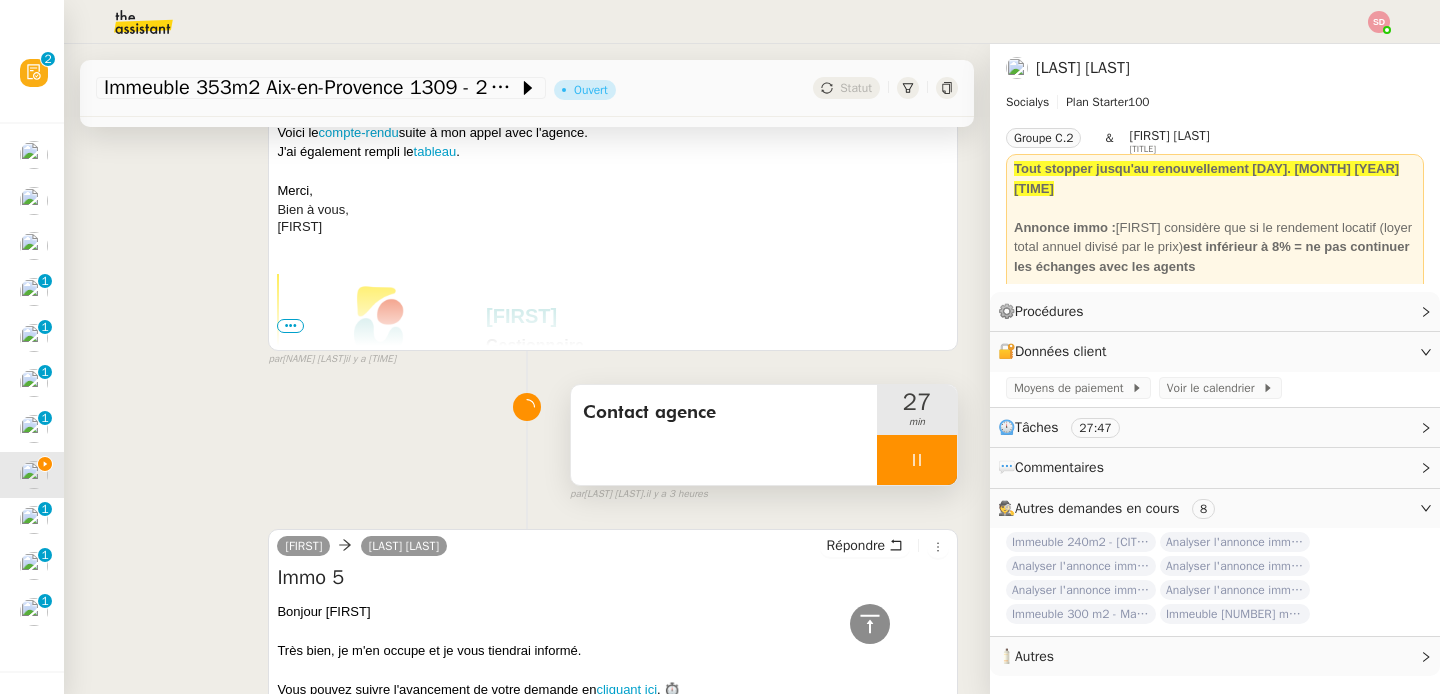 click at bounding box center (917, 460) 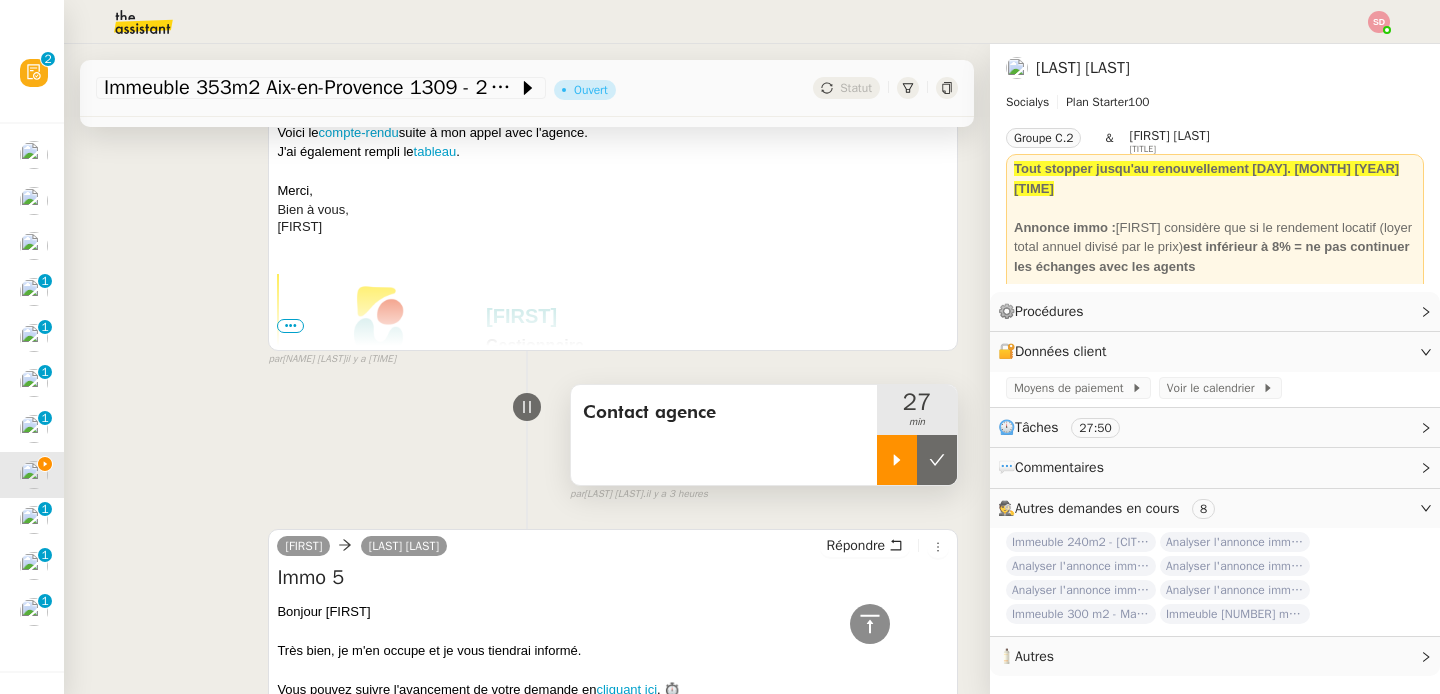 click 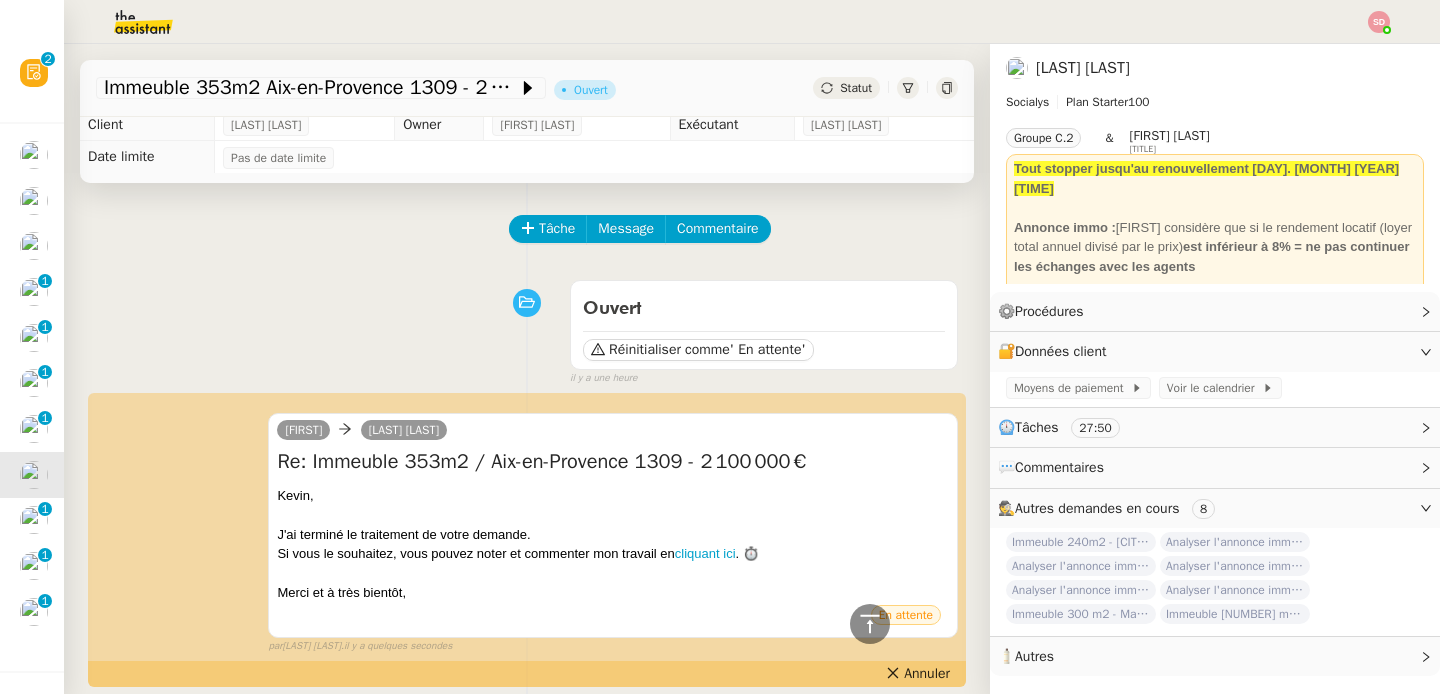 scroll, scrollTop: 0, scrollLeft: 0, axis: both 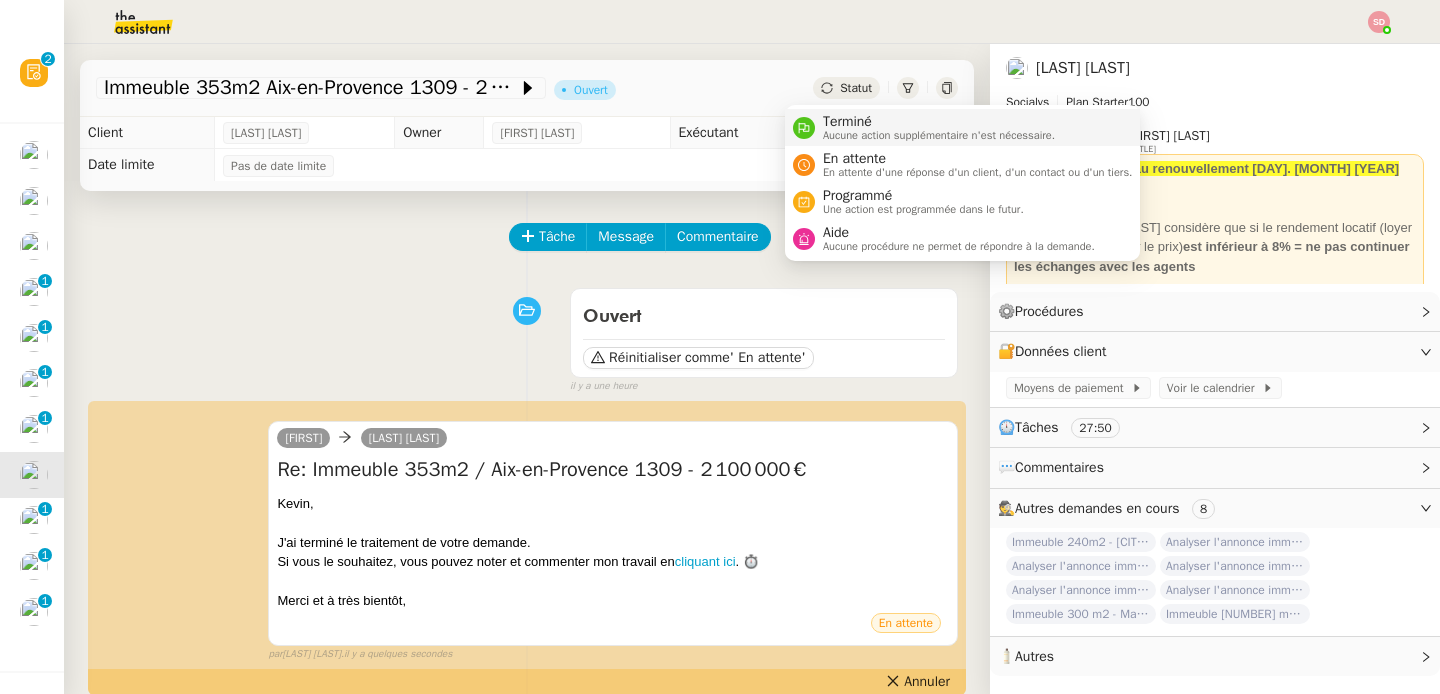 click on "Aucune action supplémentaire n'est nécessaire." at bounding box center (939, 135) 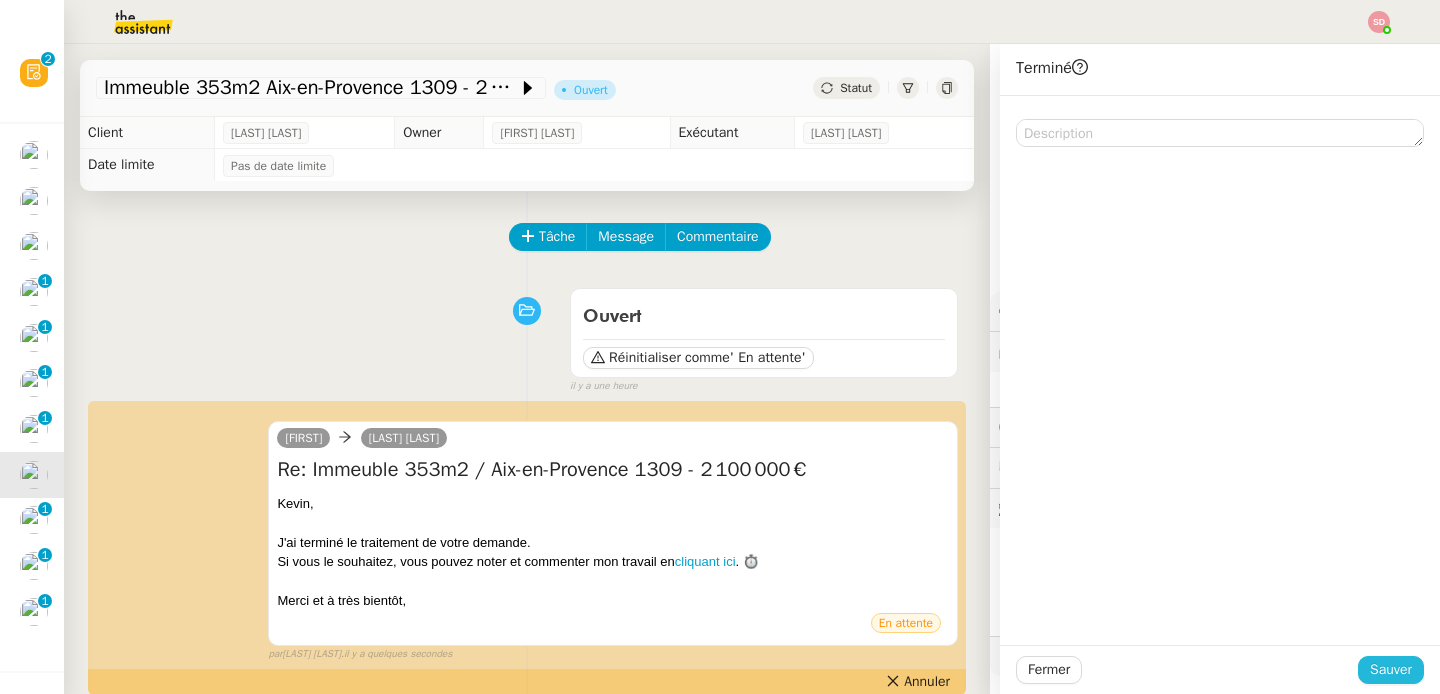 click on "Sauver" 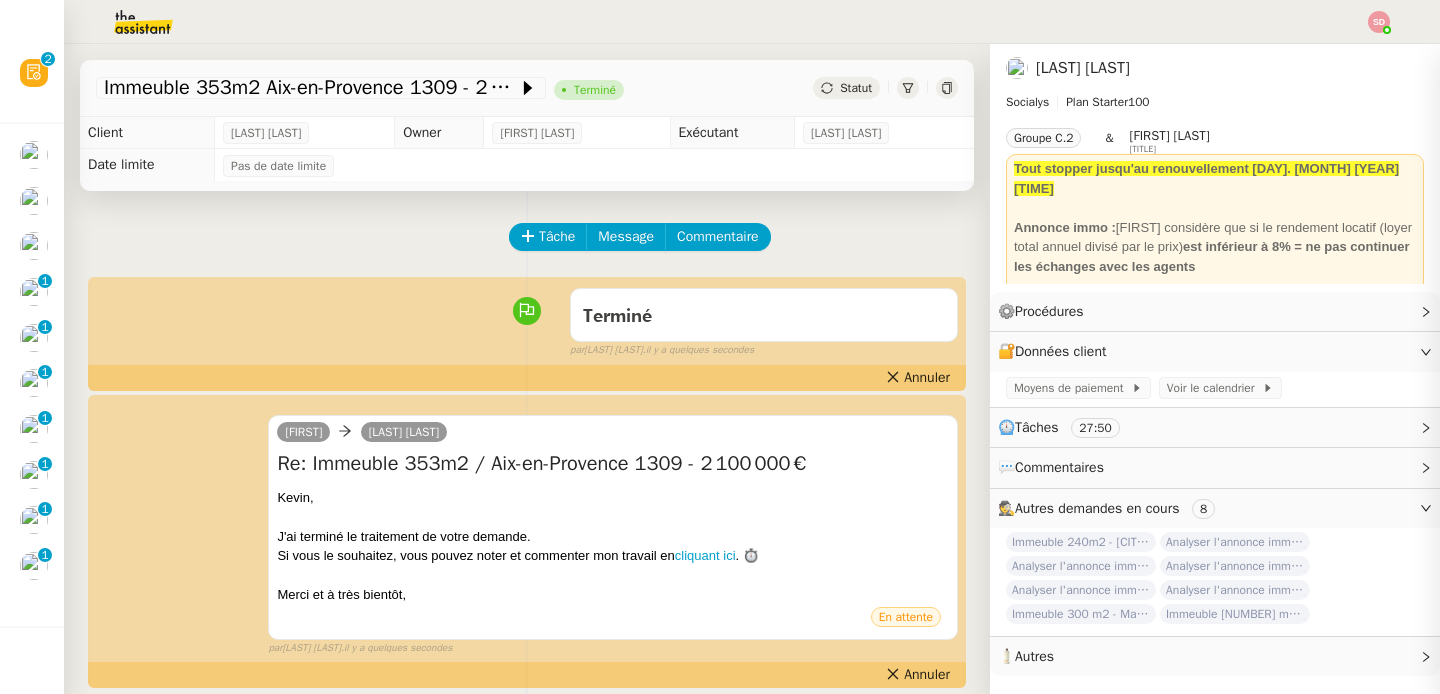 scroll, scrollTop: 0, scrollLeft: 0, axis: both 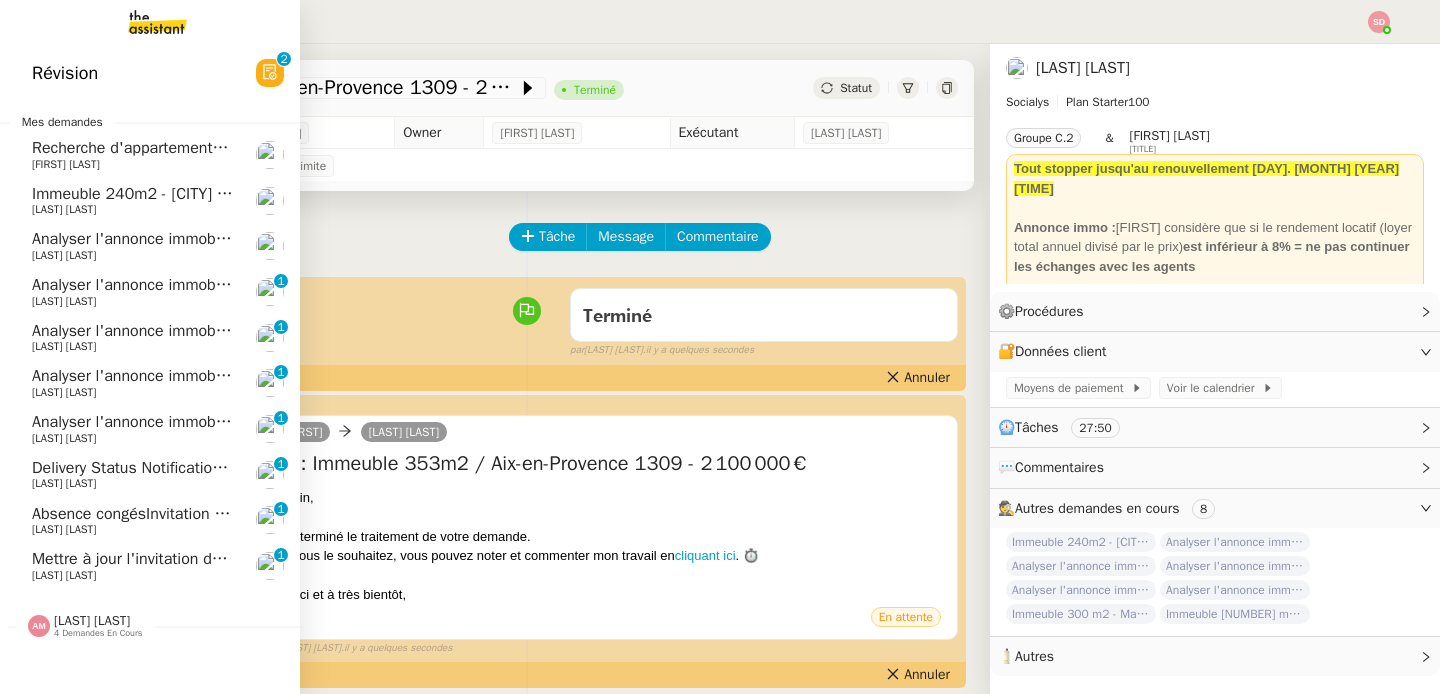 click on "Immeuble 240m2 - [CITY] [POSTAL CODE] - [PRICE] [LAST] [LAST]" 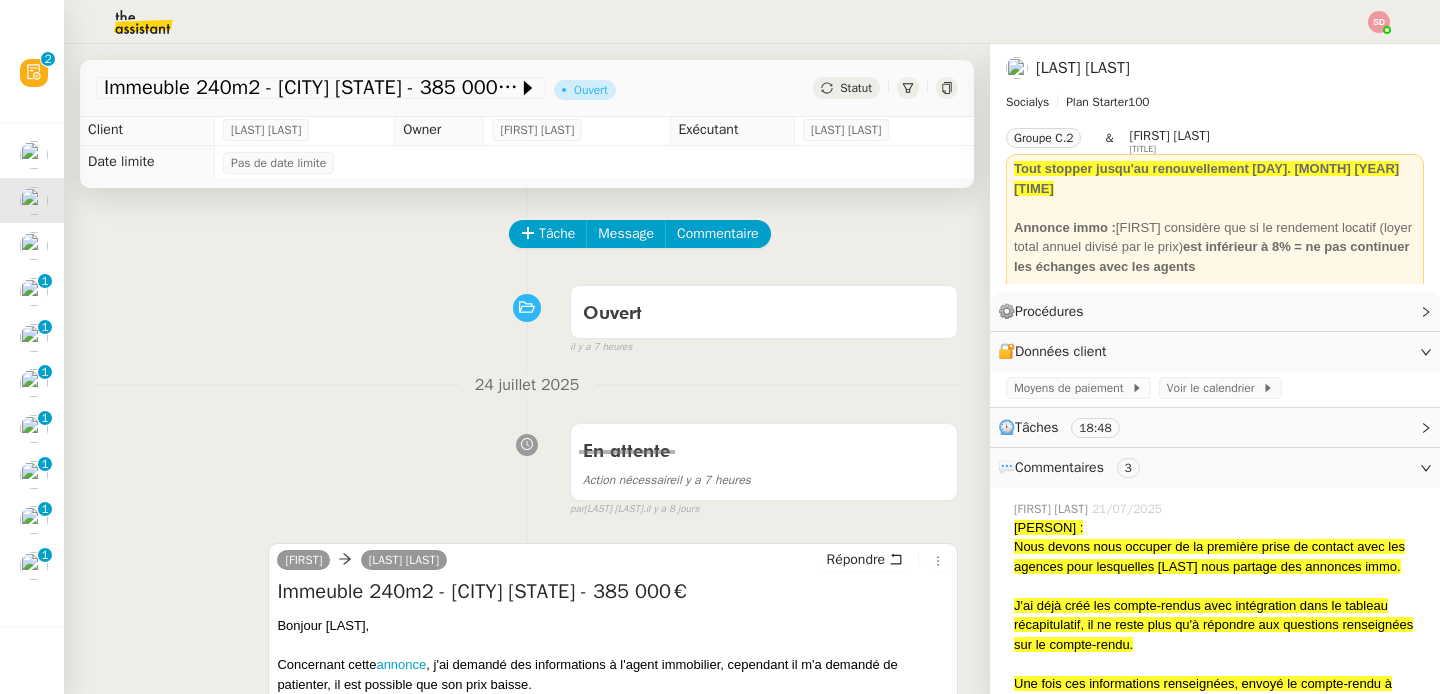 scroll, scrollTop: 0, scrollLeft: 0, axis: both 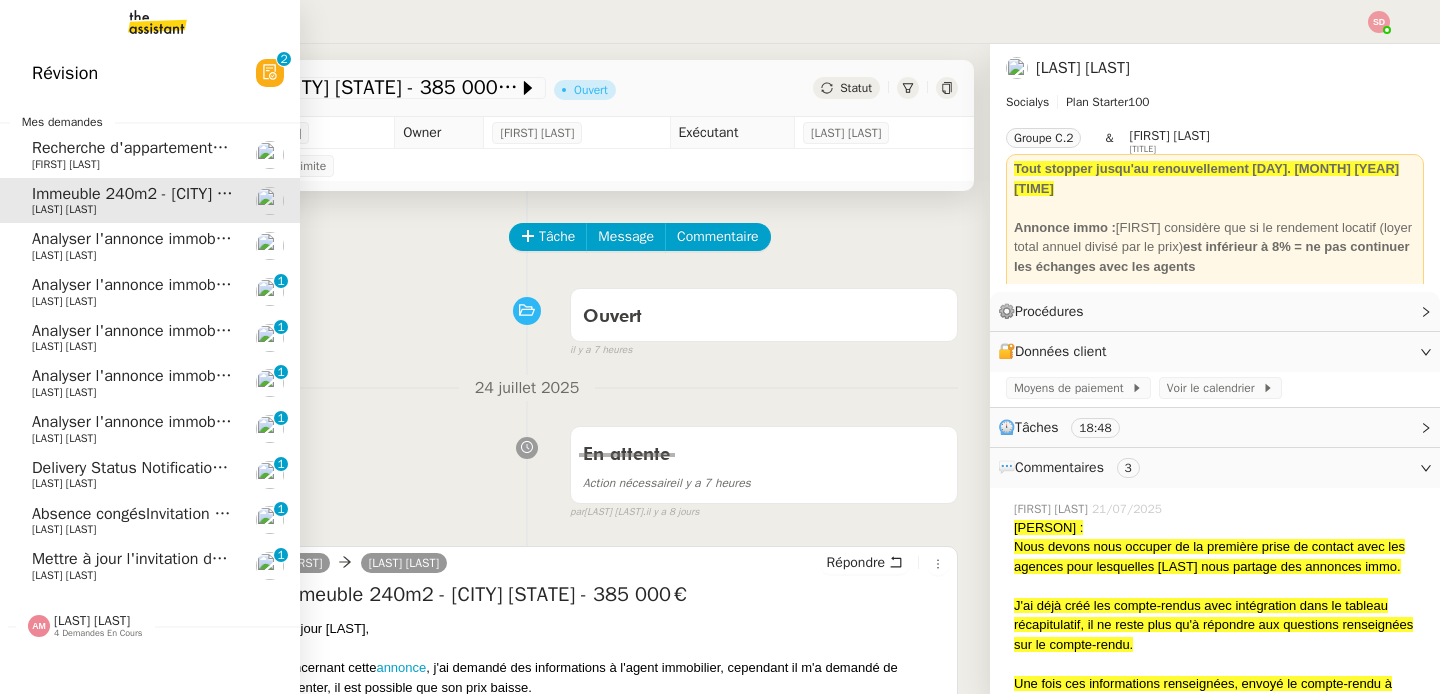 click on "Analyser l'annonce immobilière    [NAME] [LAST]     0   1   2   3   4   5   6   7   8   9" 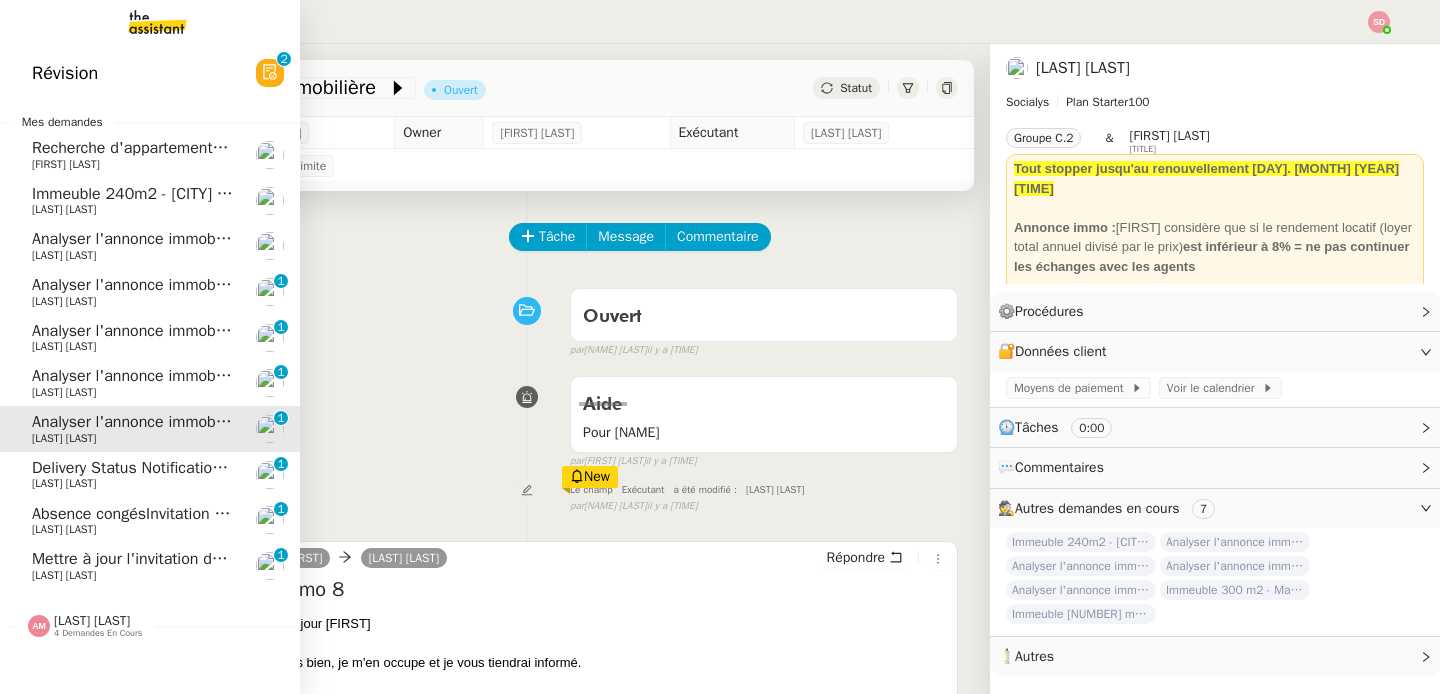 click on "Delivery Status Notification (Failure)" 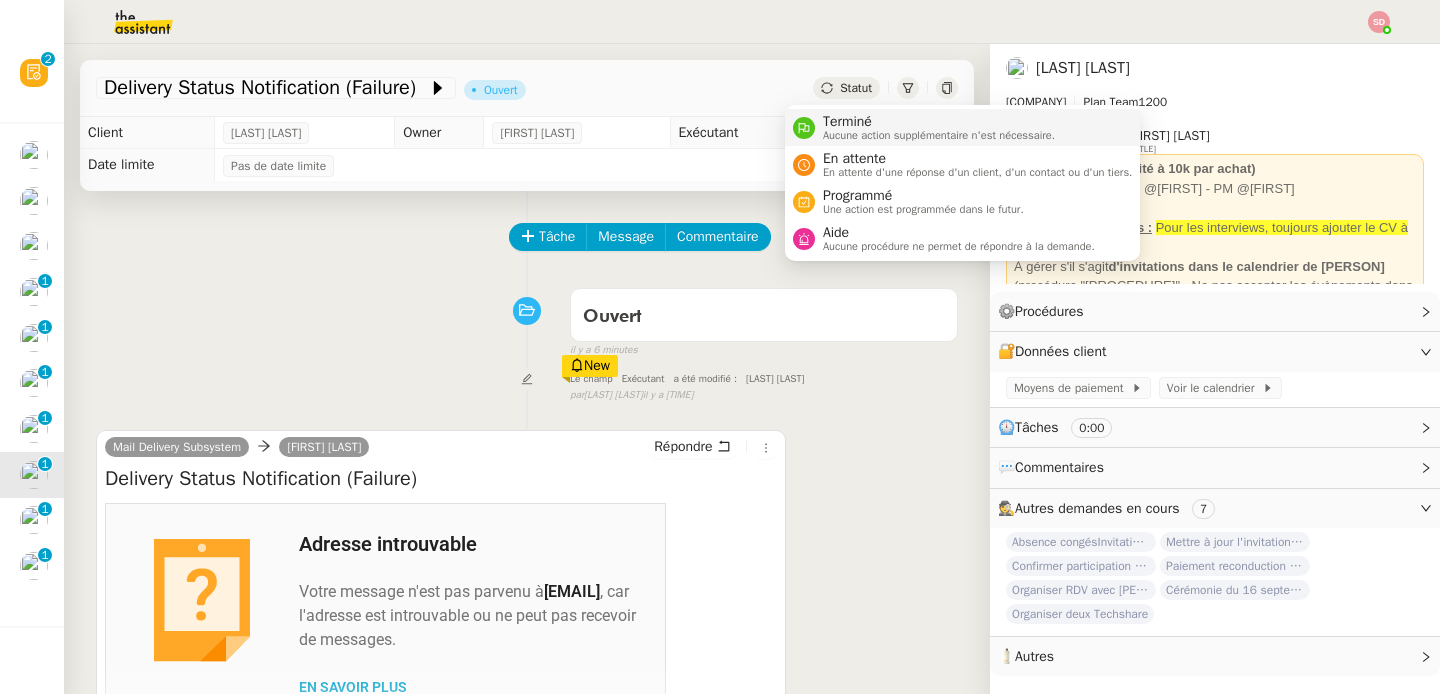 click on "Terminé" at bounding box center (939, 122) 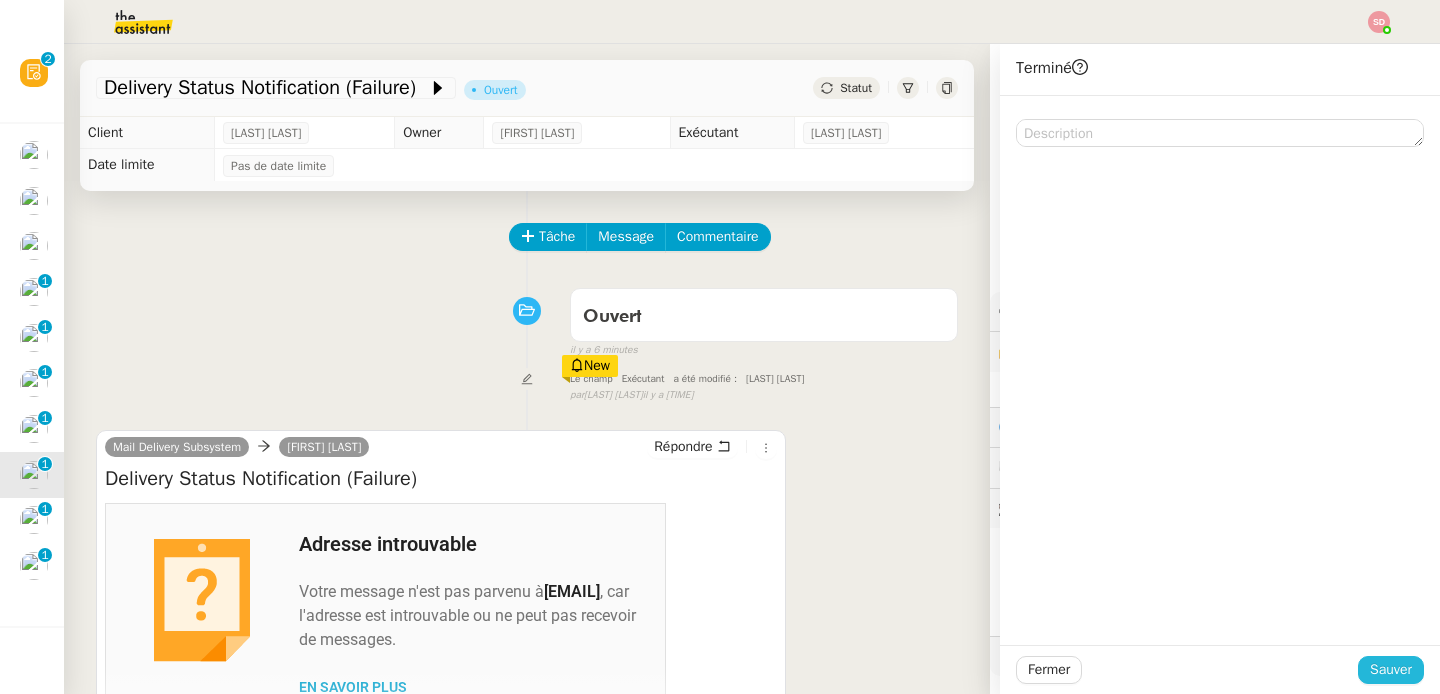 click on "Sauver" 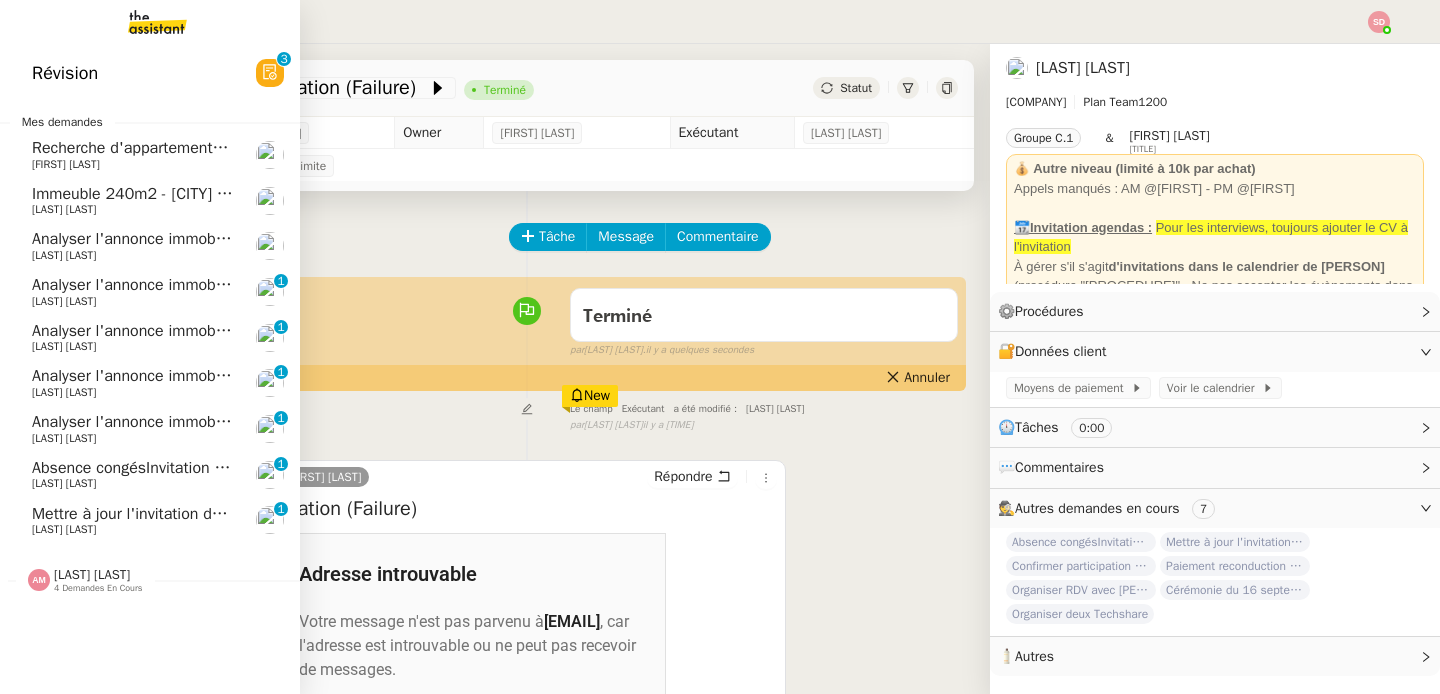 click on "[LAST] [LAST]" 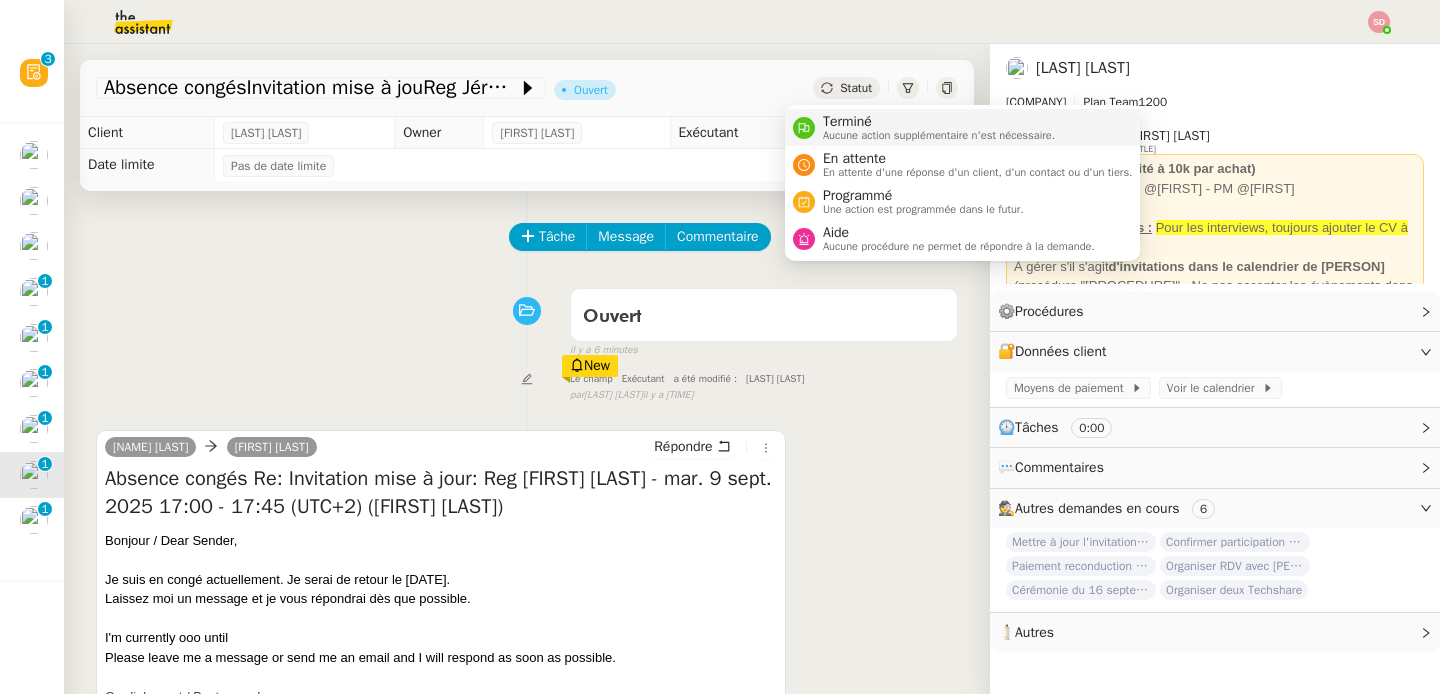 click on "Aucune action supplémentaire n'est nécessaire." at bounding box center [939, 135] 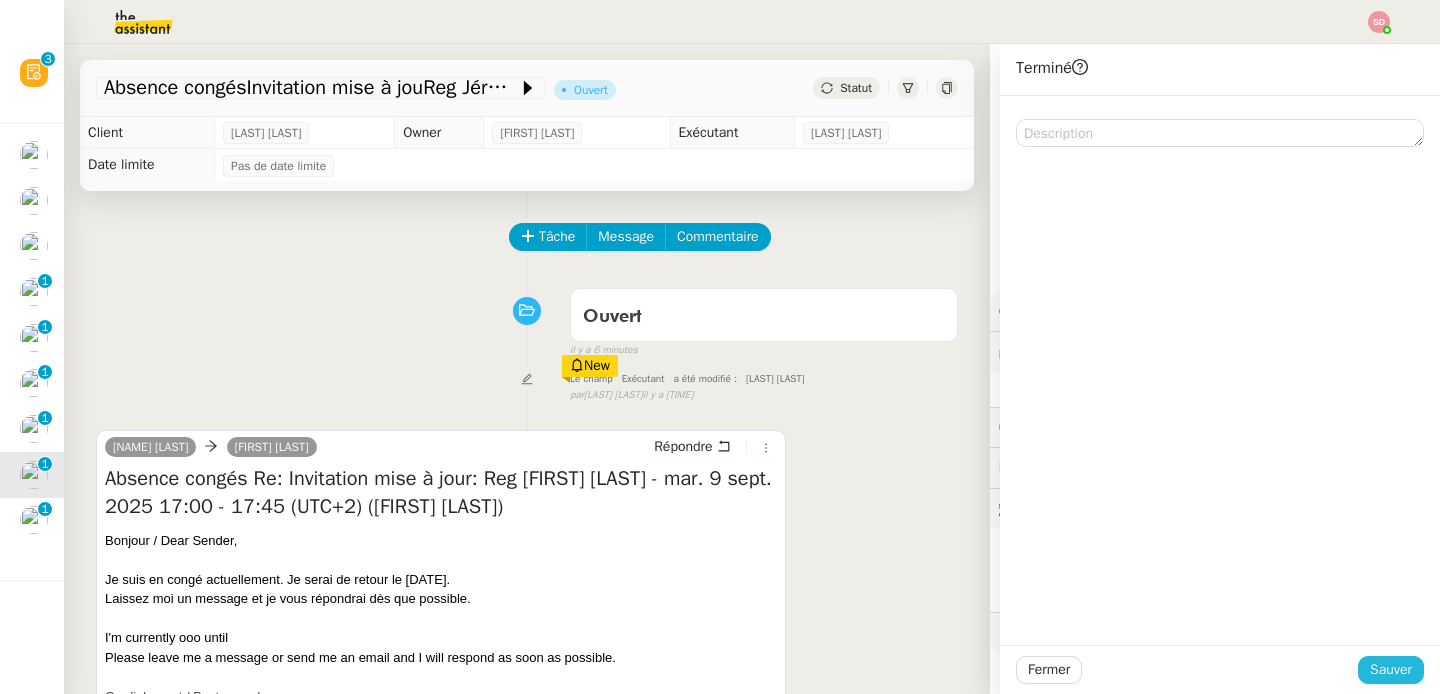 click on "Sauver" 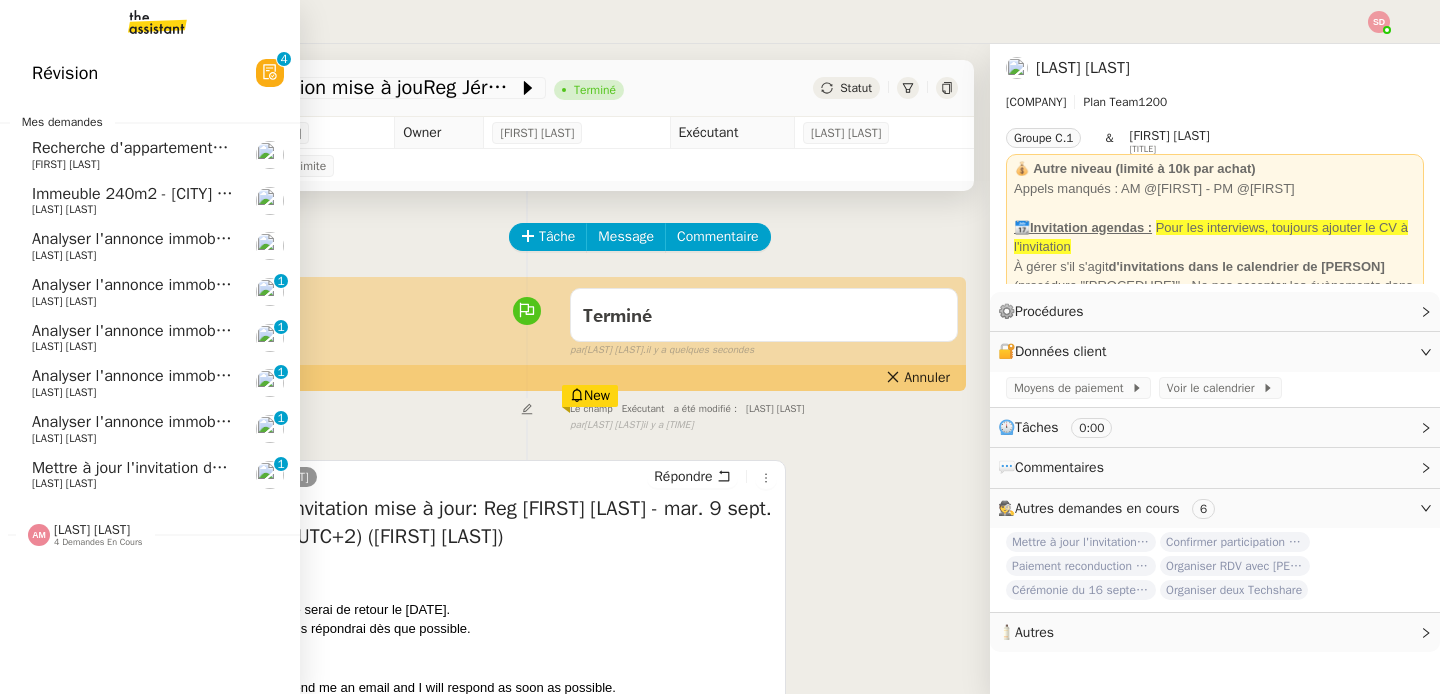 click on "Mettre à jour l'invitation du Comité Pilotage" 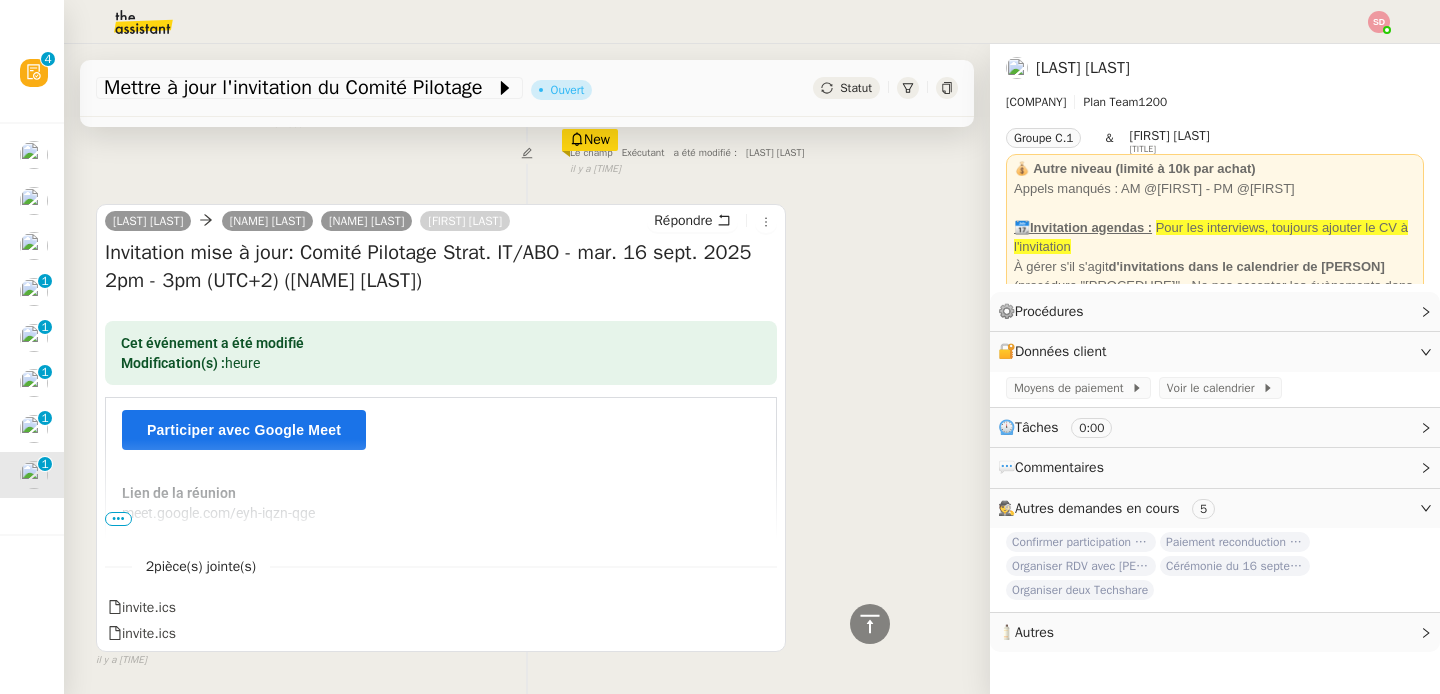 scroll, scrollTop: 767, scrollLeft: 0, axis: vertical 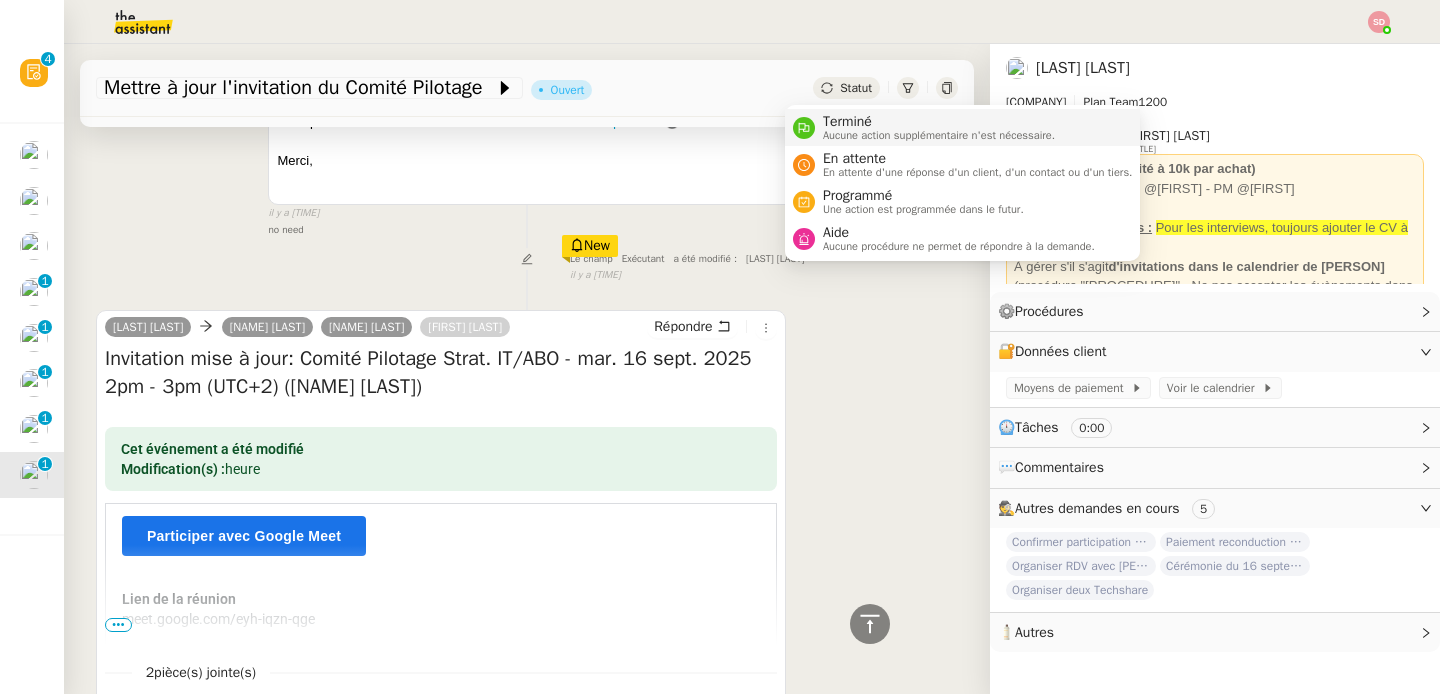 click on "Terminé" at bounding box center [939, 122] 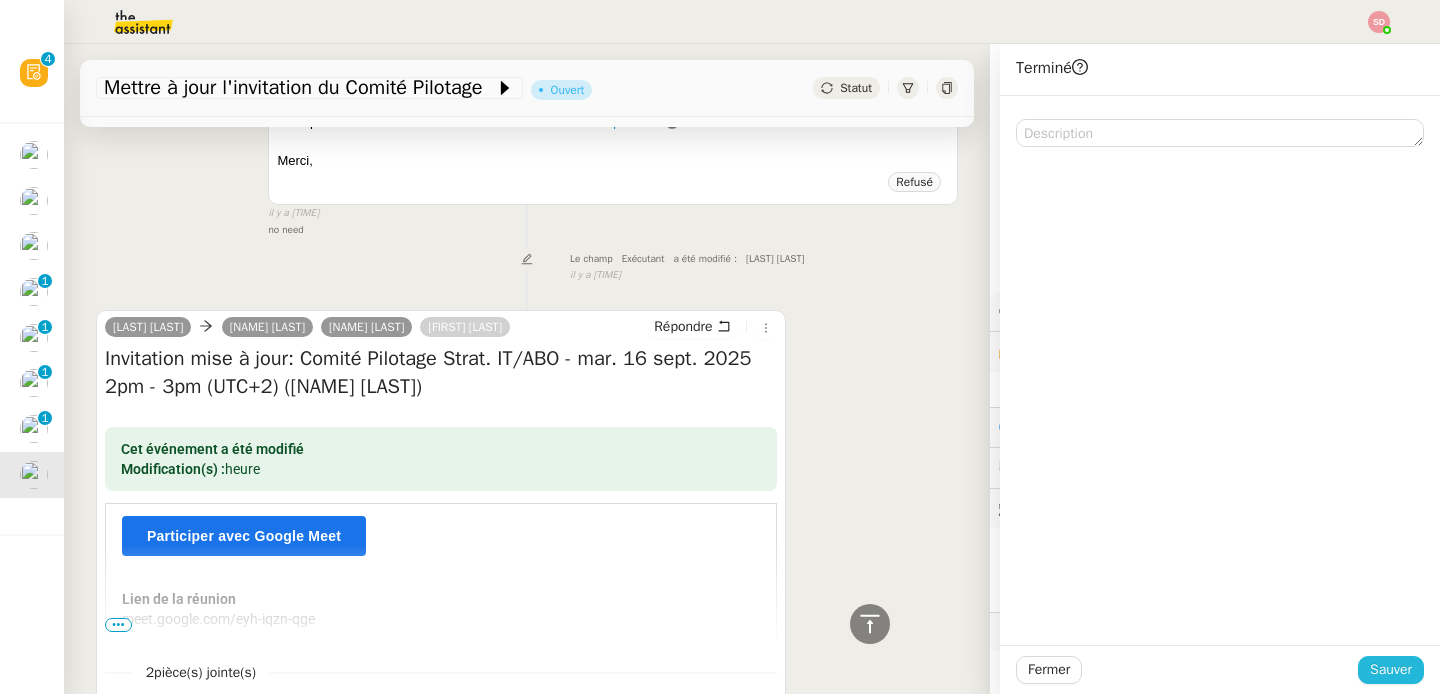 click on "Sauver" 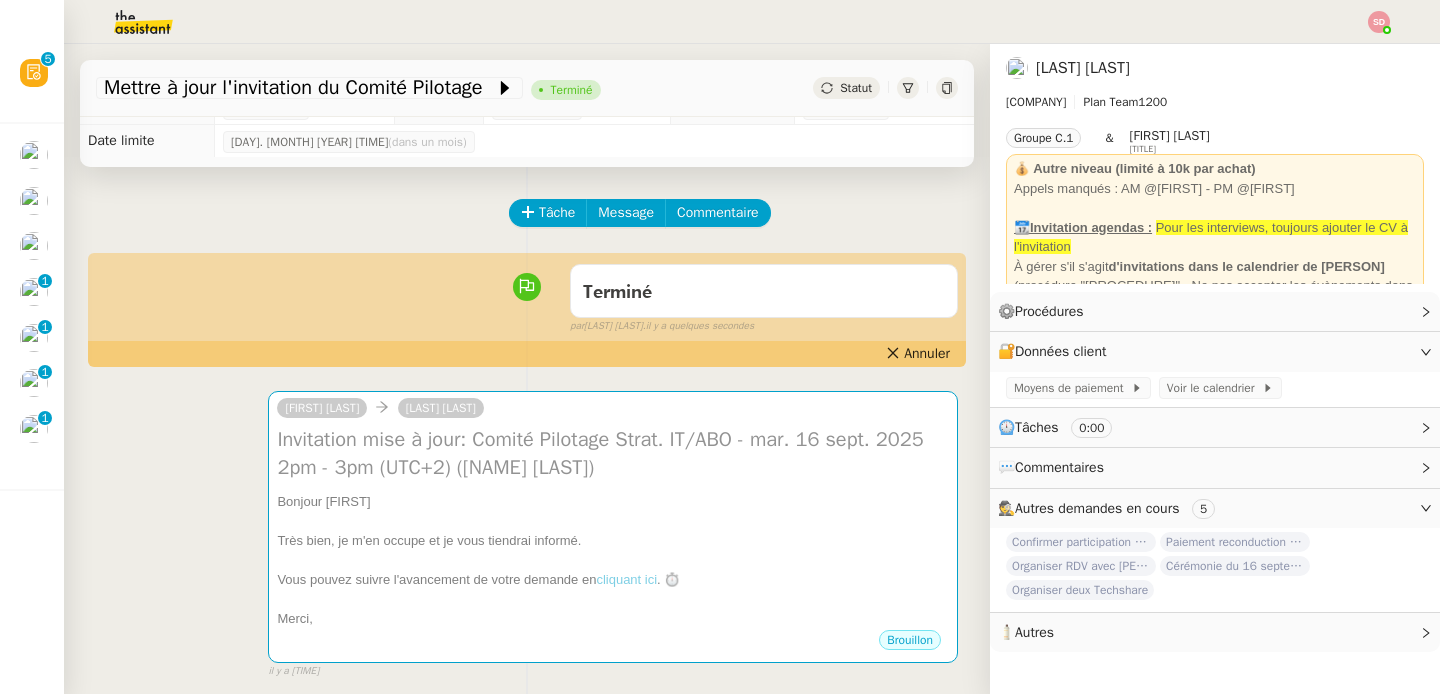 scroll, scrollTop: 0, scrollLeft: 0, axis: both 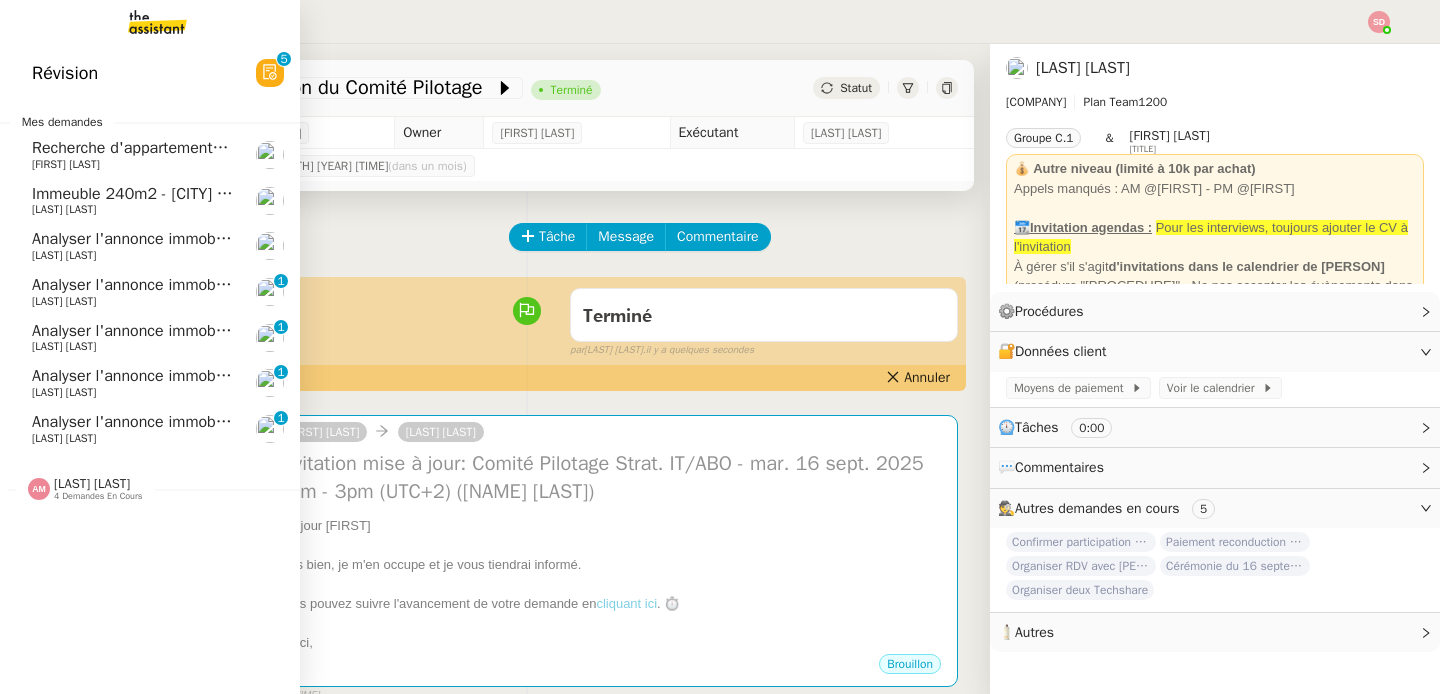 click on "Analyser l'annonce immobilière" 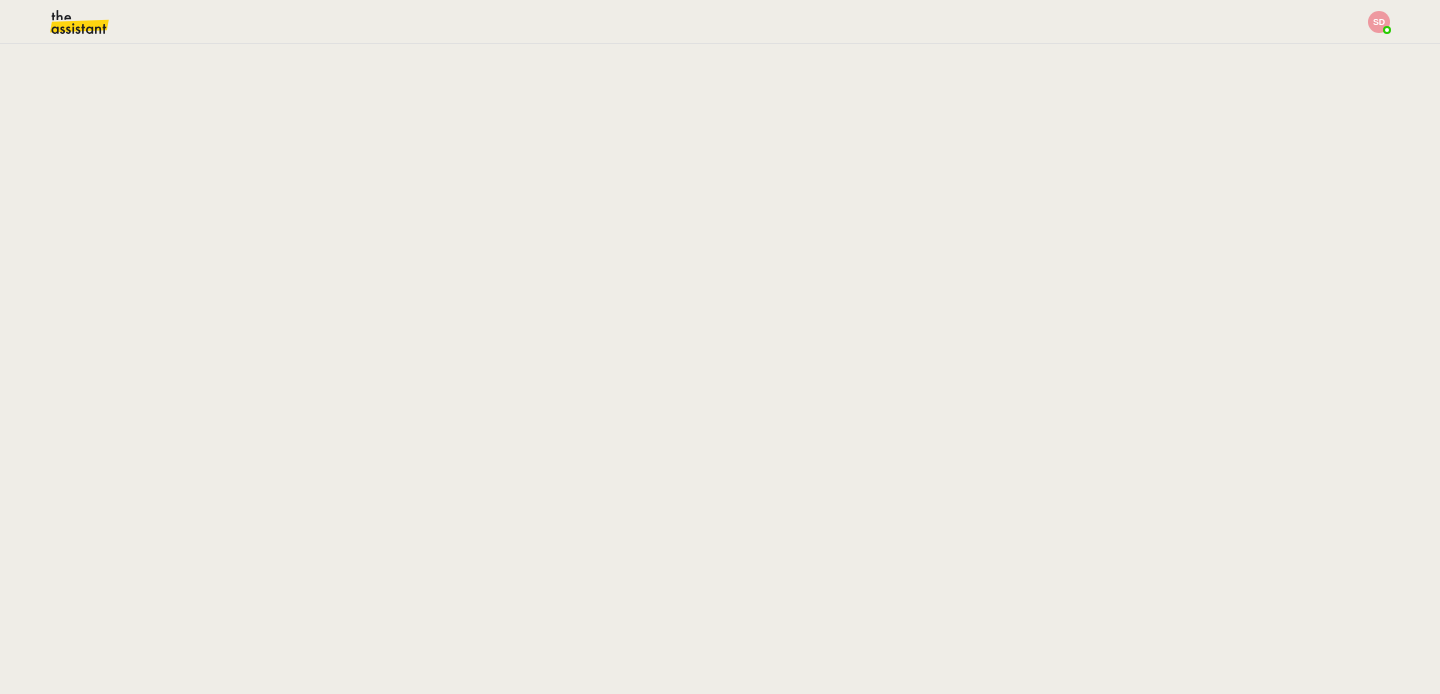 scroll, scrollTop: 0, scrollLeft: 0, axis: both 